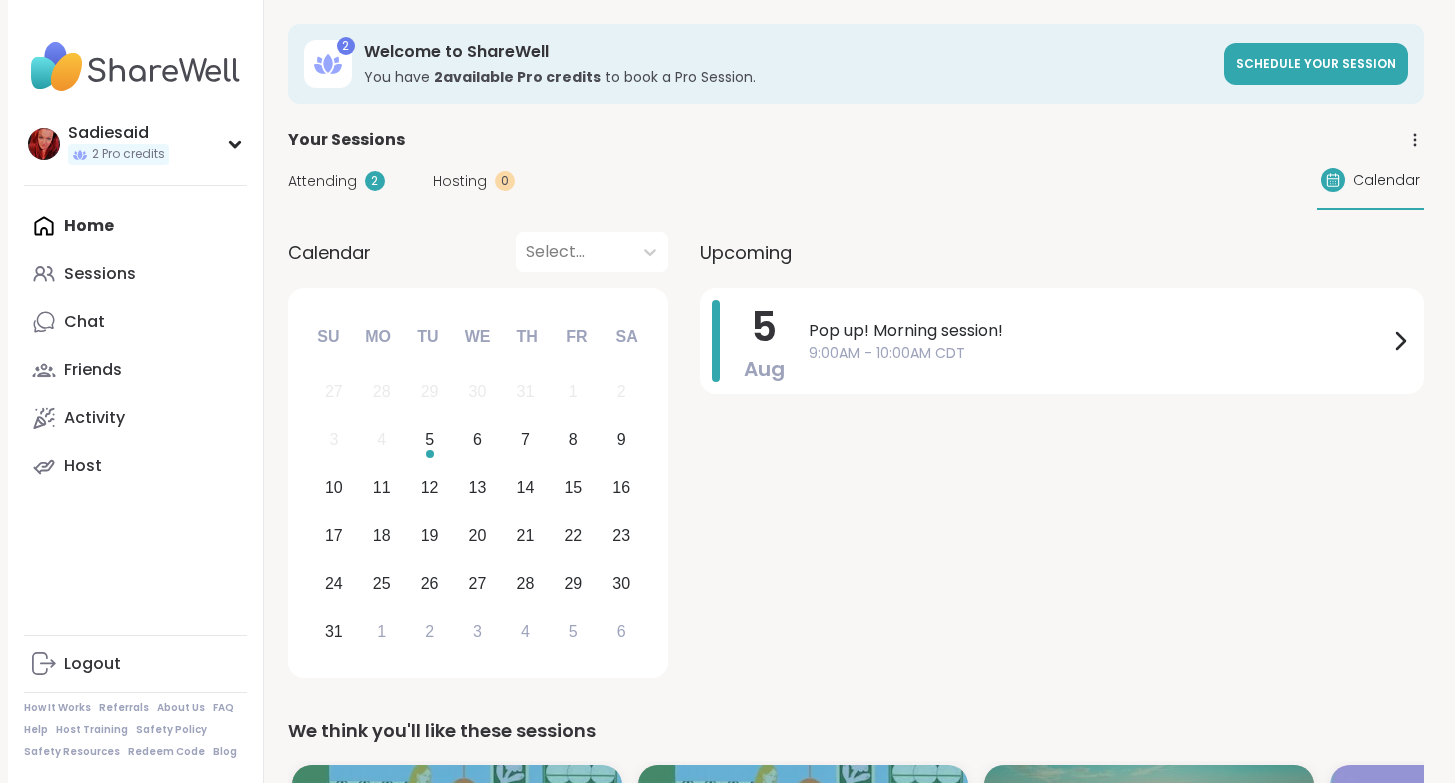 scroll, scrollTop: 1402, scrollLeft: 0, axis: vertical 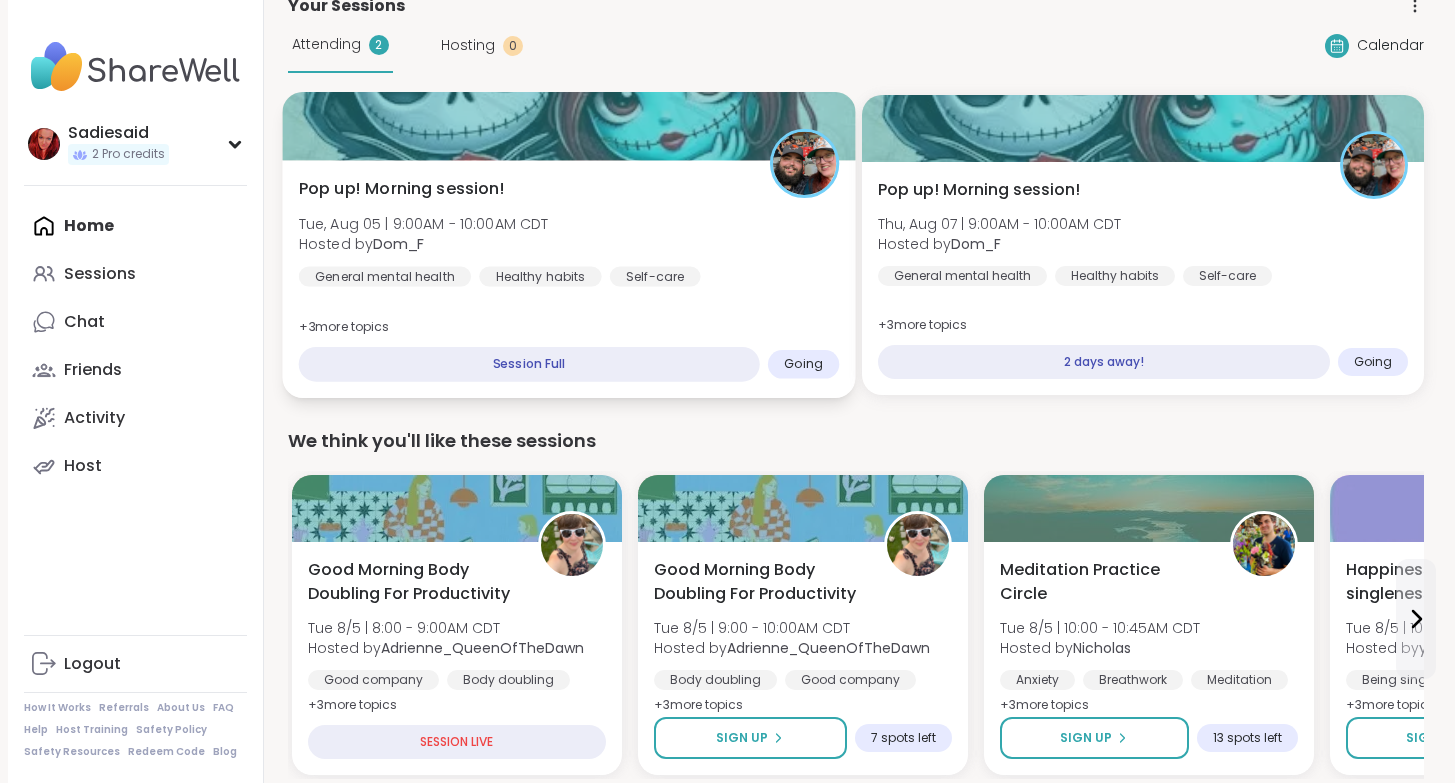 click on "Pop up! Morning session! [DAY_OF_WEEK], [MONTH] [DAY] | [TIME] - [TIME] [TIMEZONE] Hosted by [USERNAME] General mental health Healthy habits Self-care + 3  more topic s Session Full Going" at bounding box center [568, 279] 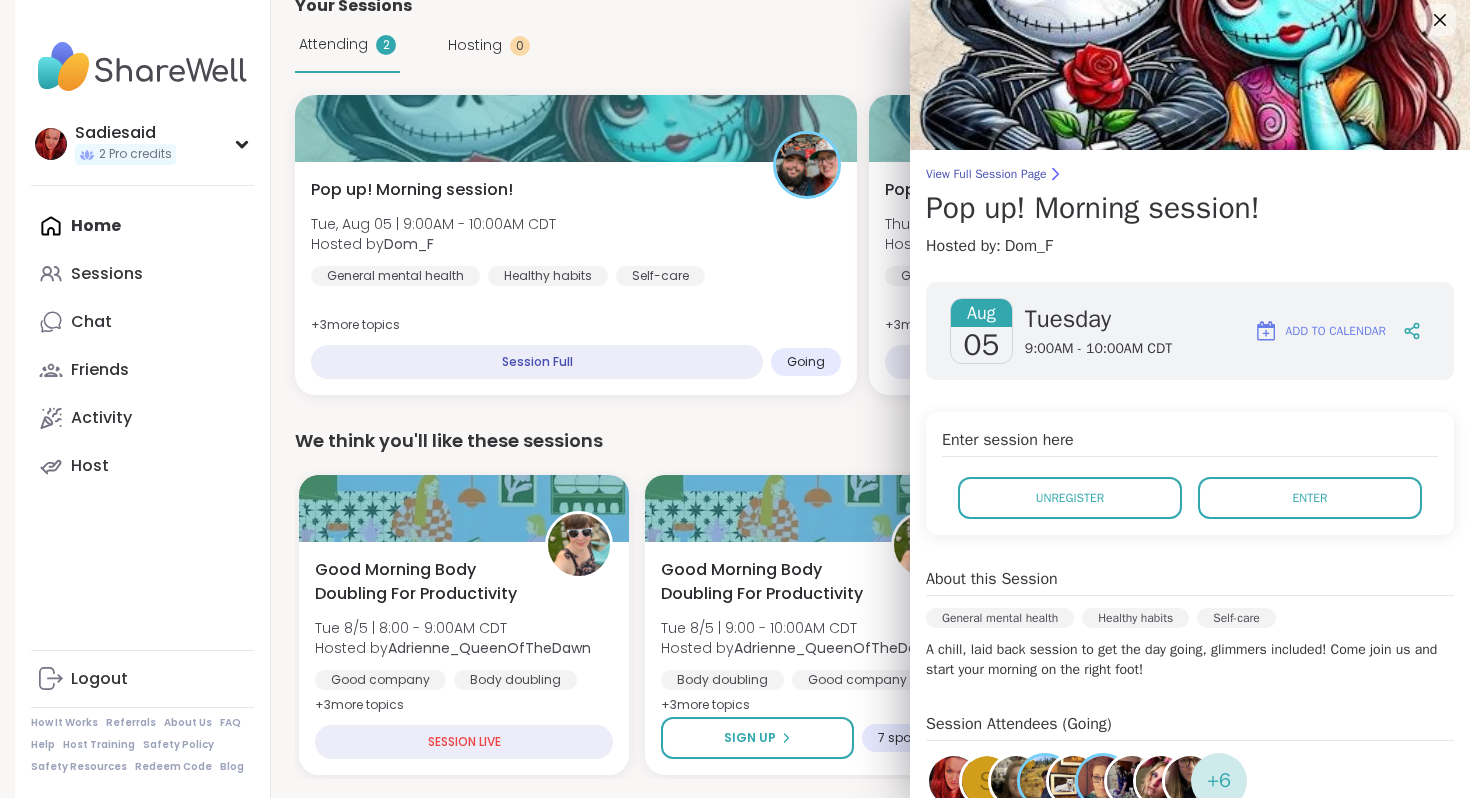scroll, scrollTop: 0, scrollLeft: 0, axis: both 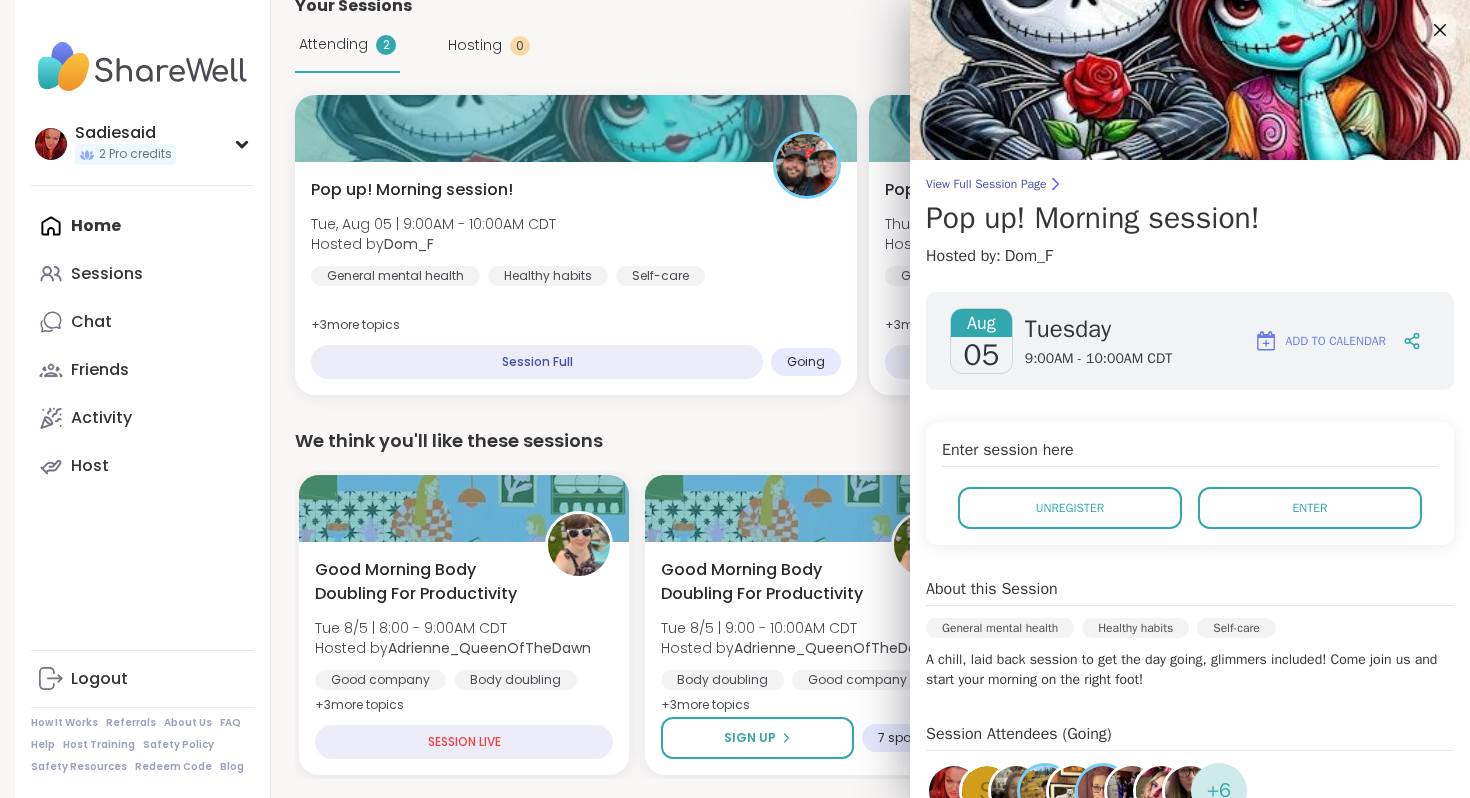 click on "Aug" at bounding box center [981, 323] 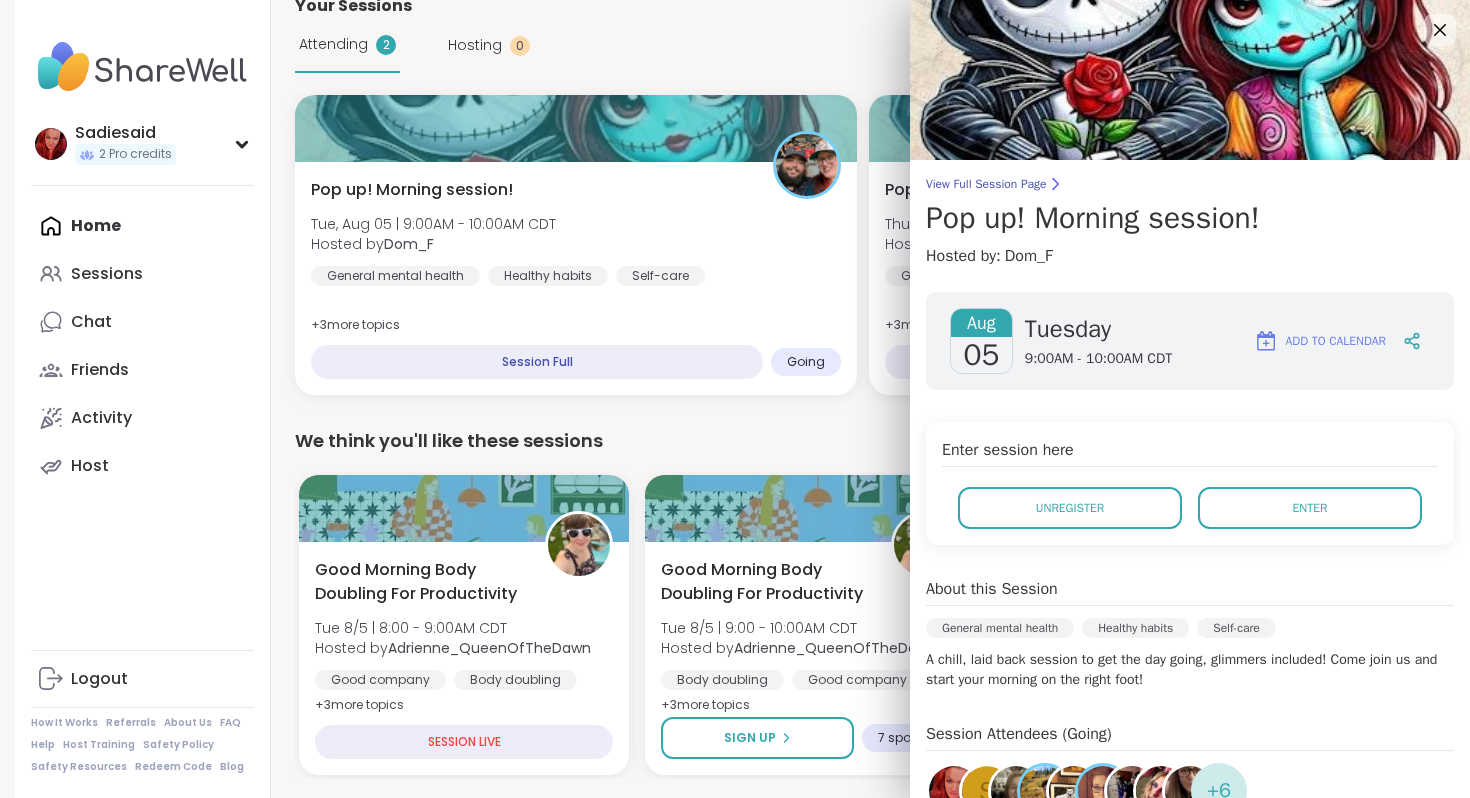 click on "05" at bounding box center (981, 355) 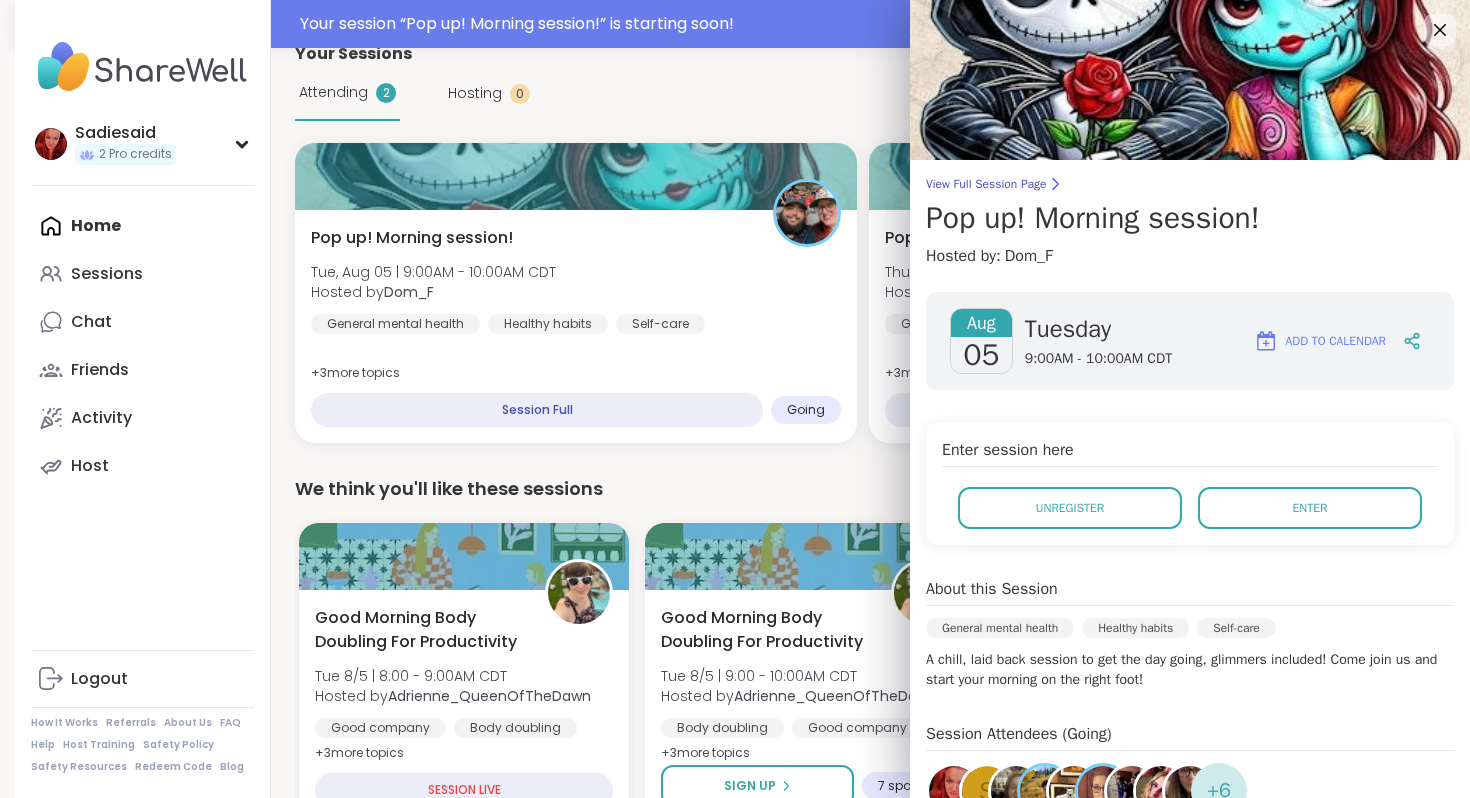 scroll, scrollTop: 182, scrollLeft: 0, axis: vertical 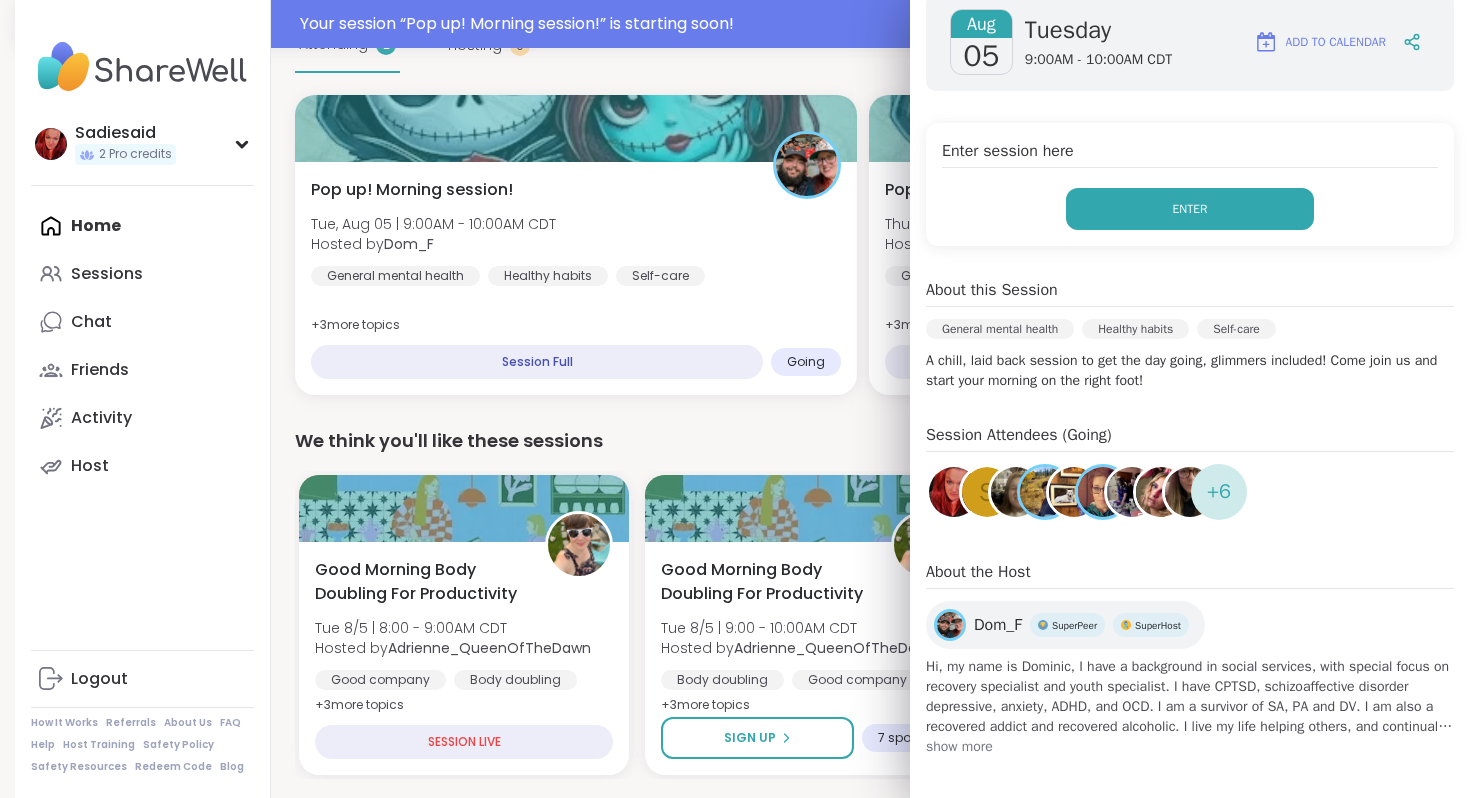 click on "Enter" at bounding box center [1190, 209] 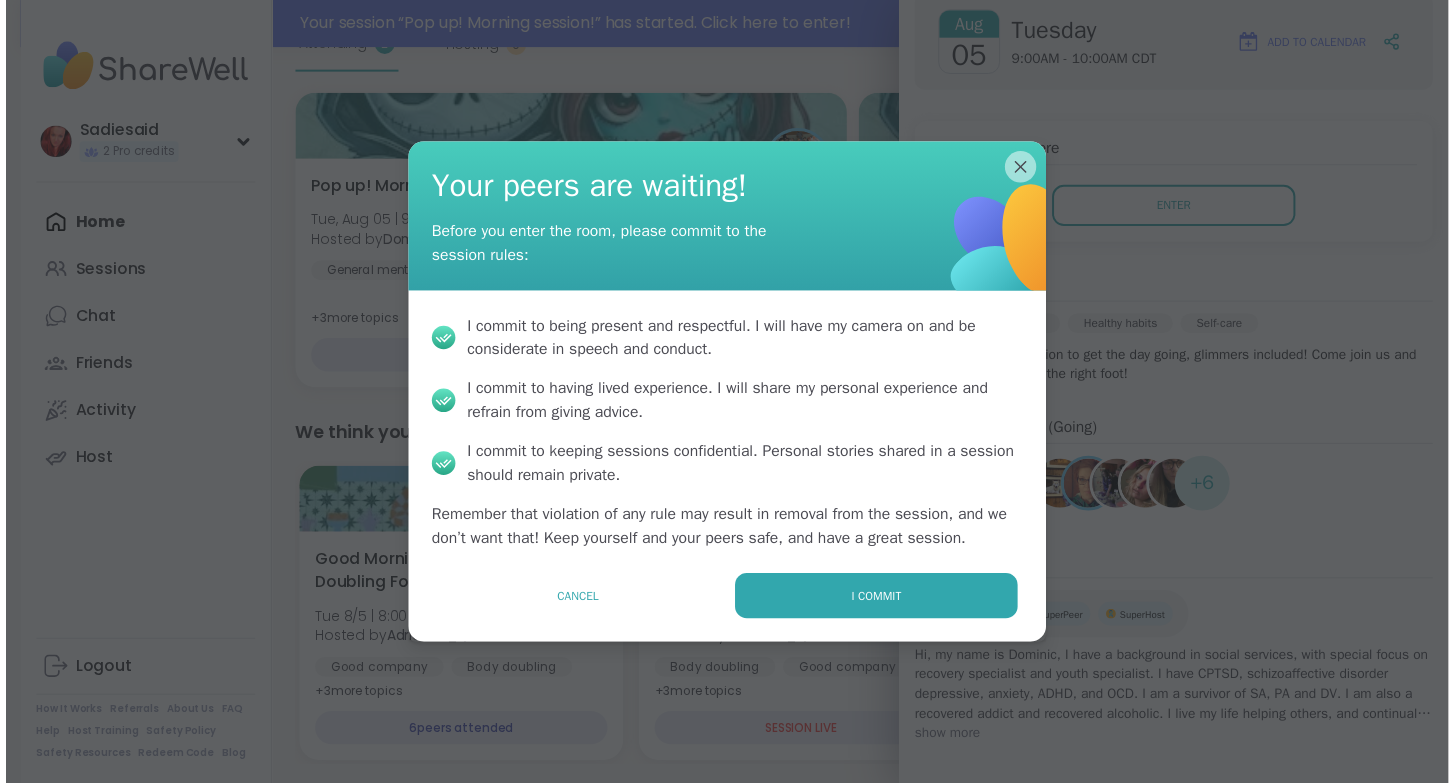 scroll, scrollTop: 296, scrollLeft: 0, axis: vertical 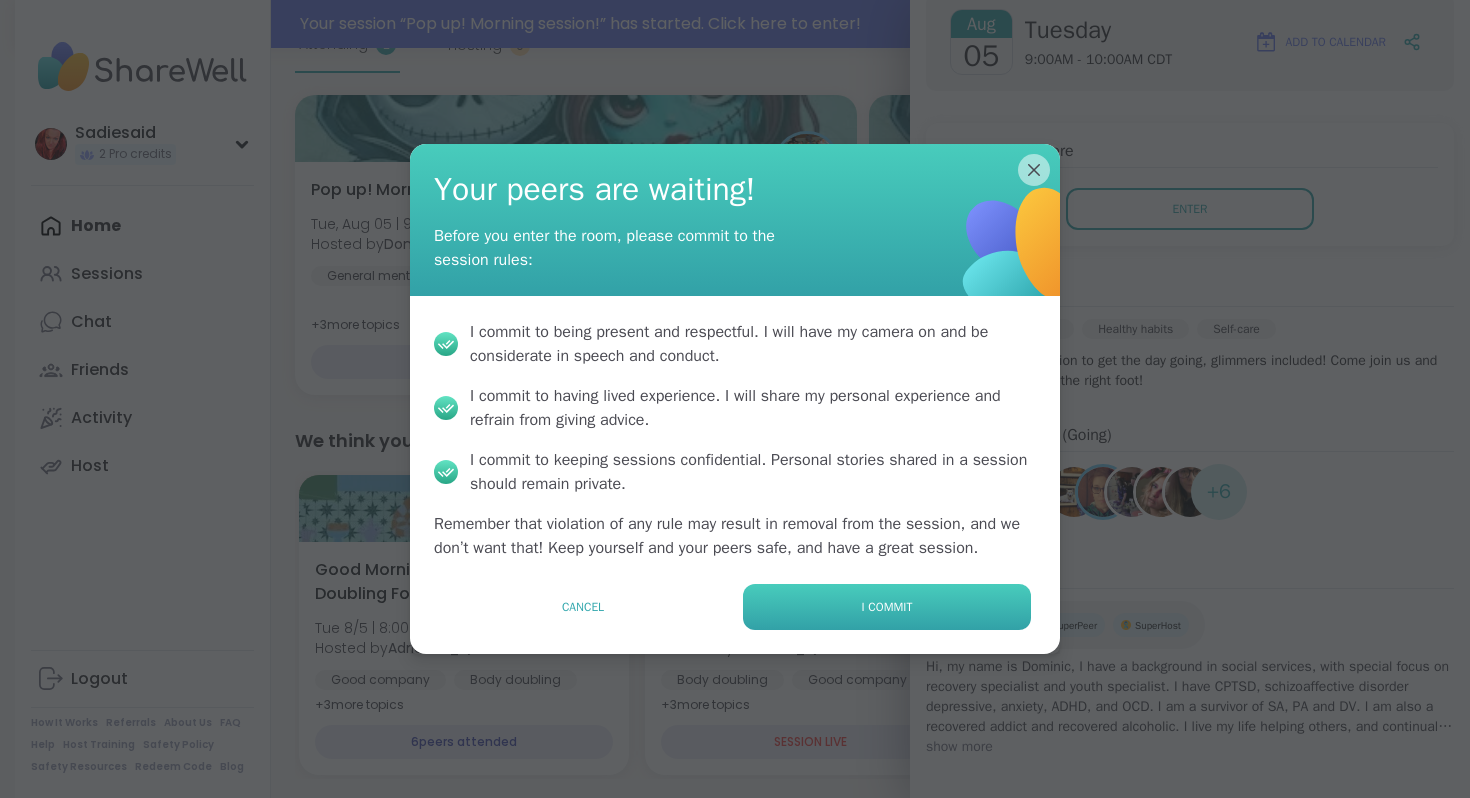 click on "I commit" at bounding box center (887, 607) 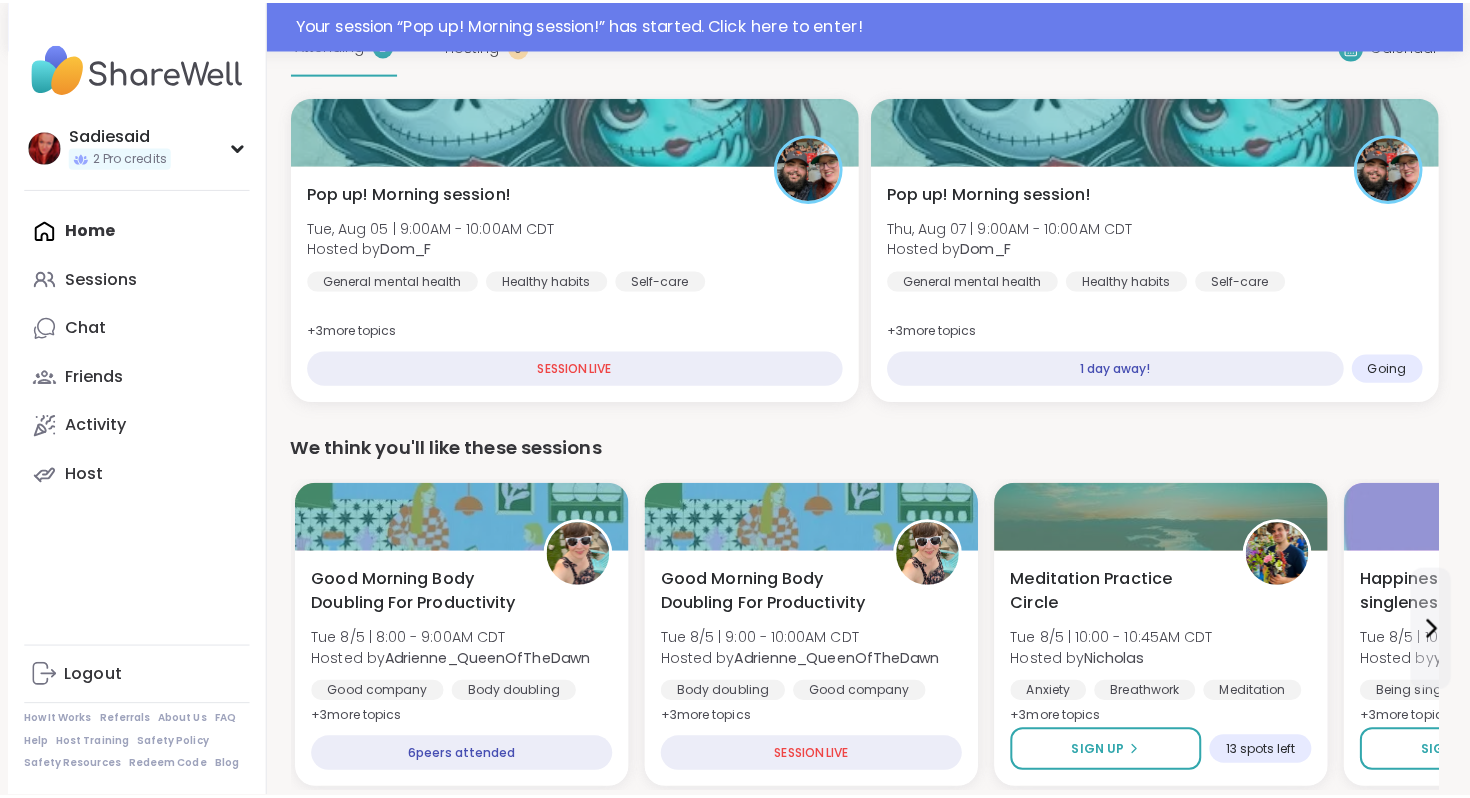 scroll, scrollTop: 0, scrollLeft: 0, axis: both 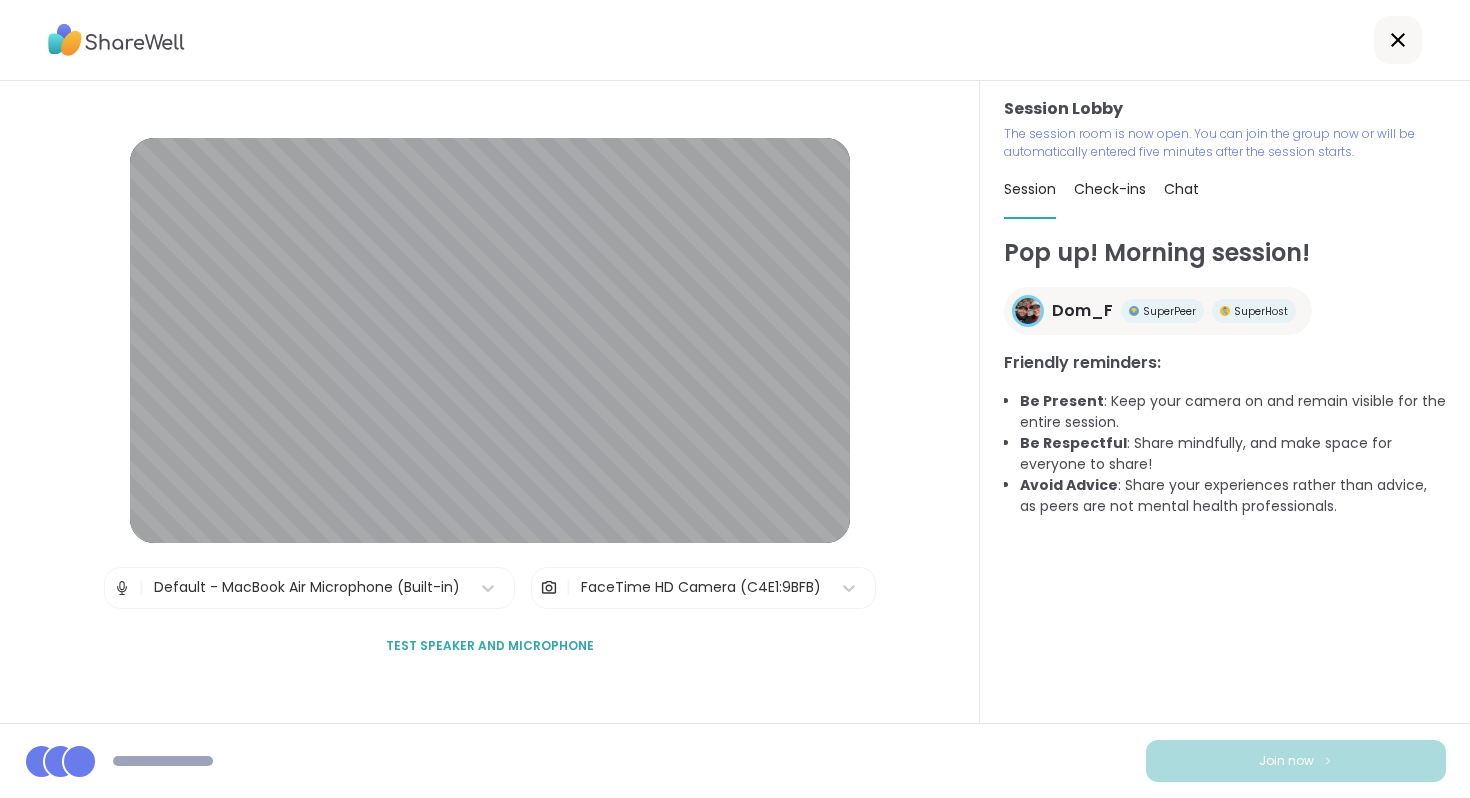 click on "Join now" at bounding box center [735, 760] 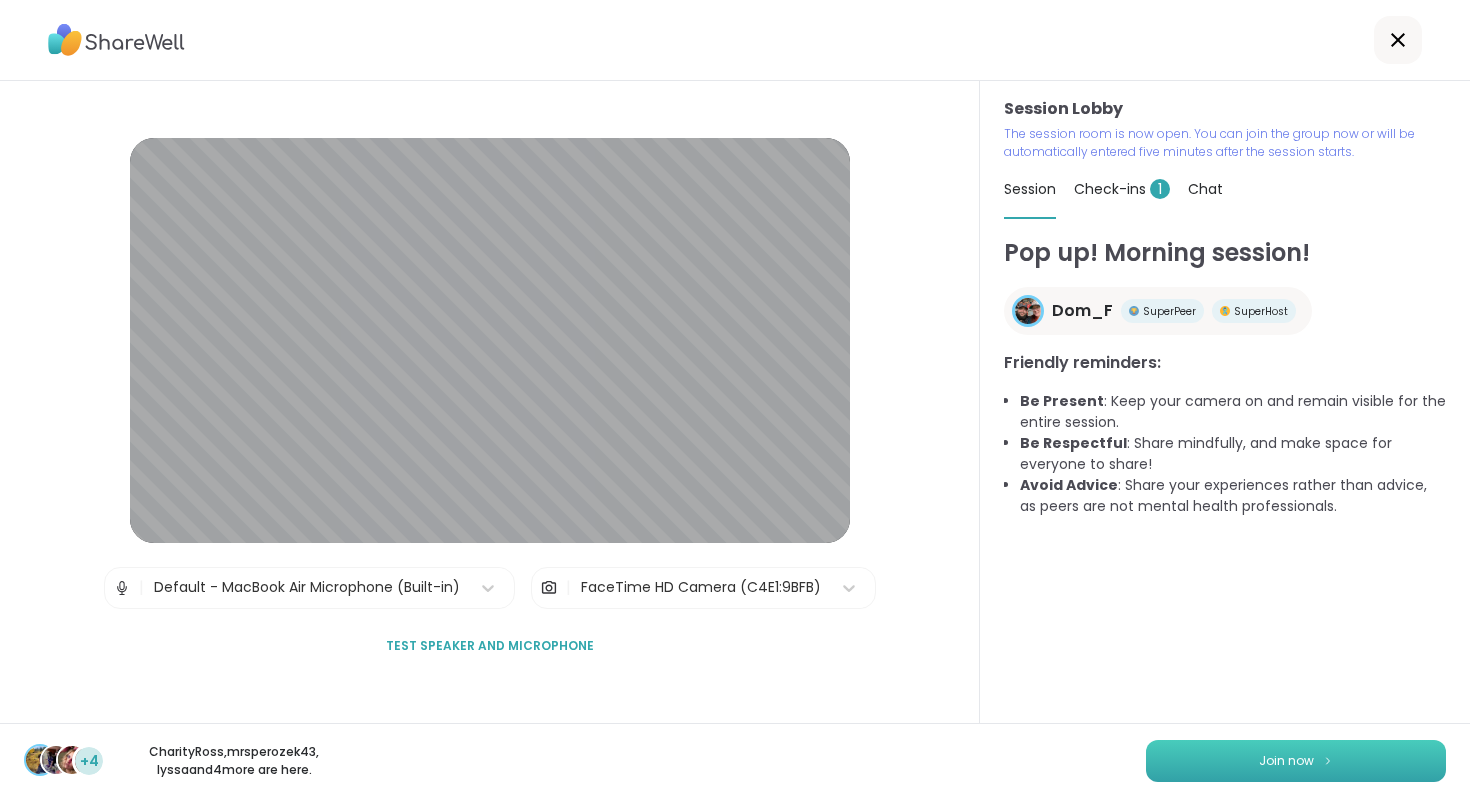click on "Join now" at bounding box center [1296, 761] 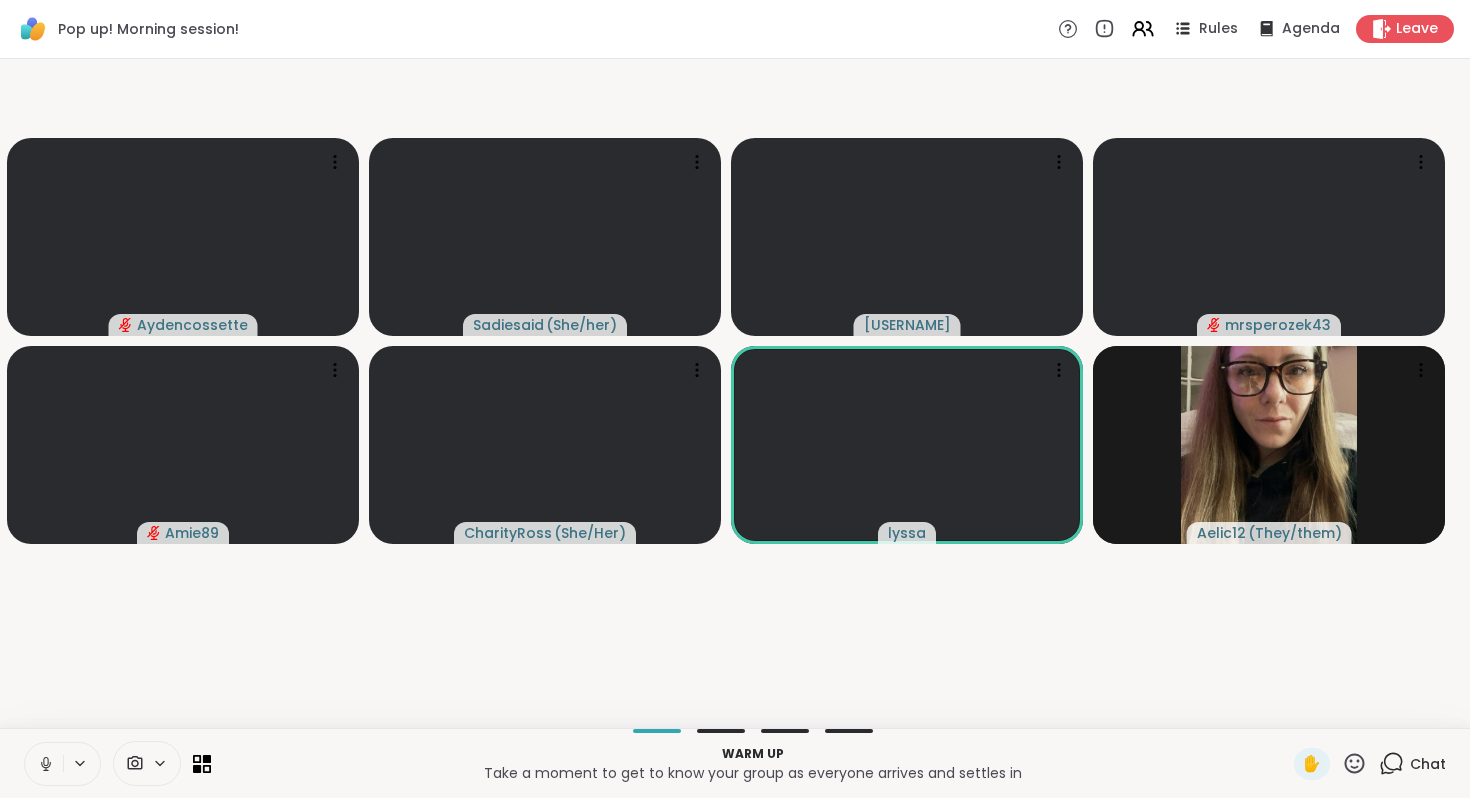 click 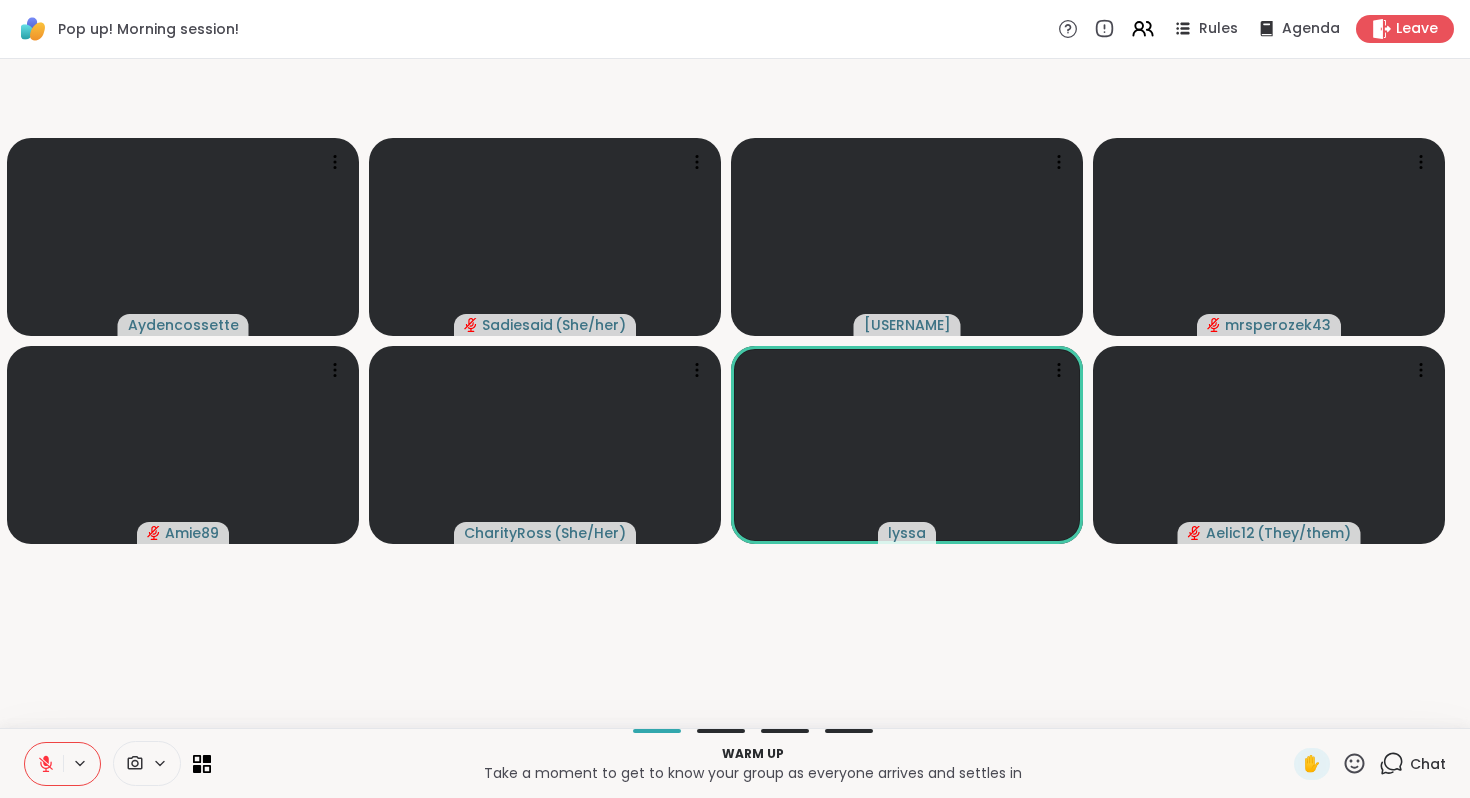 click 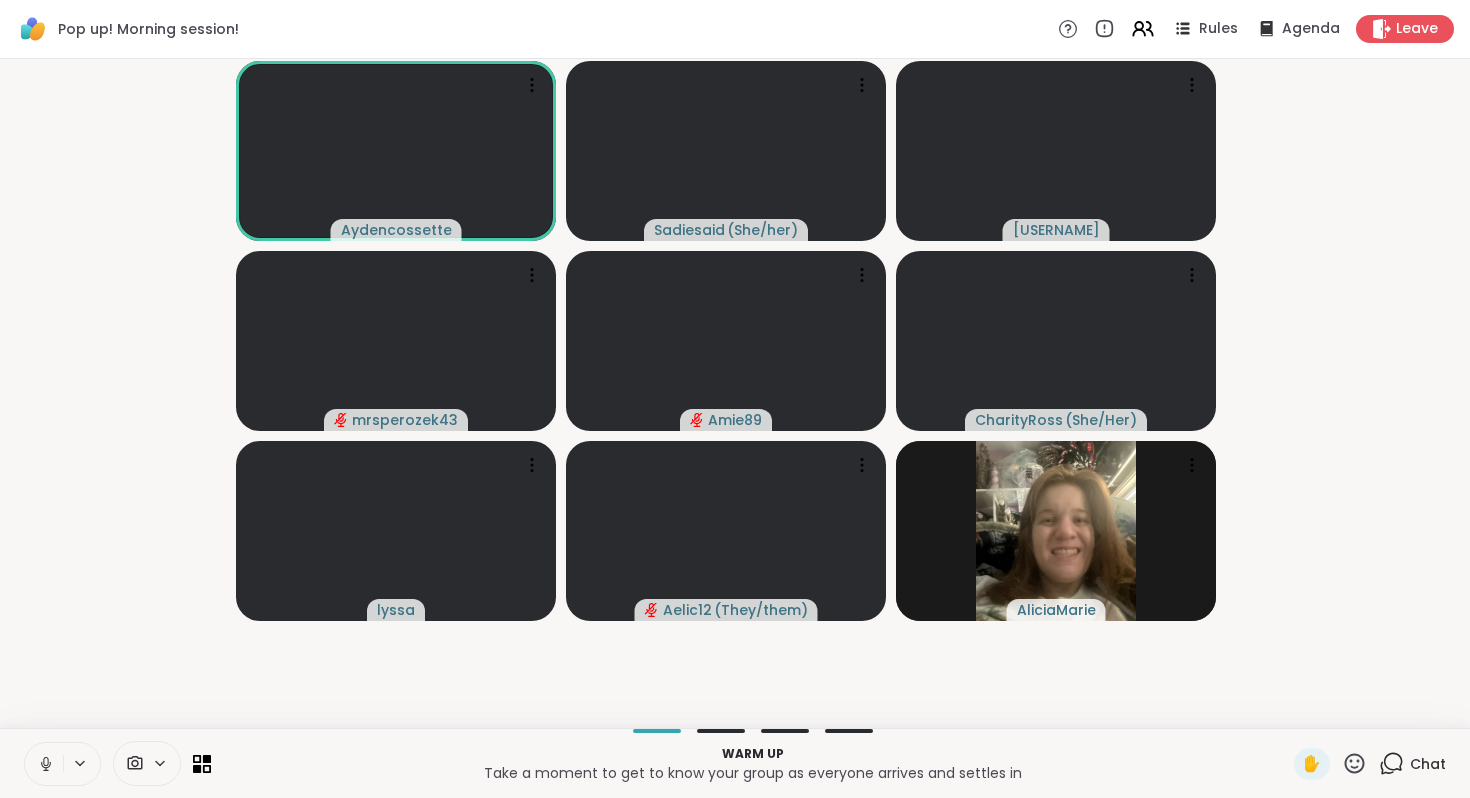 click 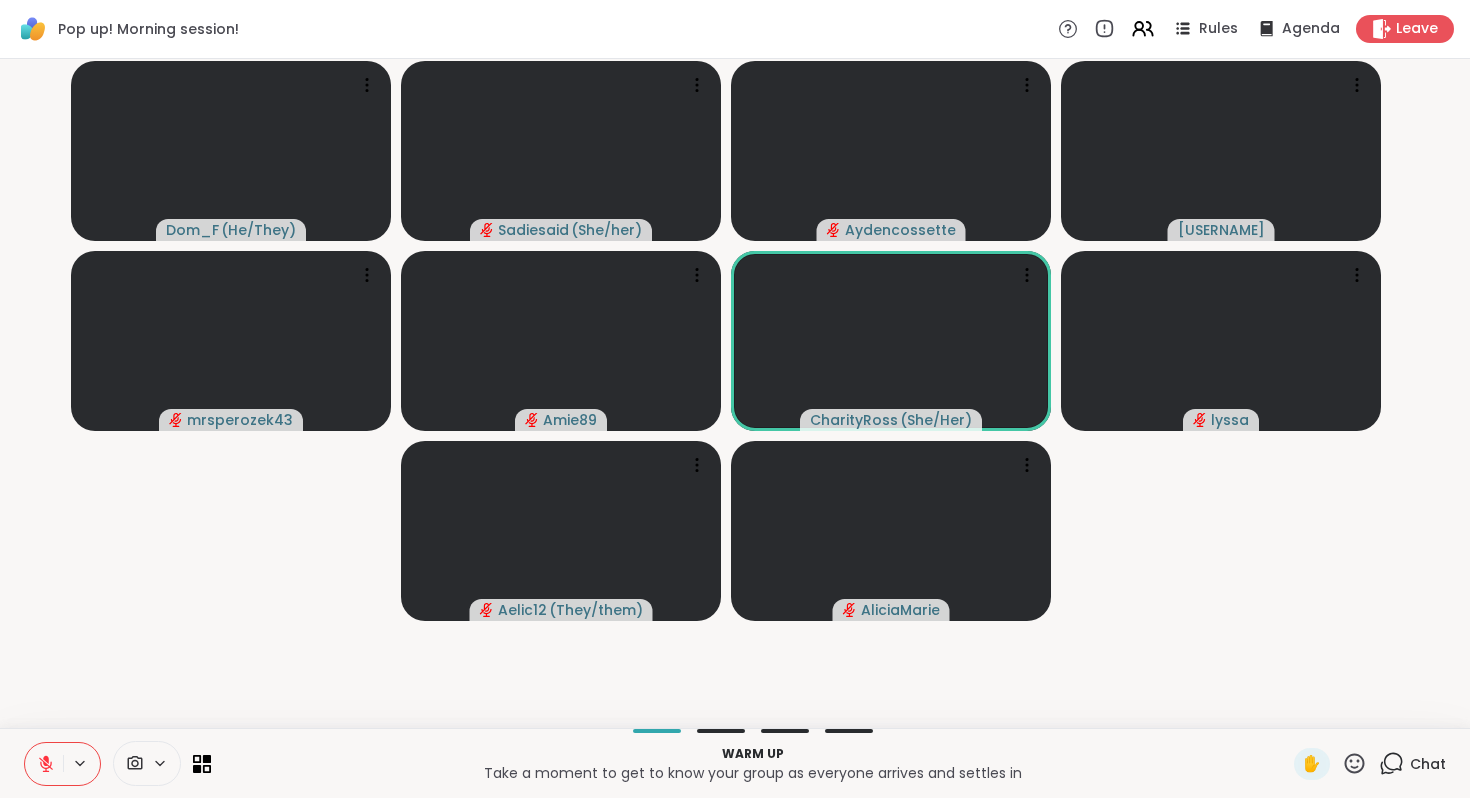 click at bounding box center (44, 764) 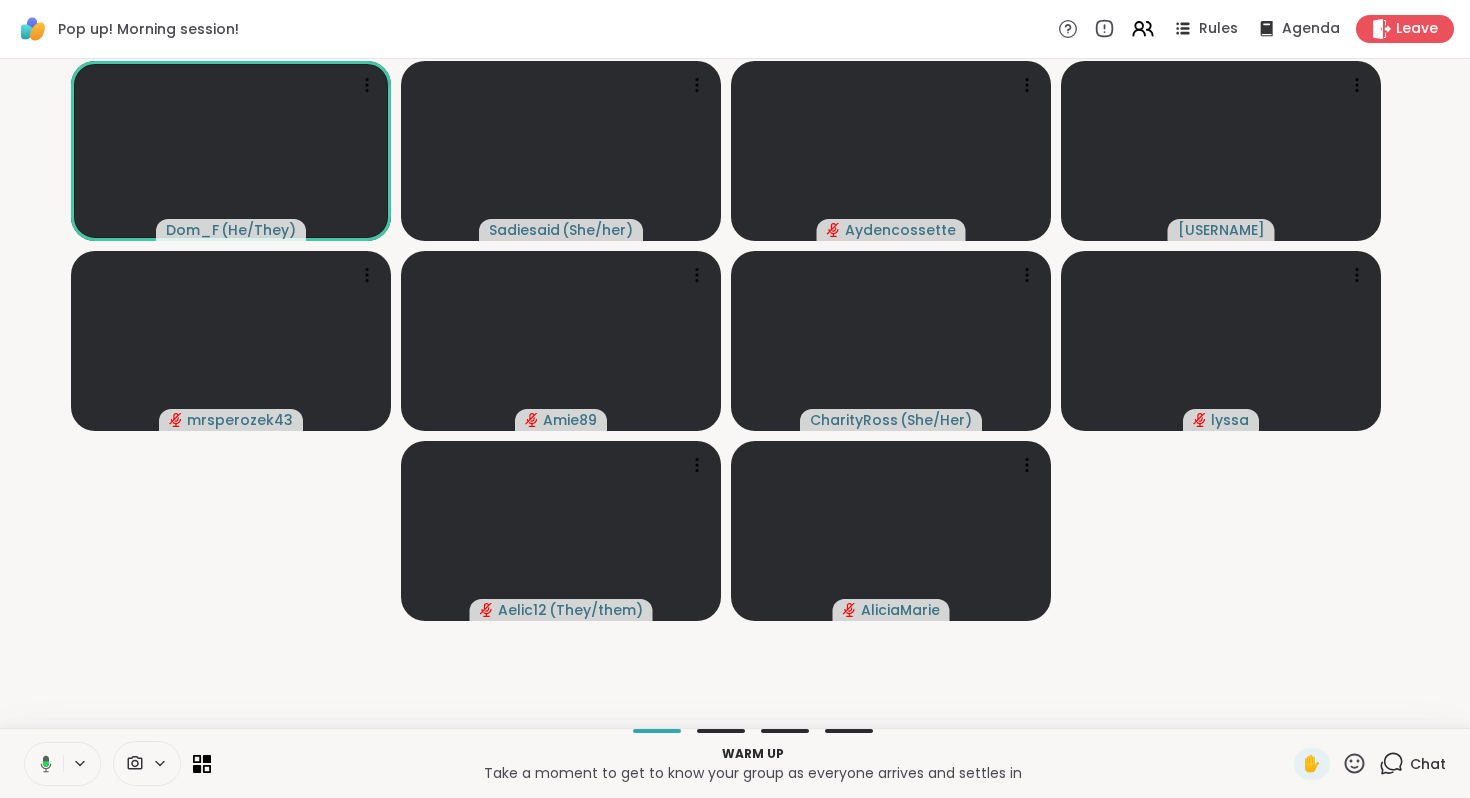 click at bounding box center (42, 764) 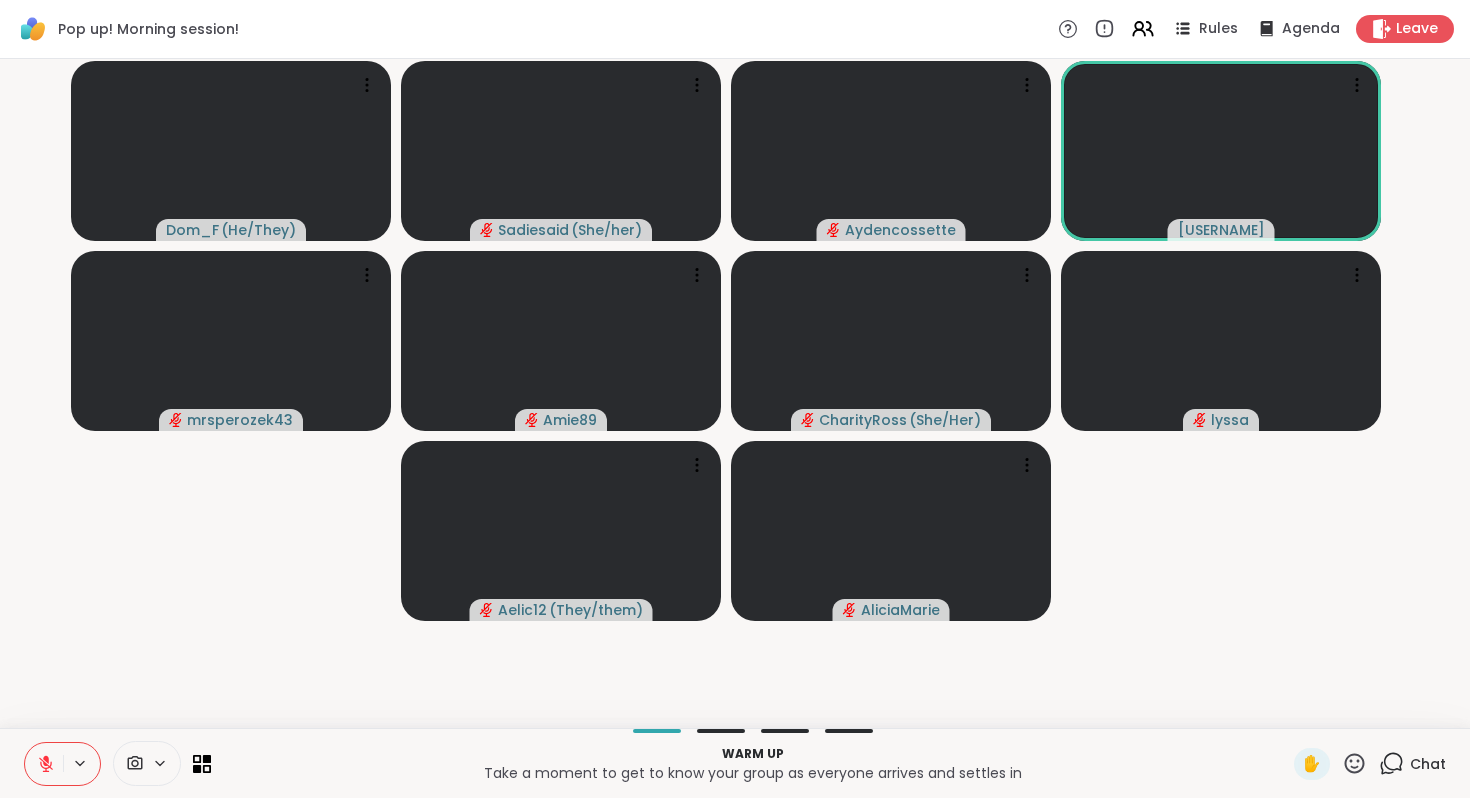 click 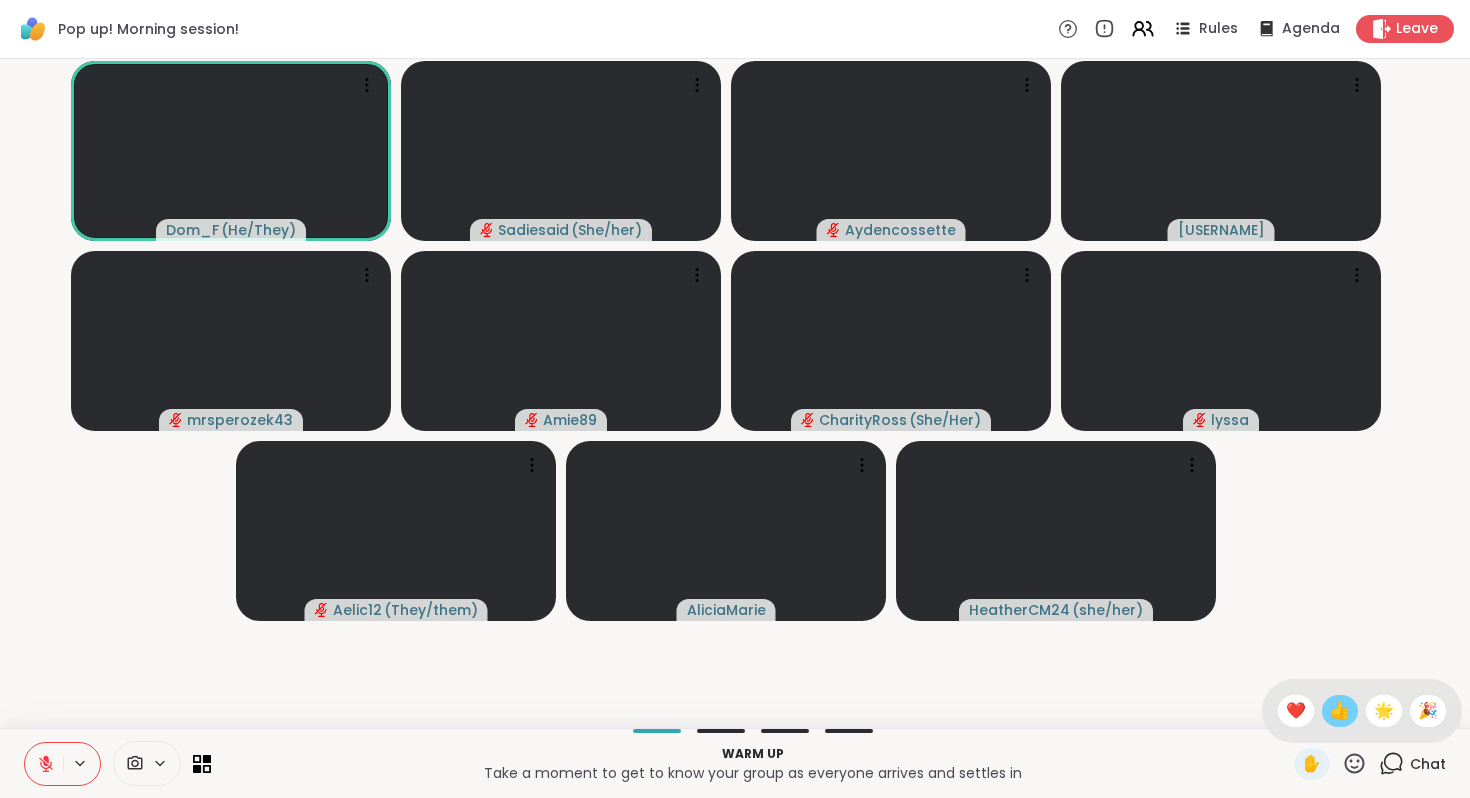 click on "👍" at bounding box center (1340, 711) 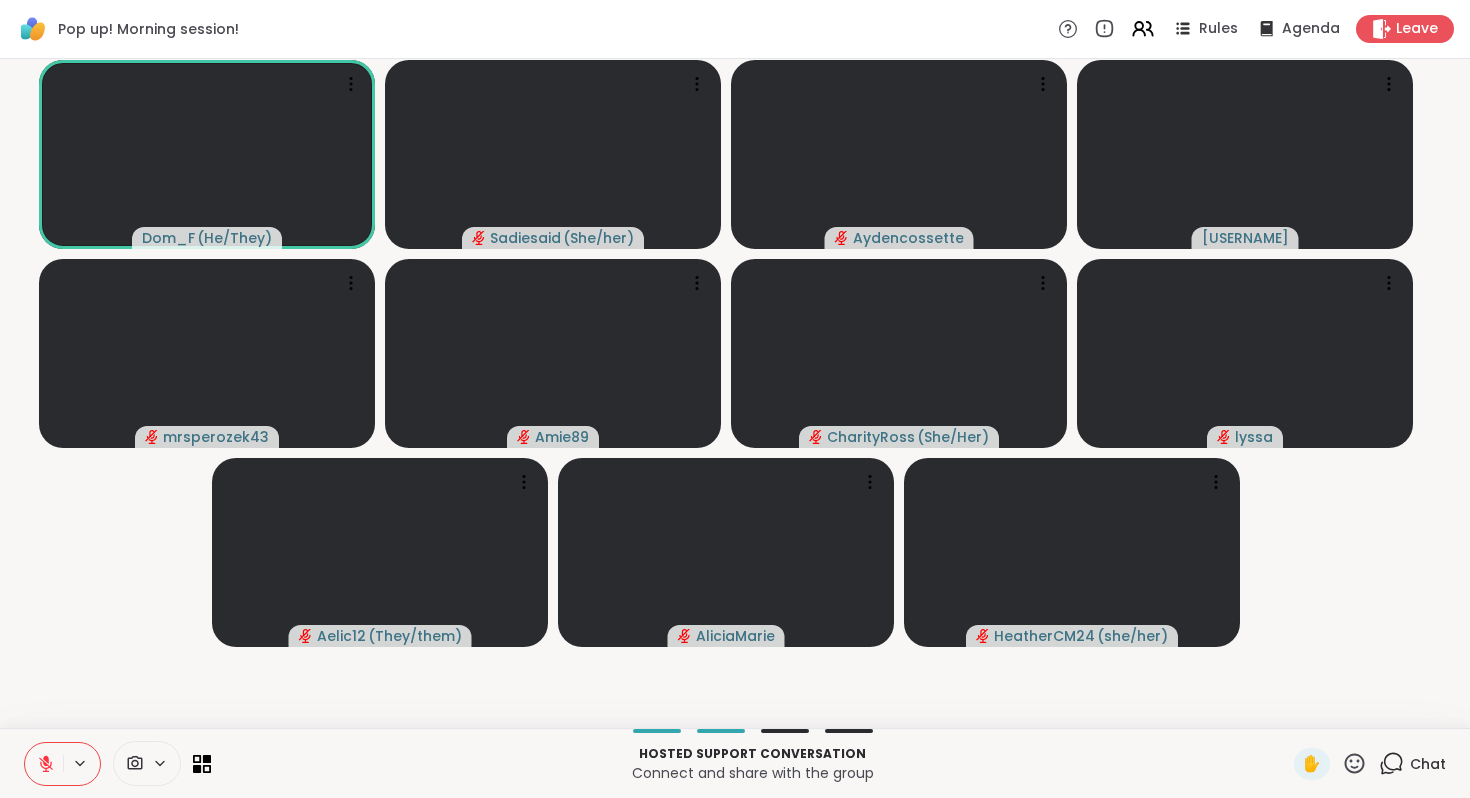 click at bounding box center (785, 731) 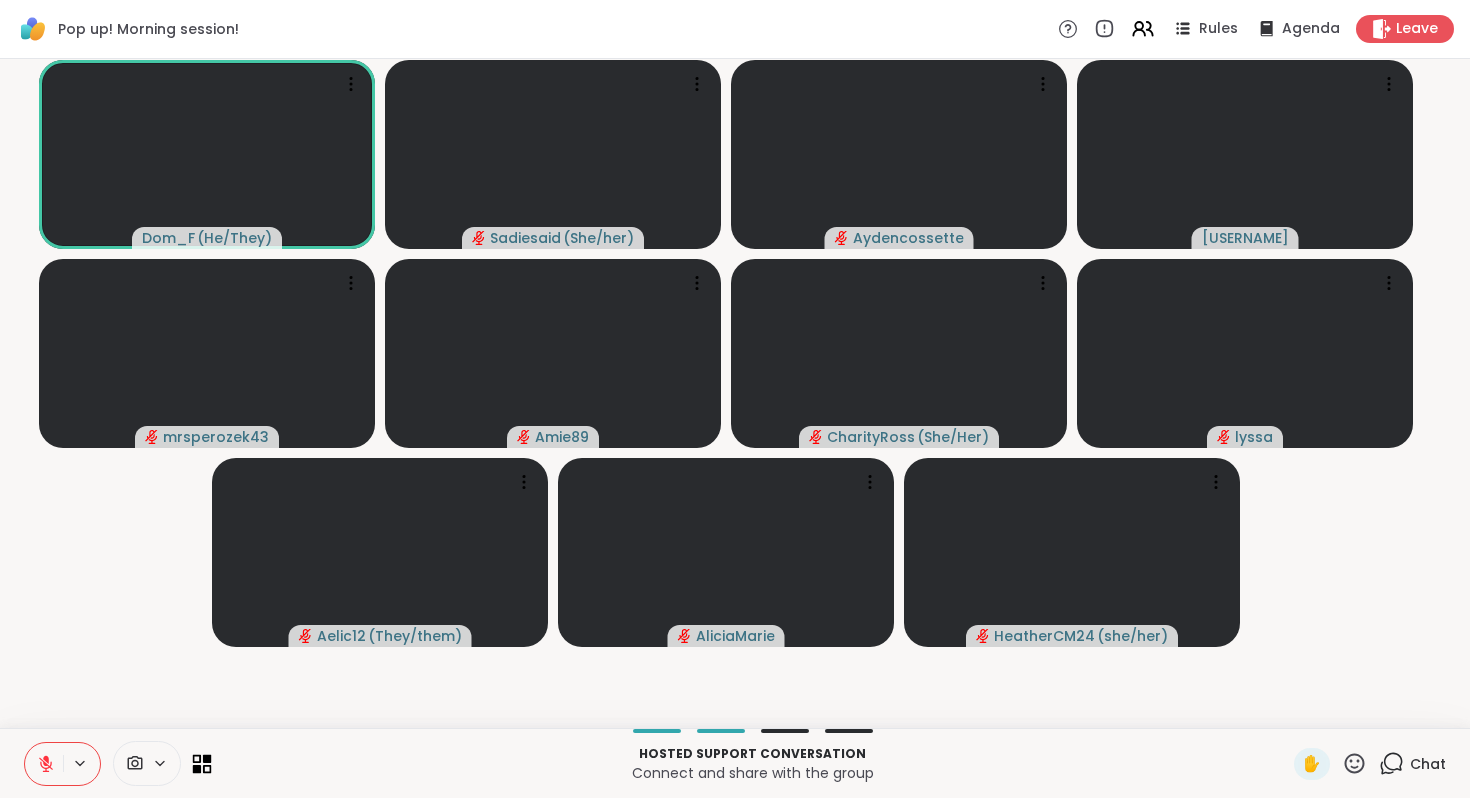 click 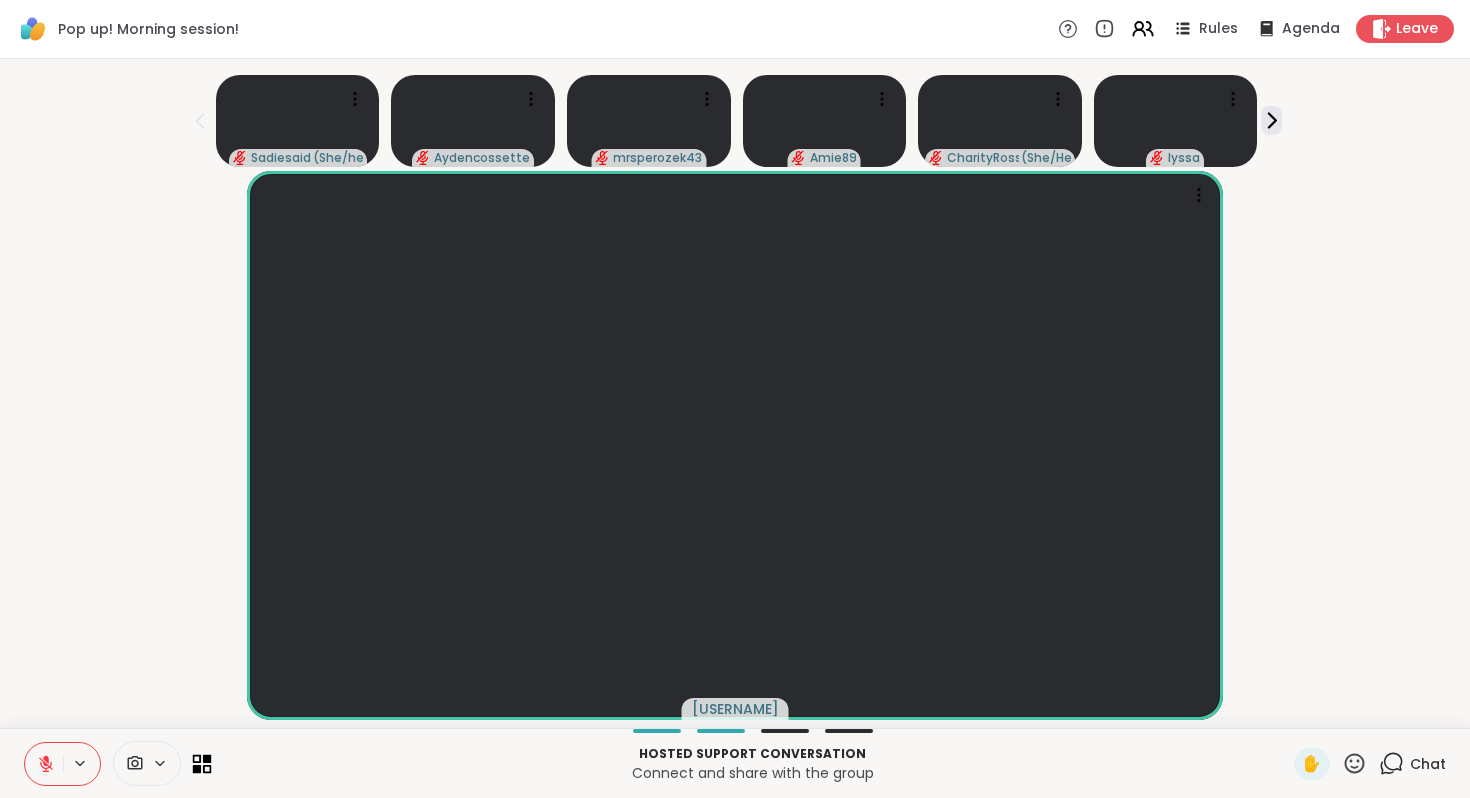 click 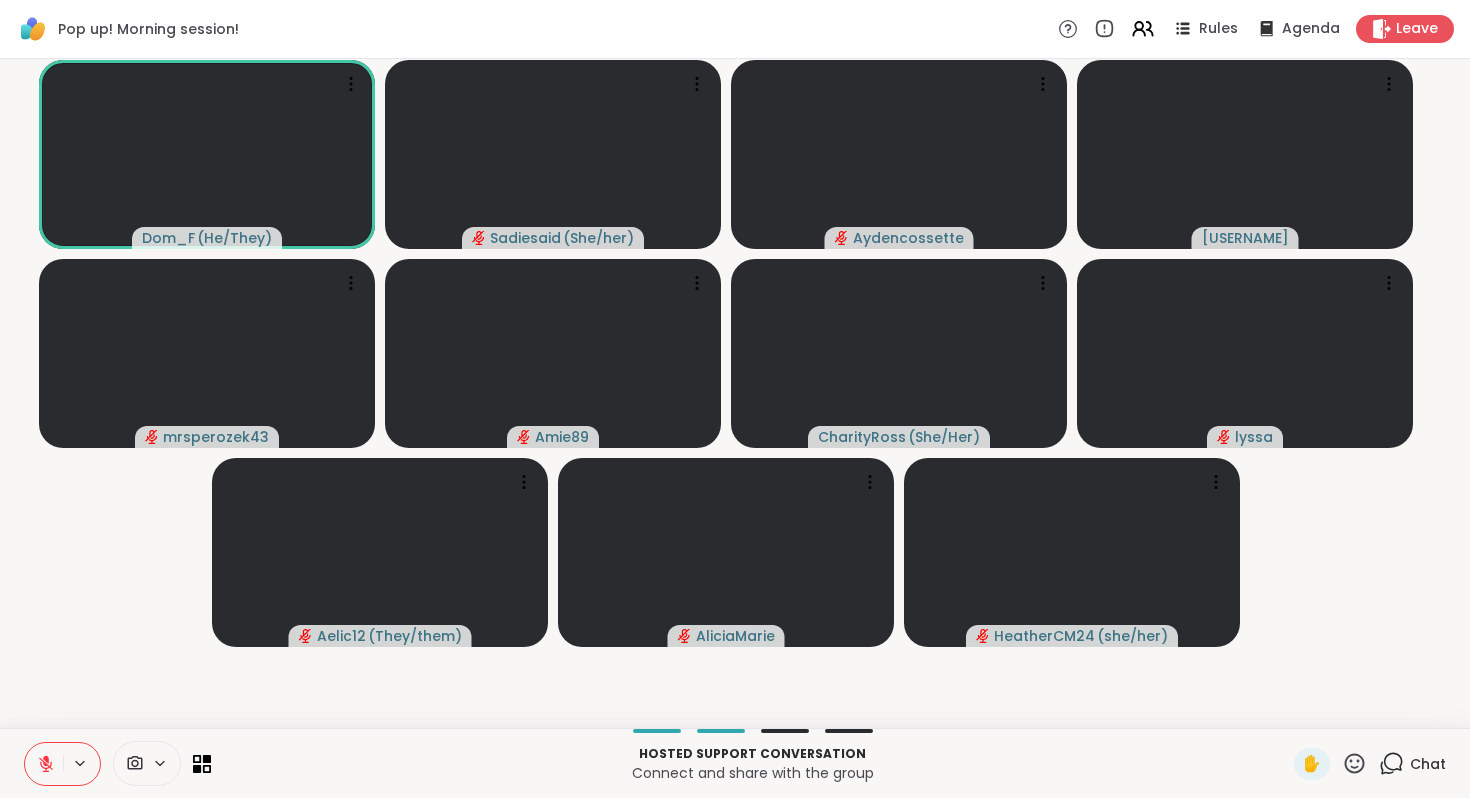 click on "Pop up! Morning session! Rules Agenda Leave" at bounding box center [735, 29] 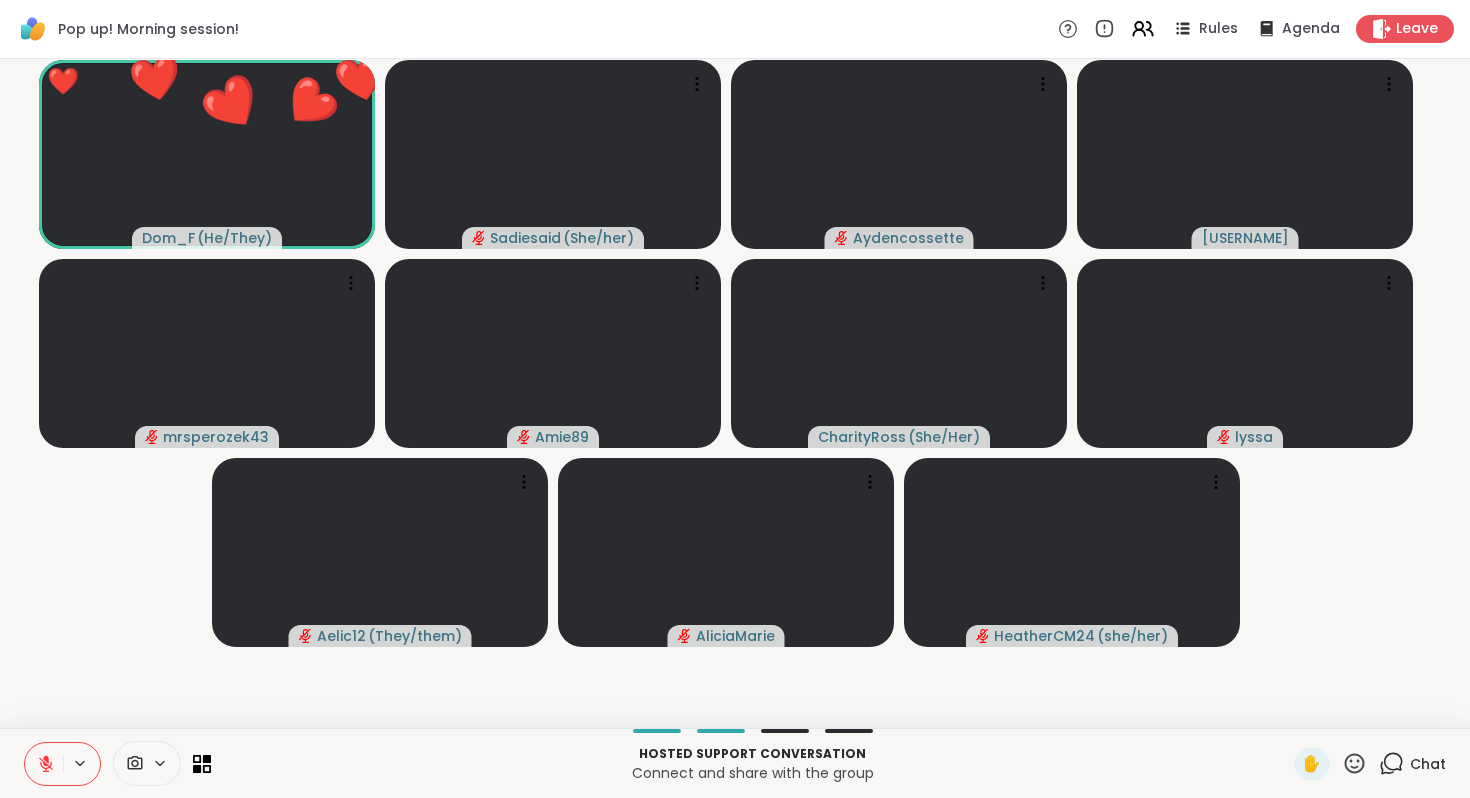 click 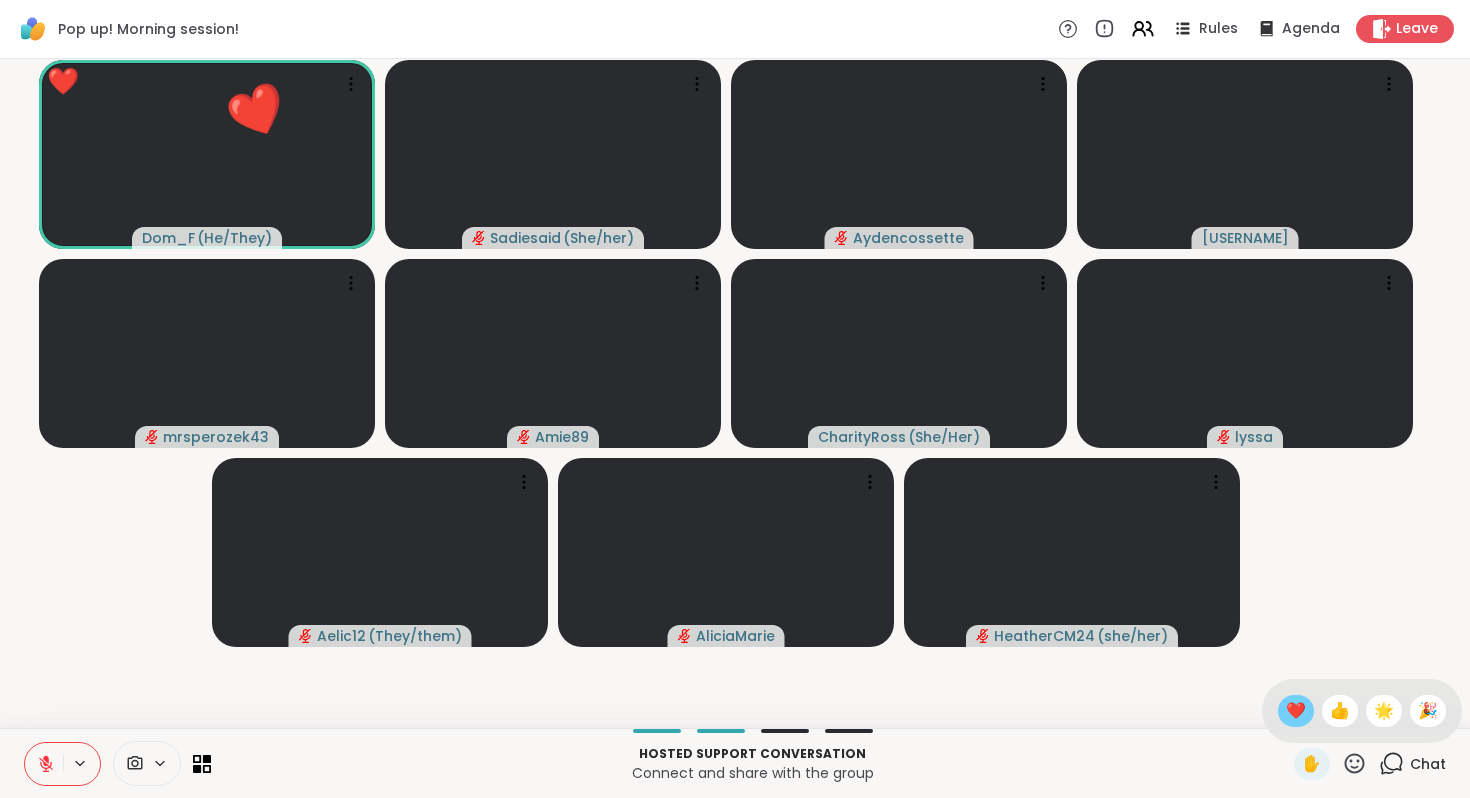 click on "❤️" at bounding box center (1296, 711) 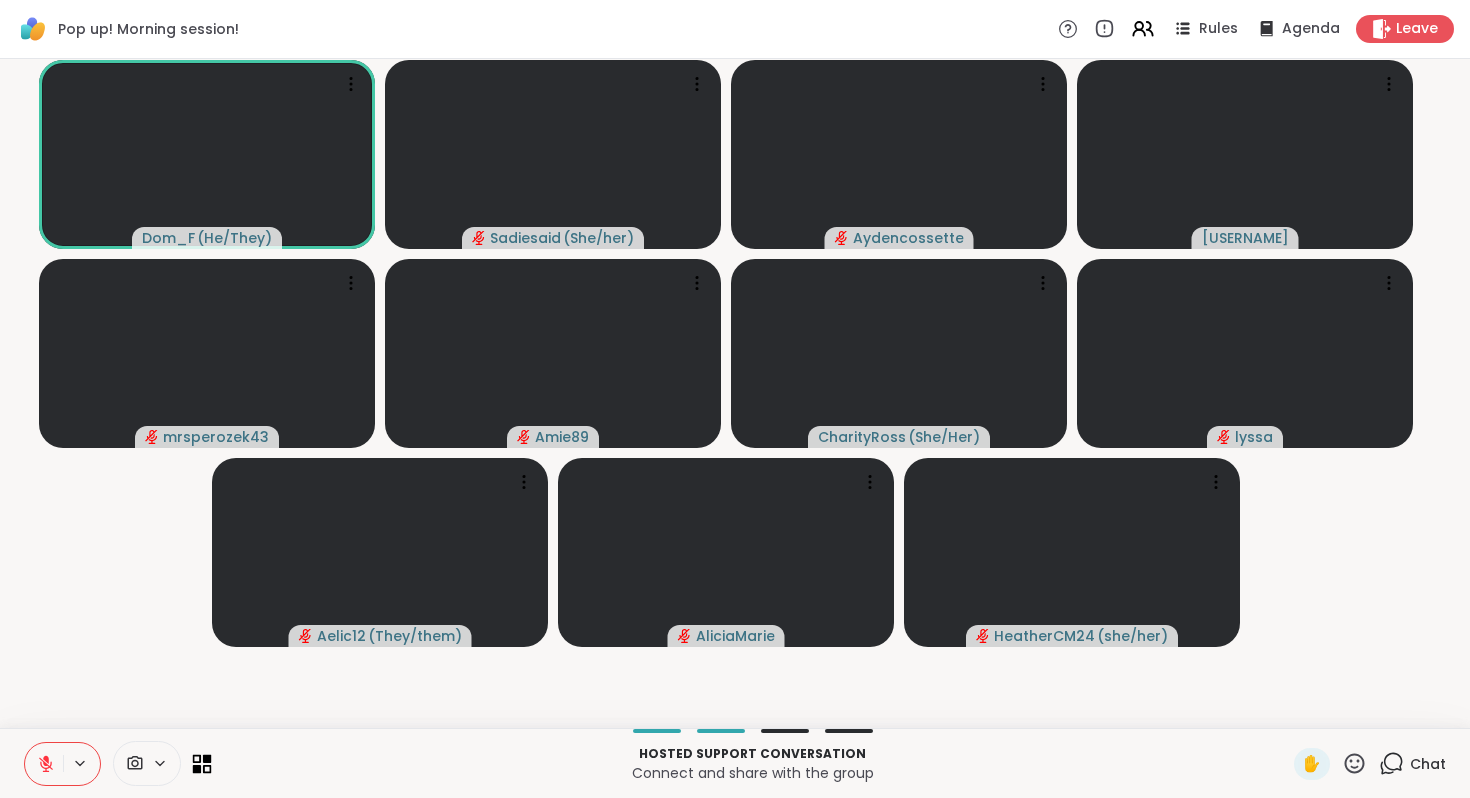 click 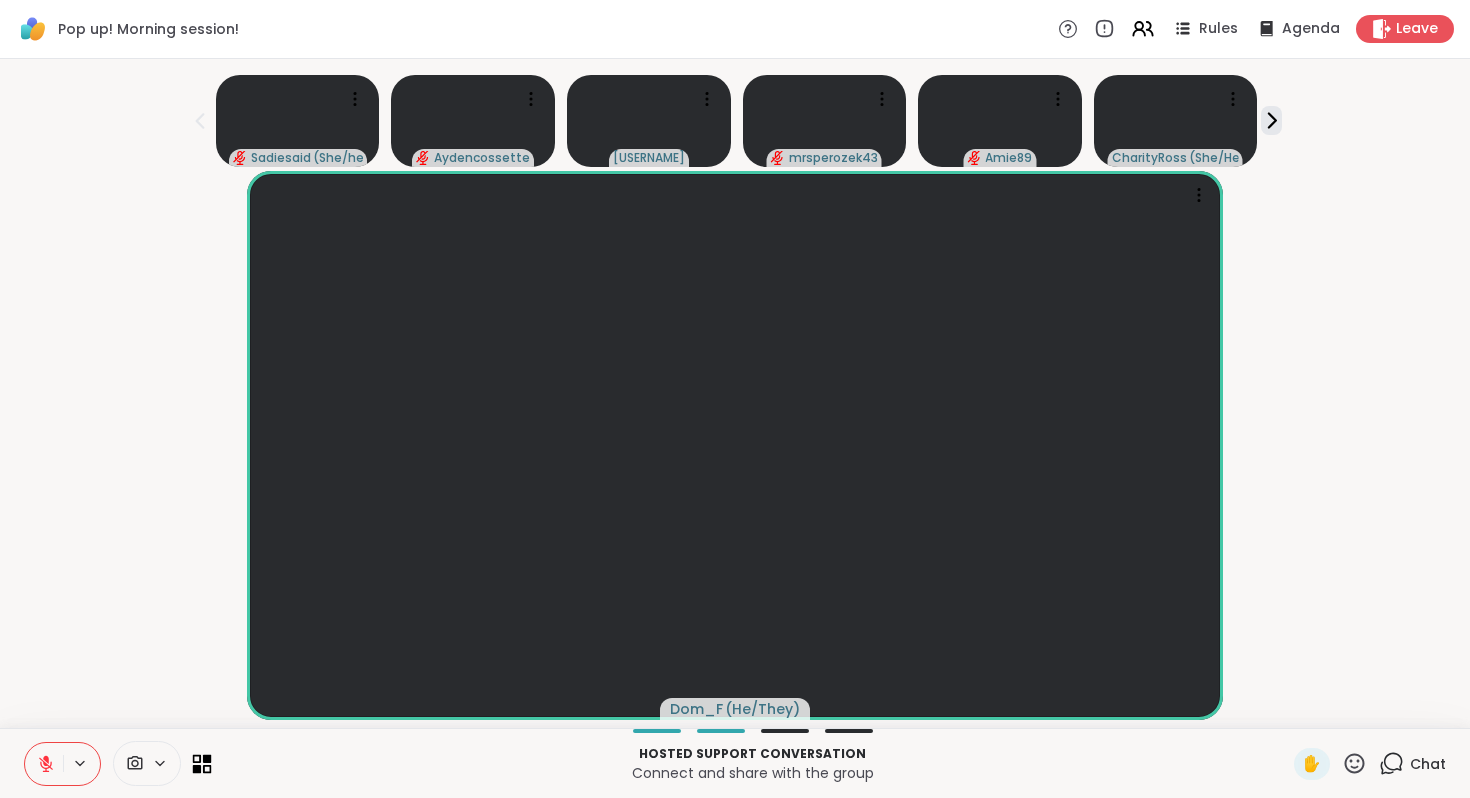 click 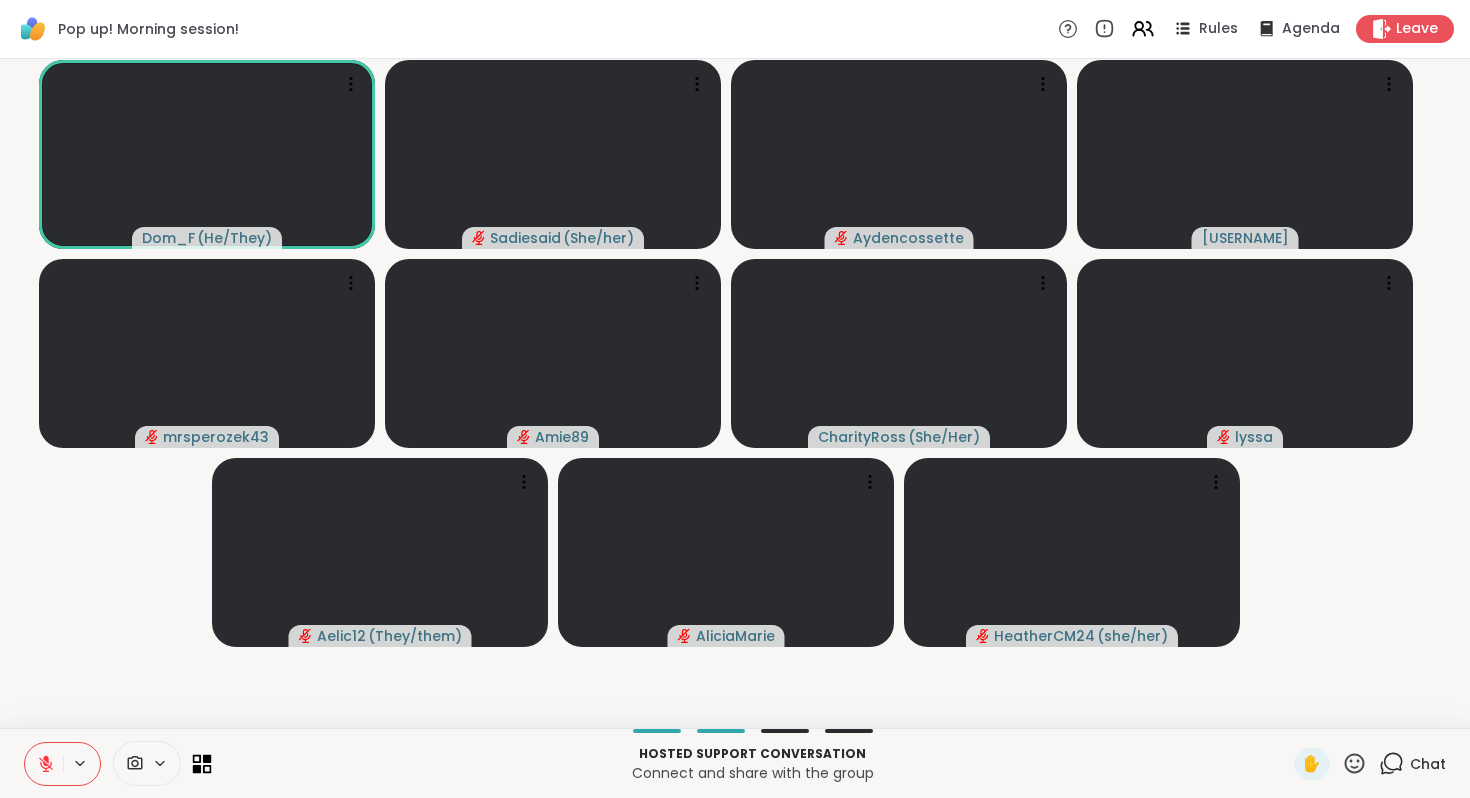click 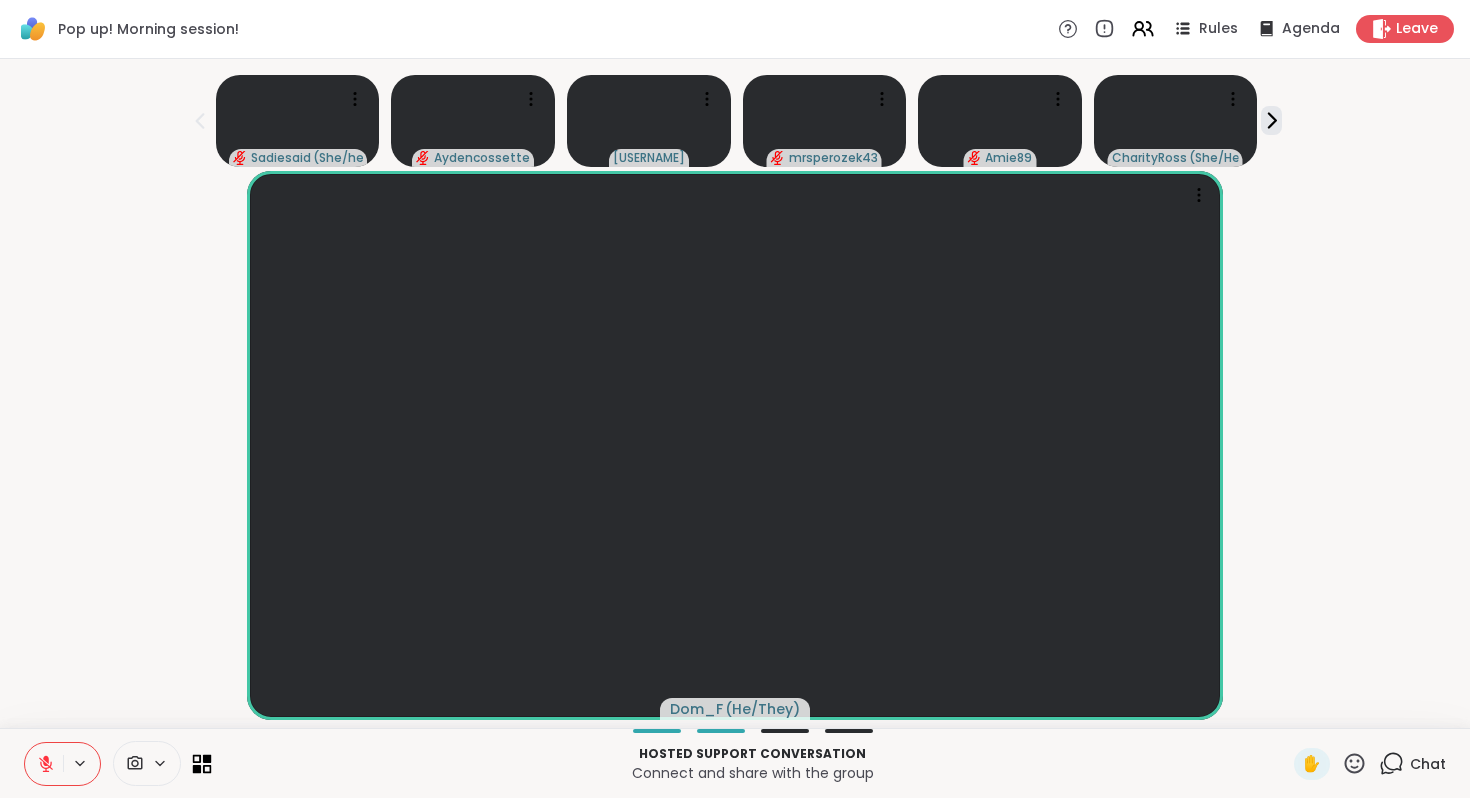 click 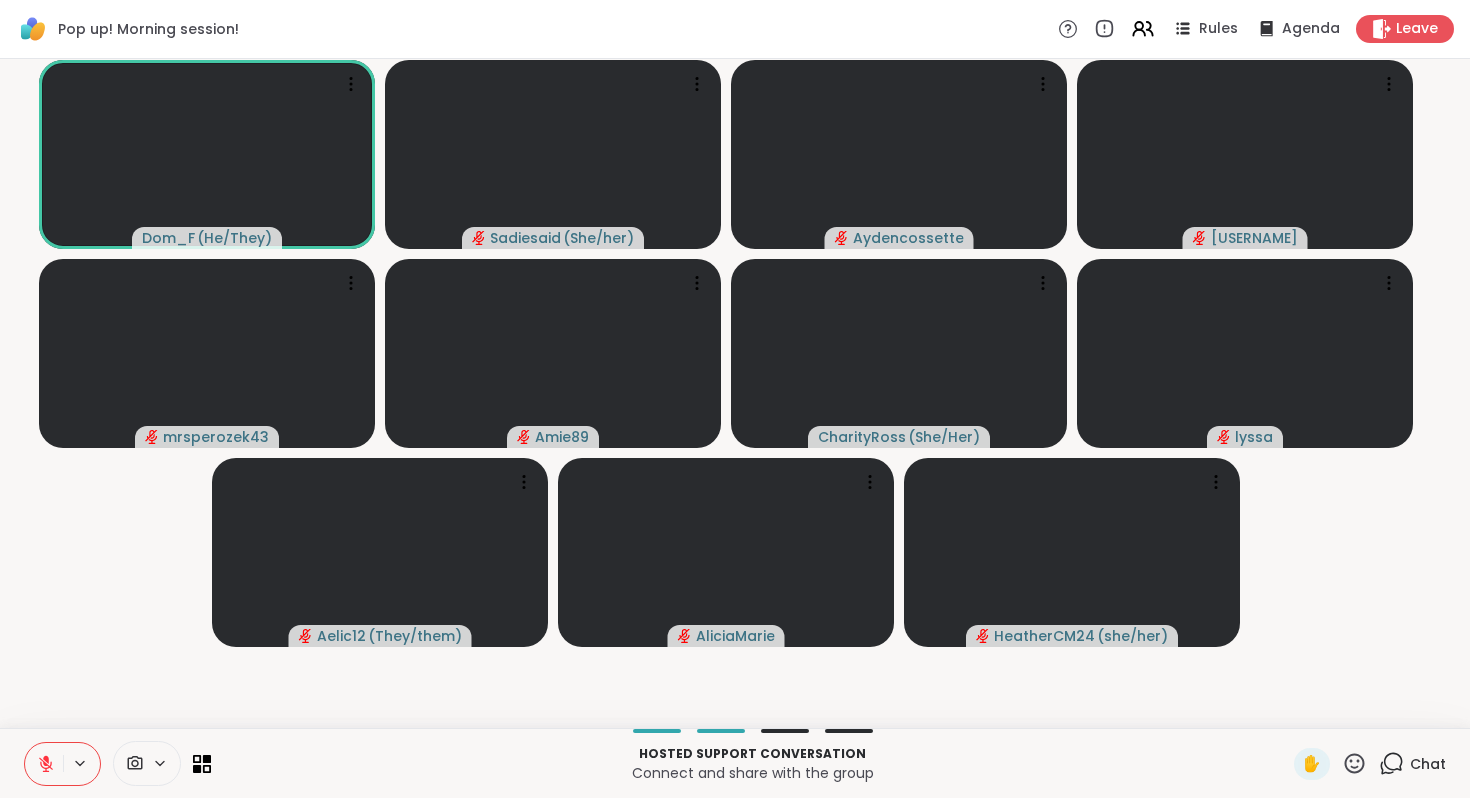 click 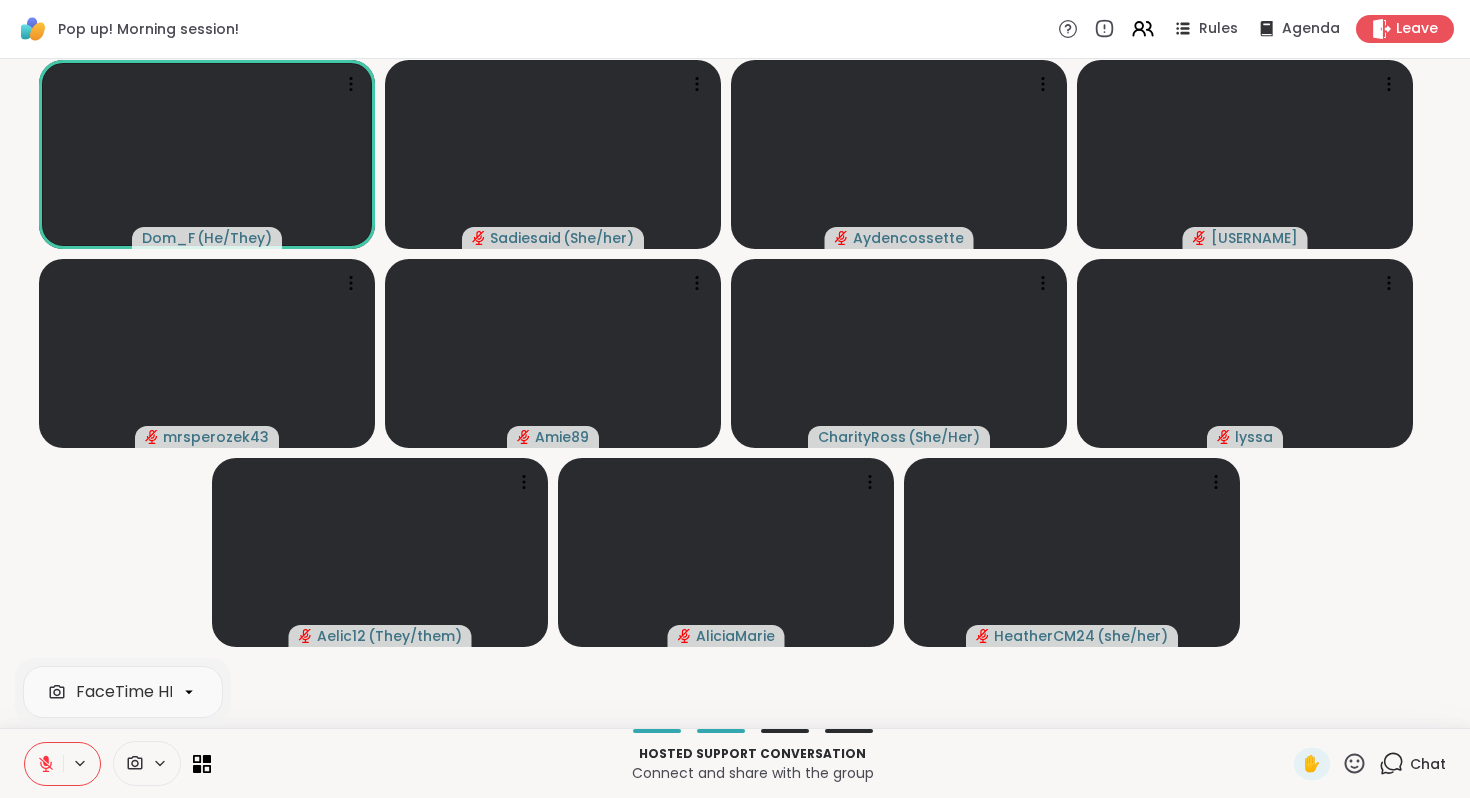 click on "Connect and share with the group" at bounding box center [752, 773] 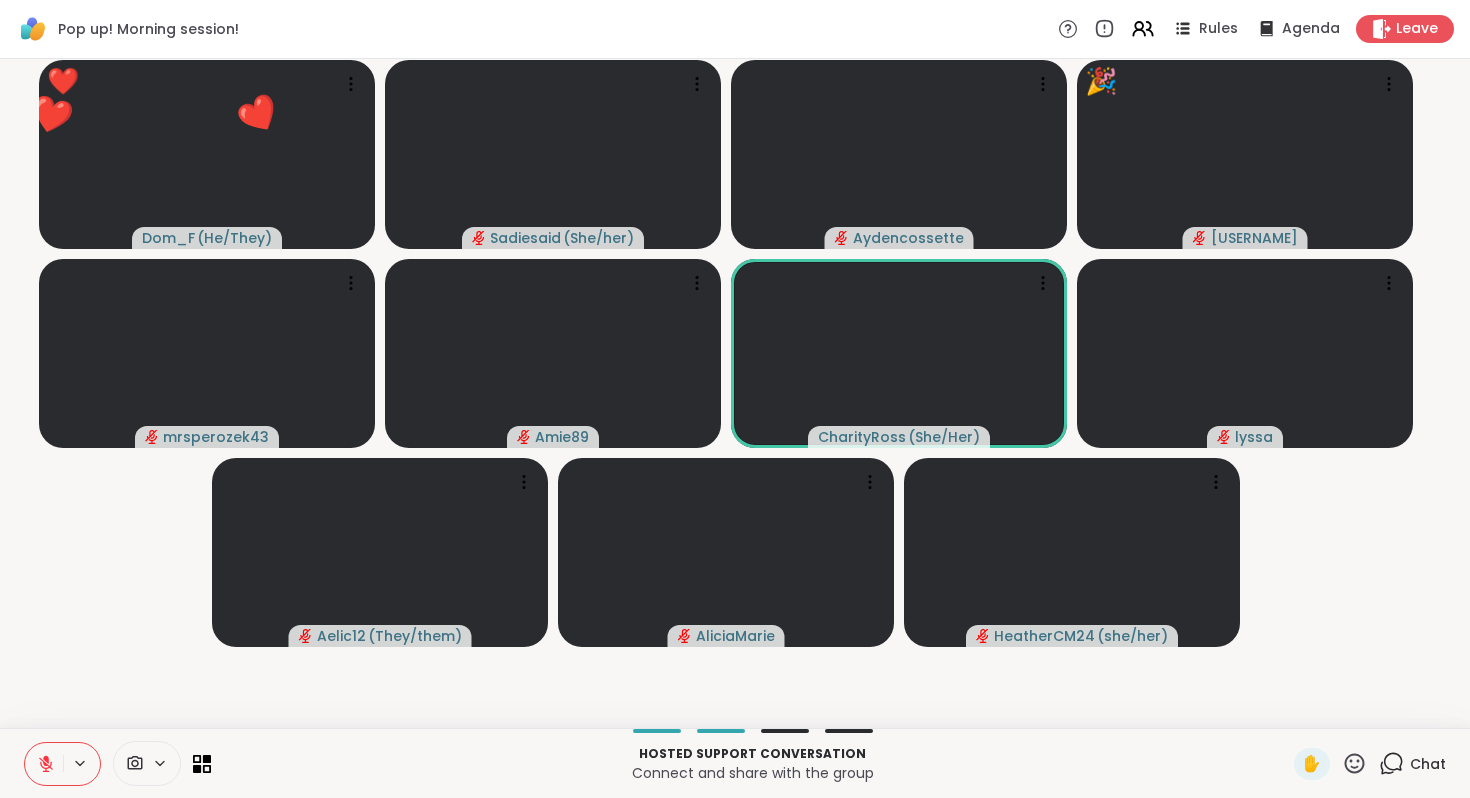 click 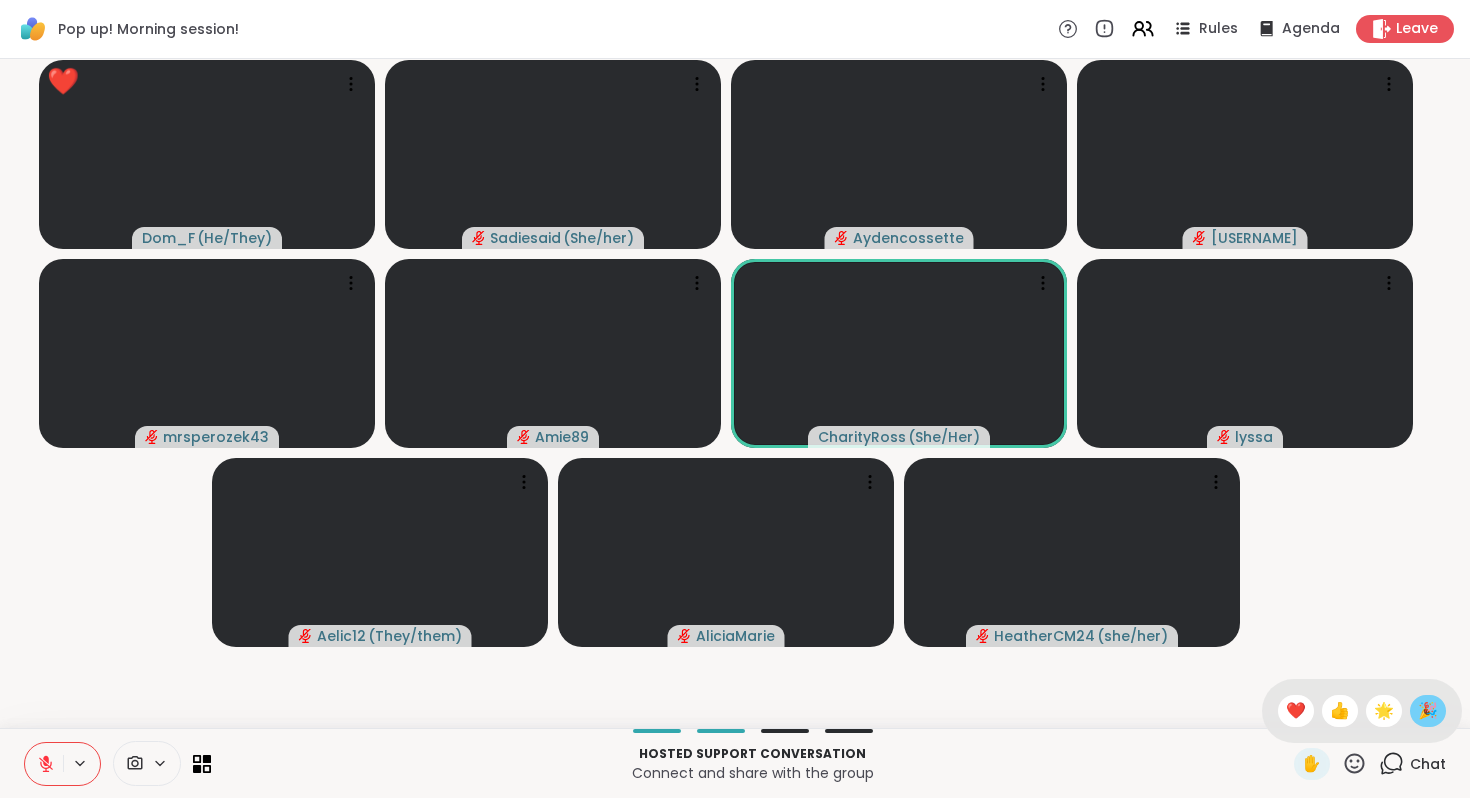 click on "🎉" at bounding box center [1428, 711] 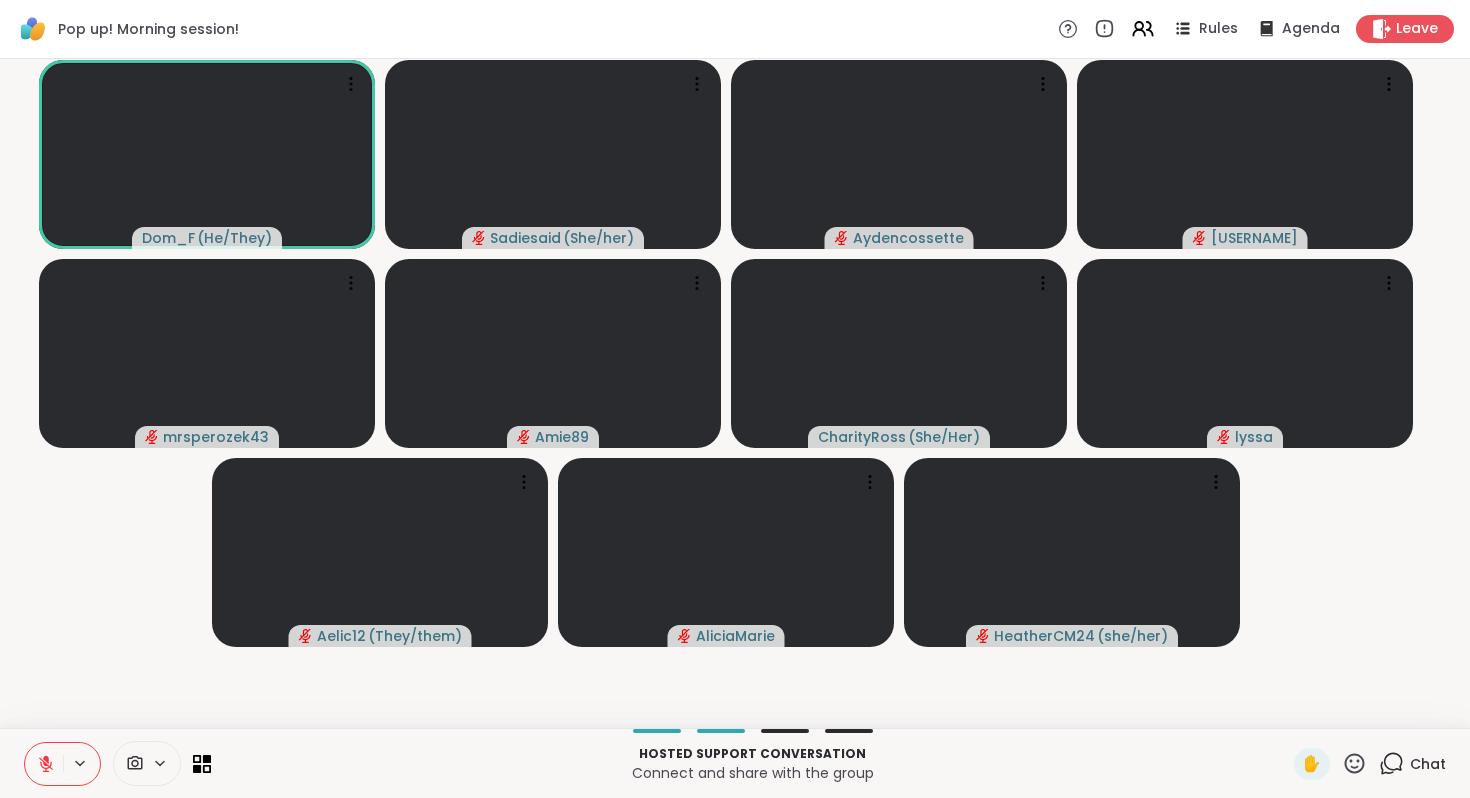click 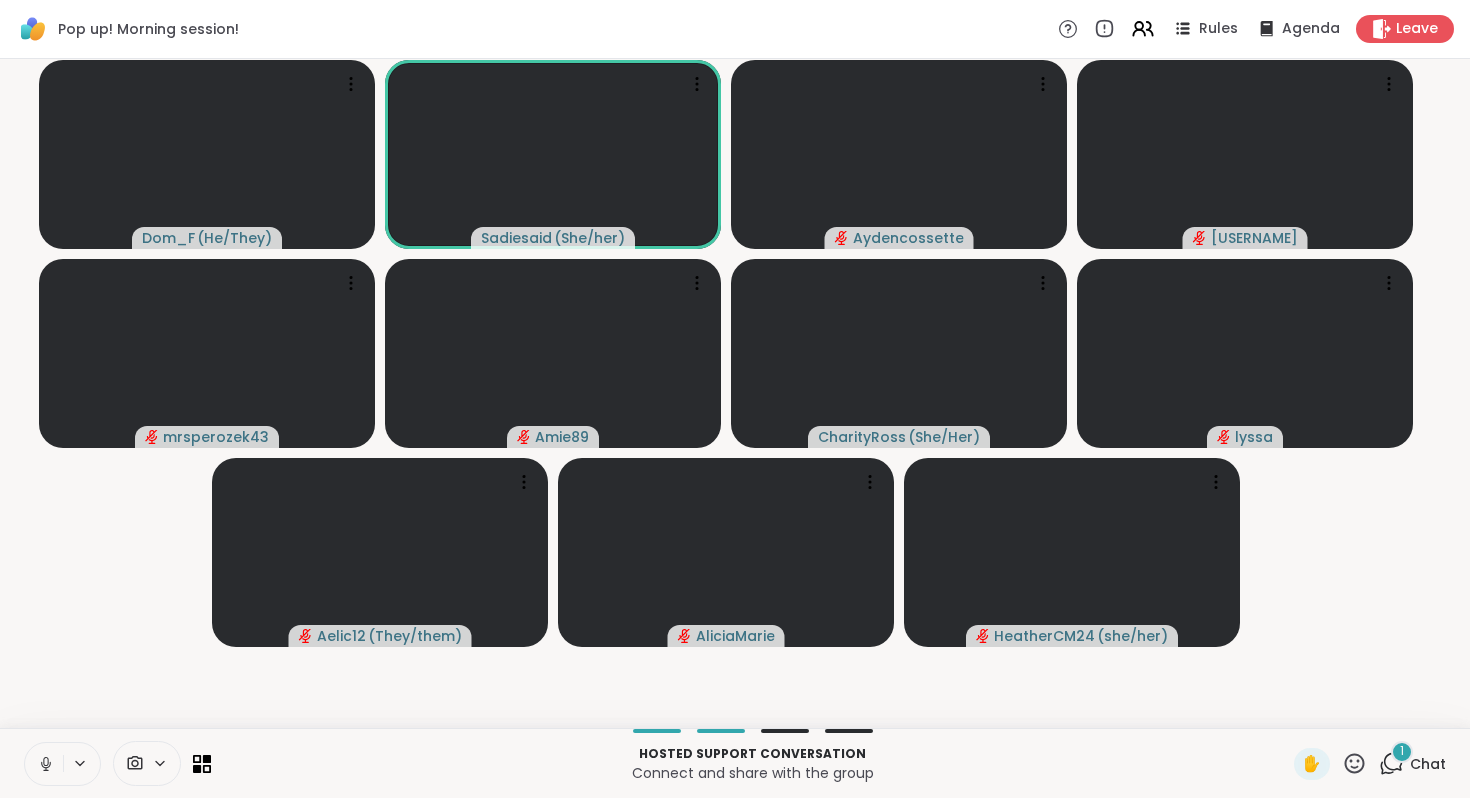 click 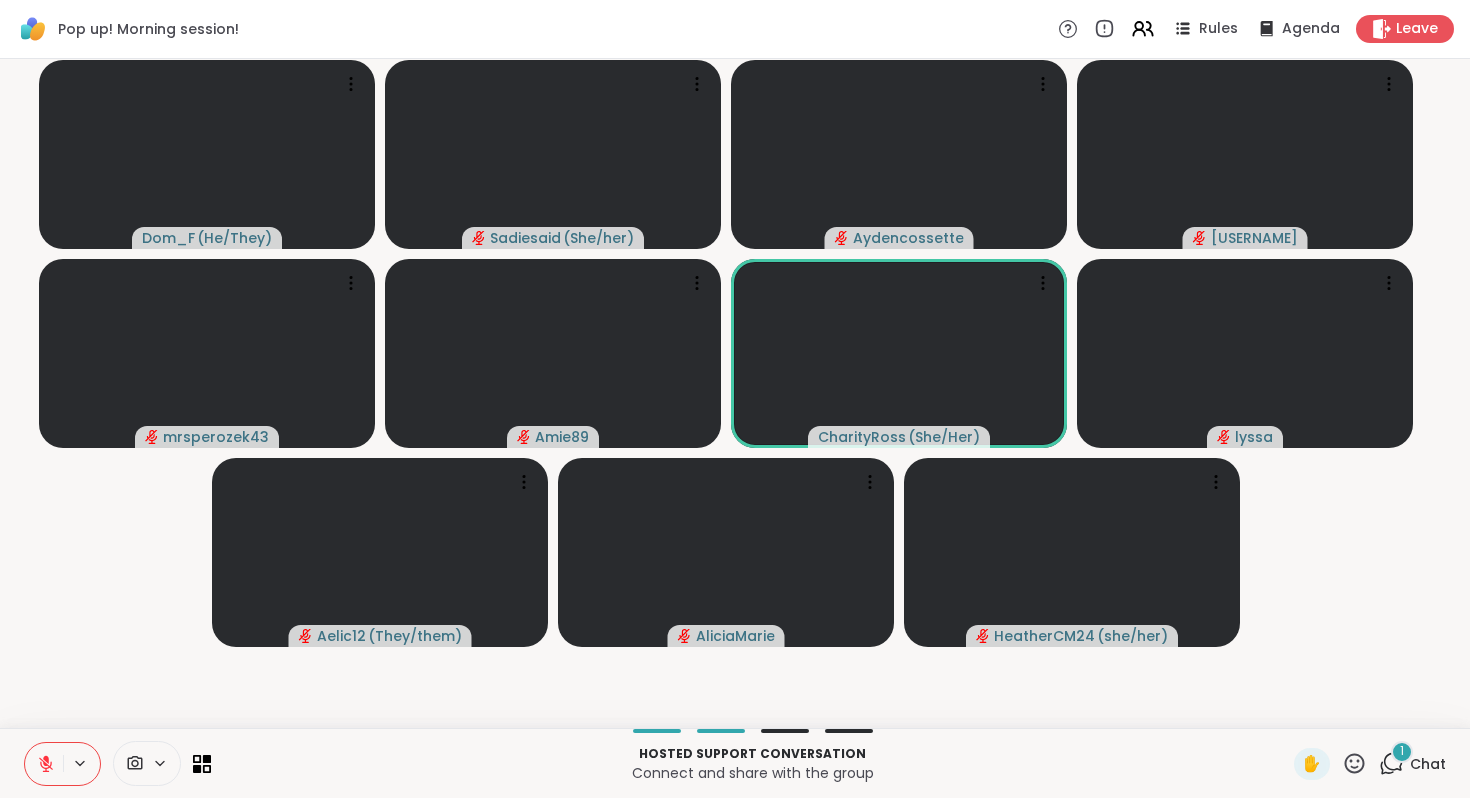 click 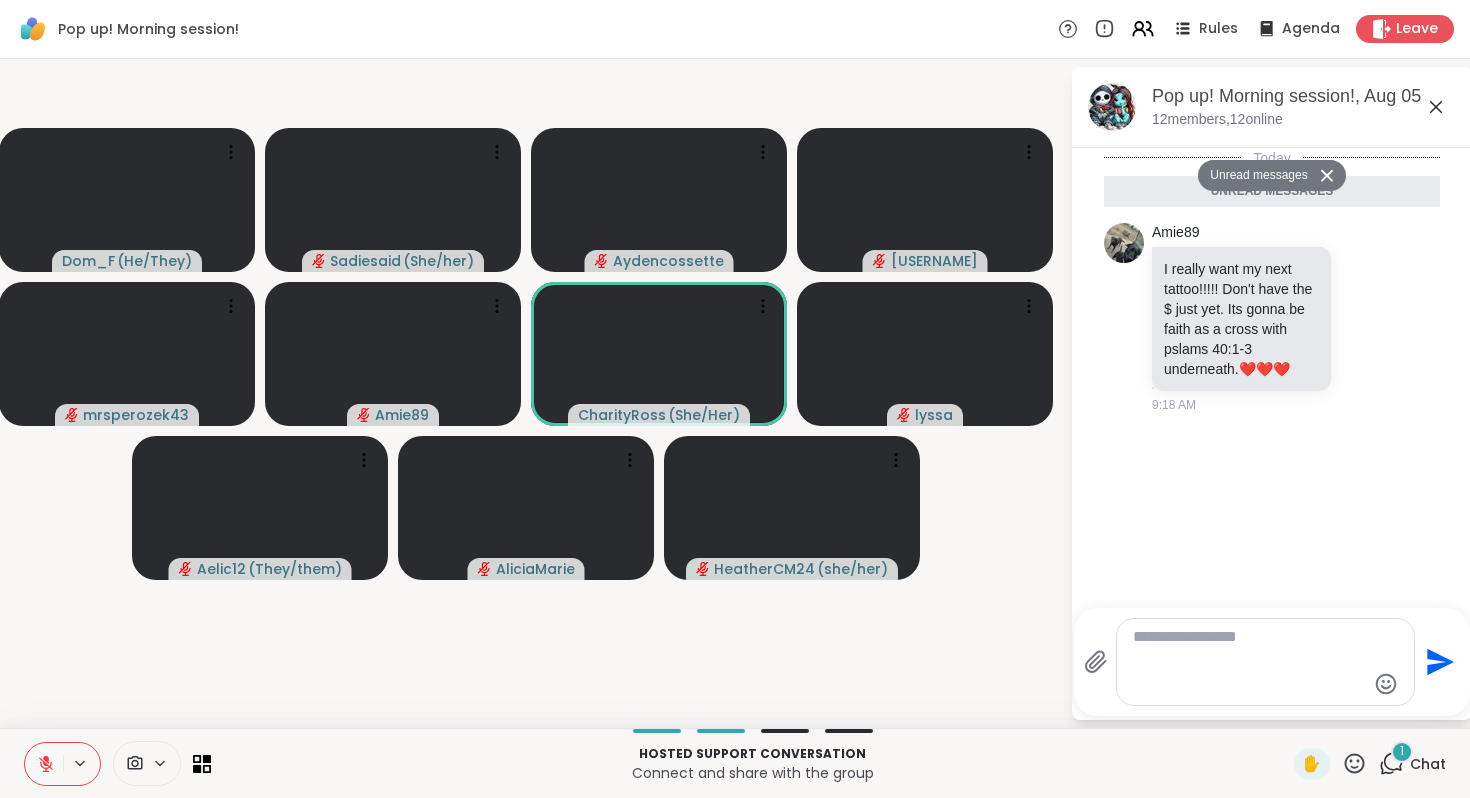 scroll, scrollTop: 551, scrollLeft: 0, axis: vertical 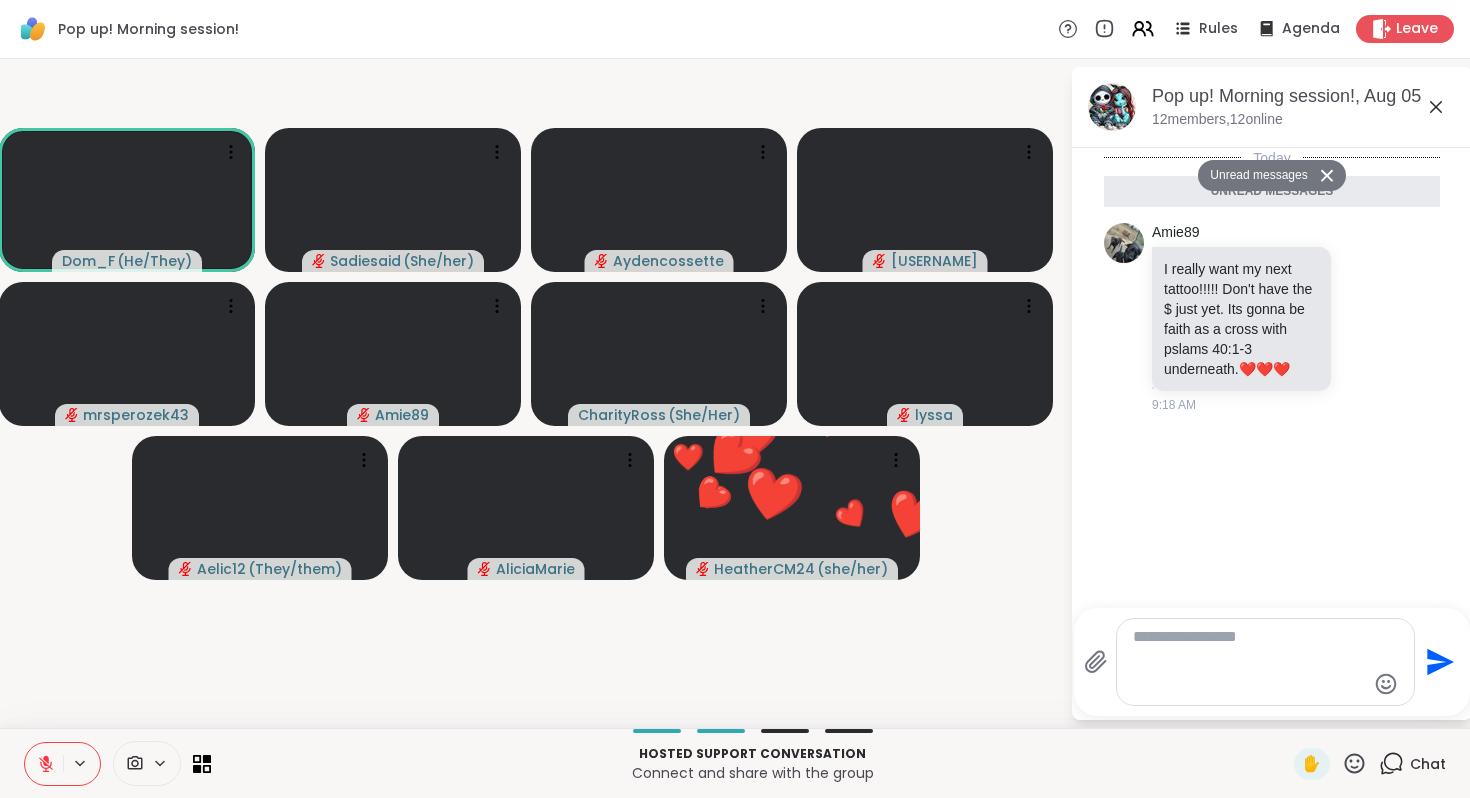 click 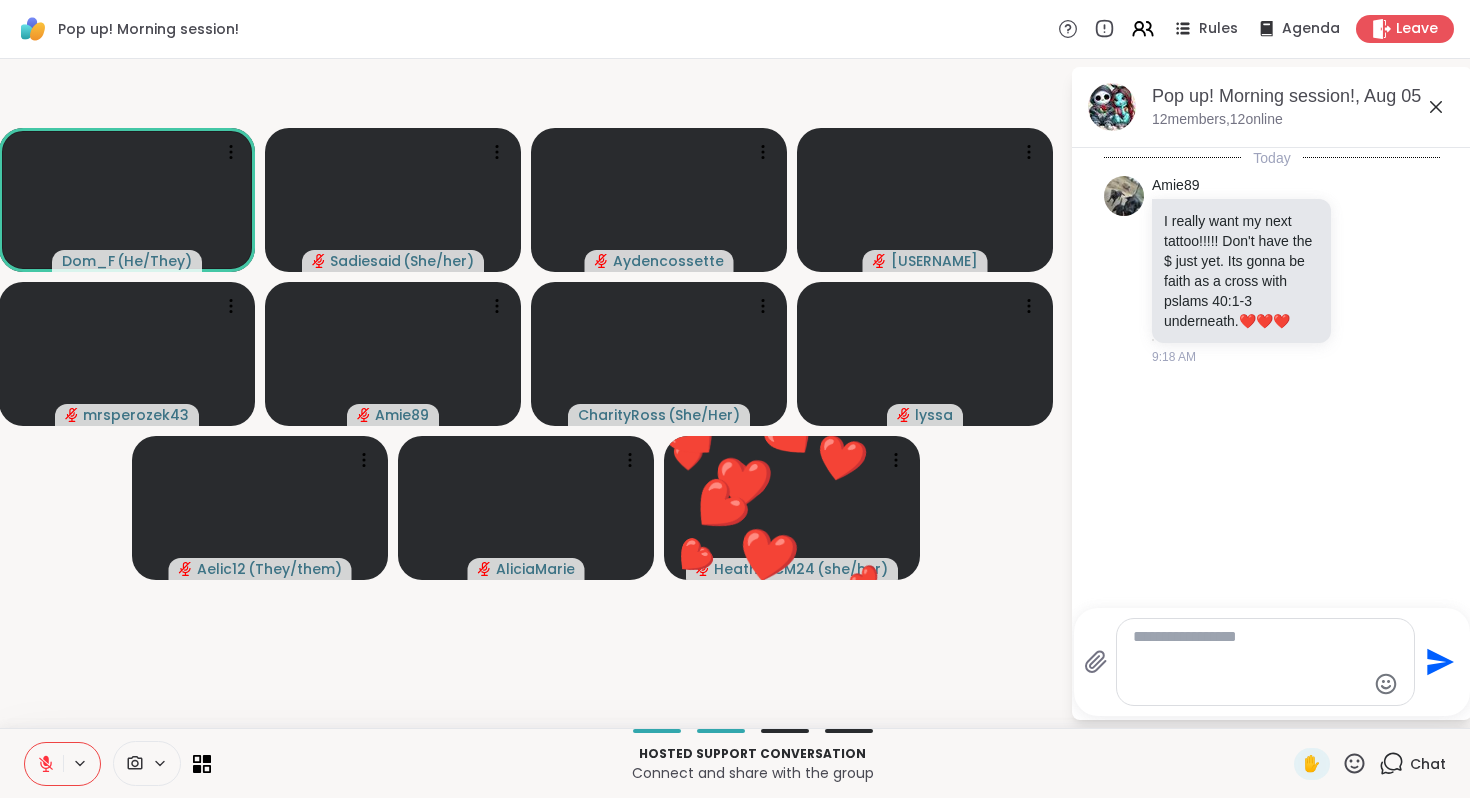 scroll, scrollTop: 468, scrollLeft: 0, axis: vertical 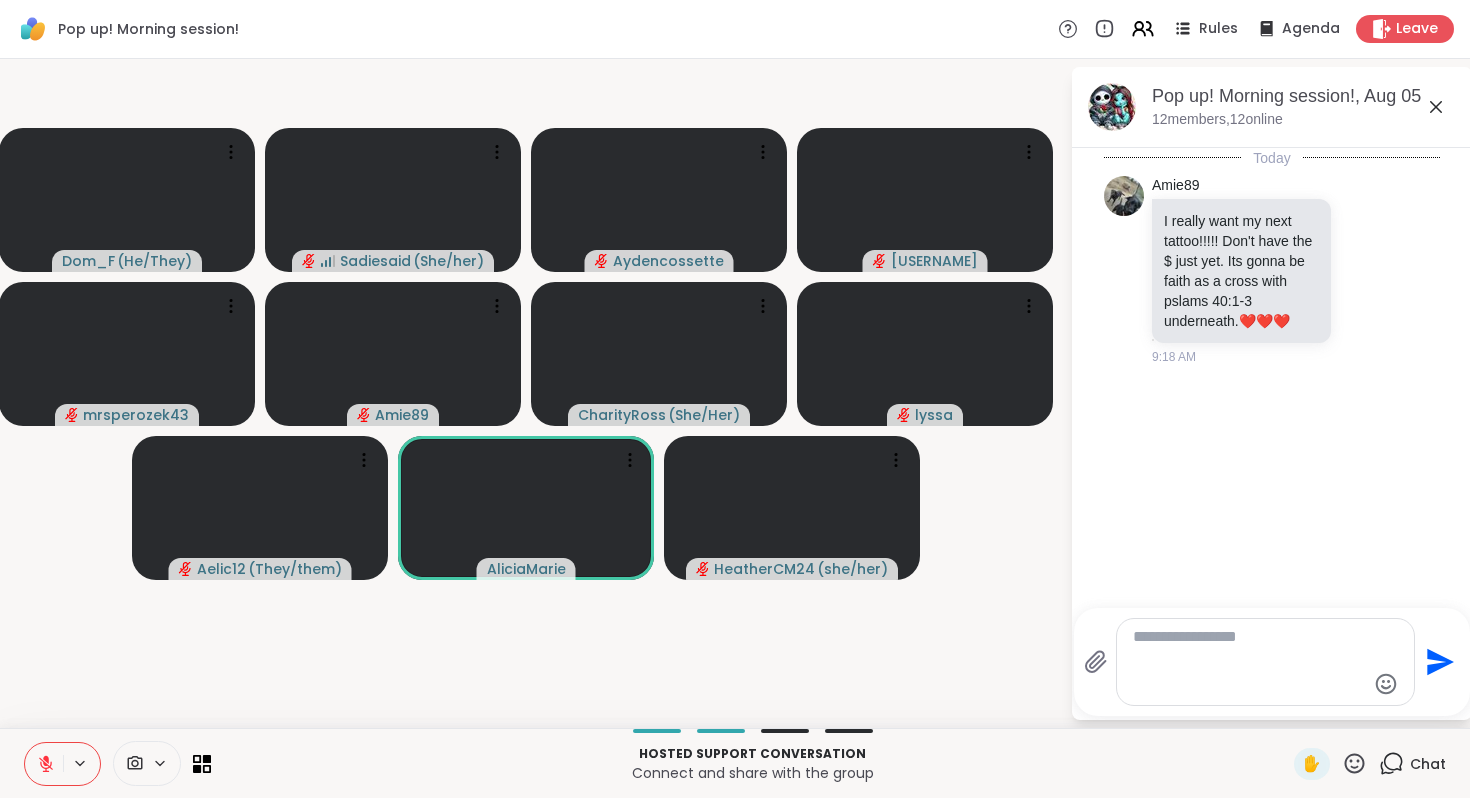 click 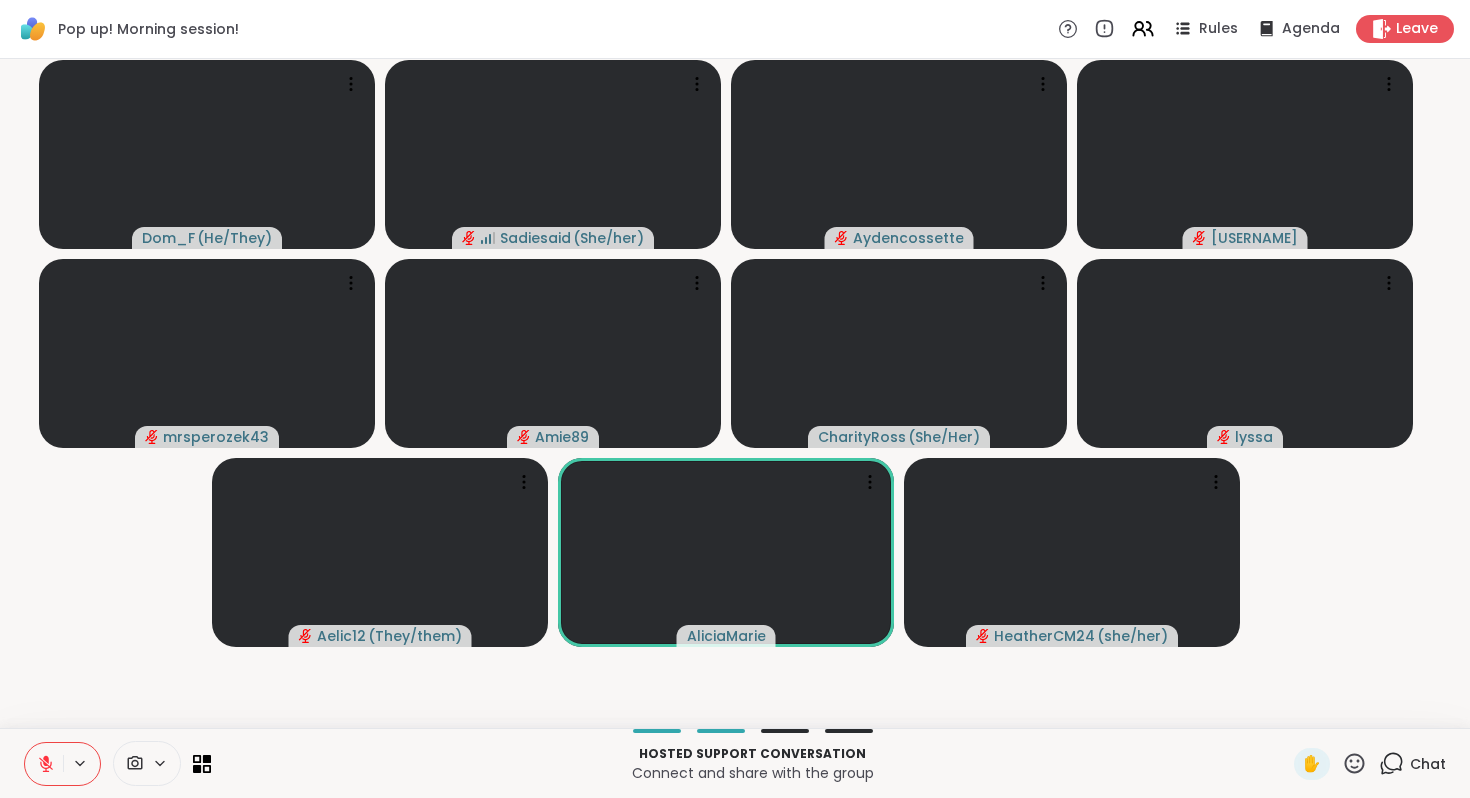 click 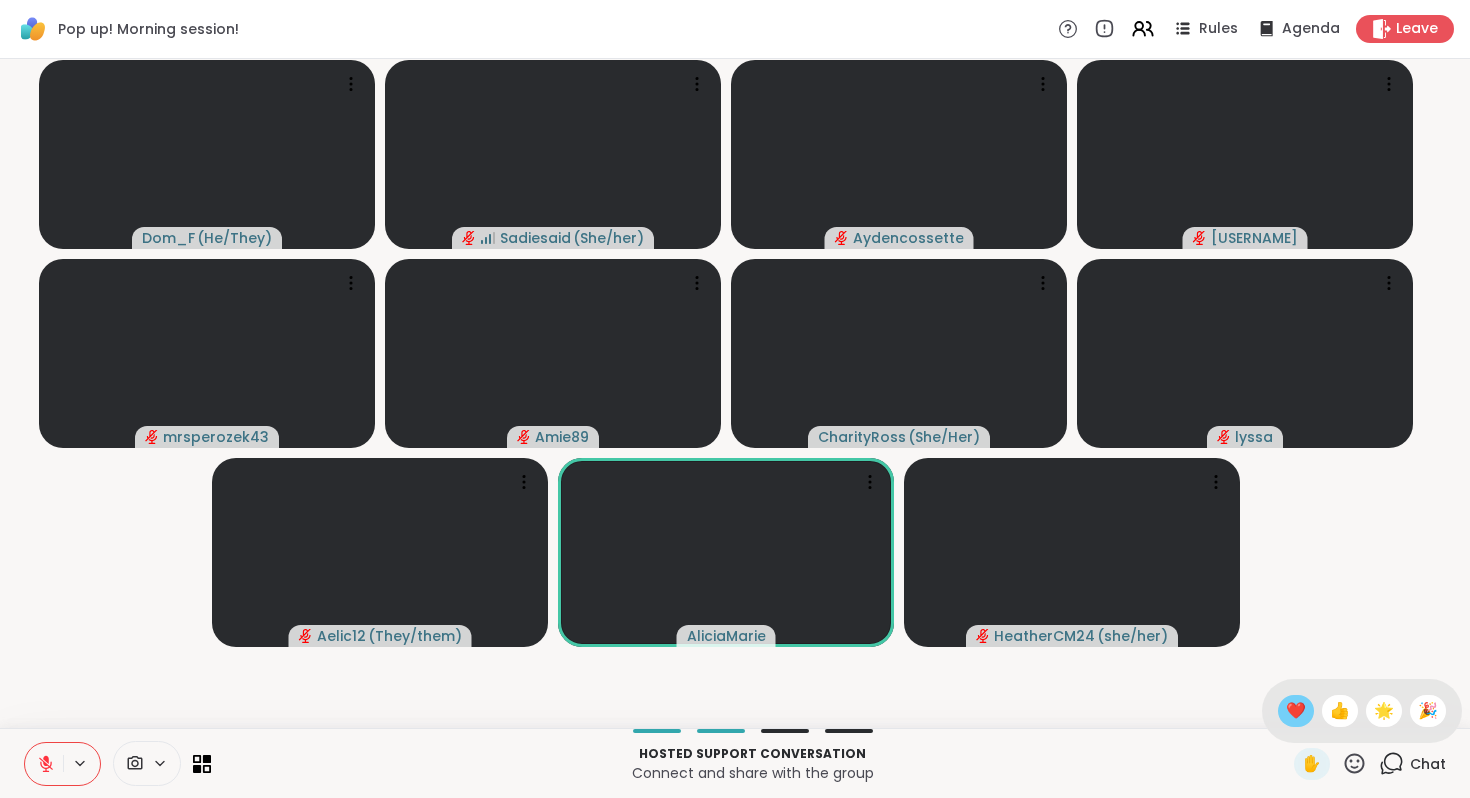 click on "❤️" at bounding box center [1296, 711] 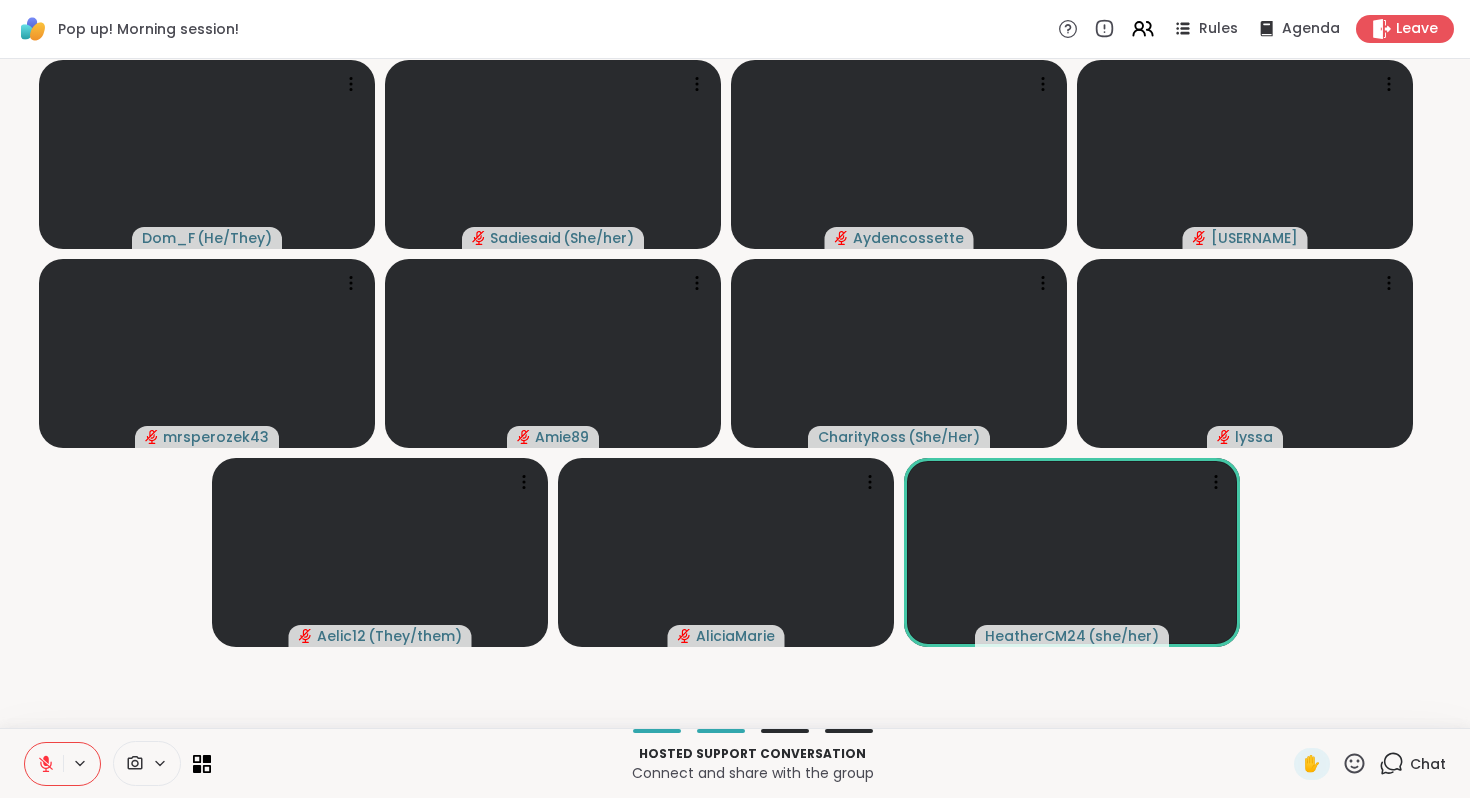 click 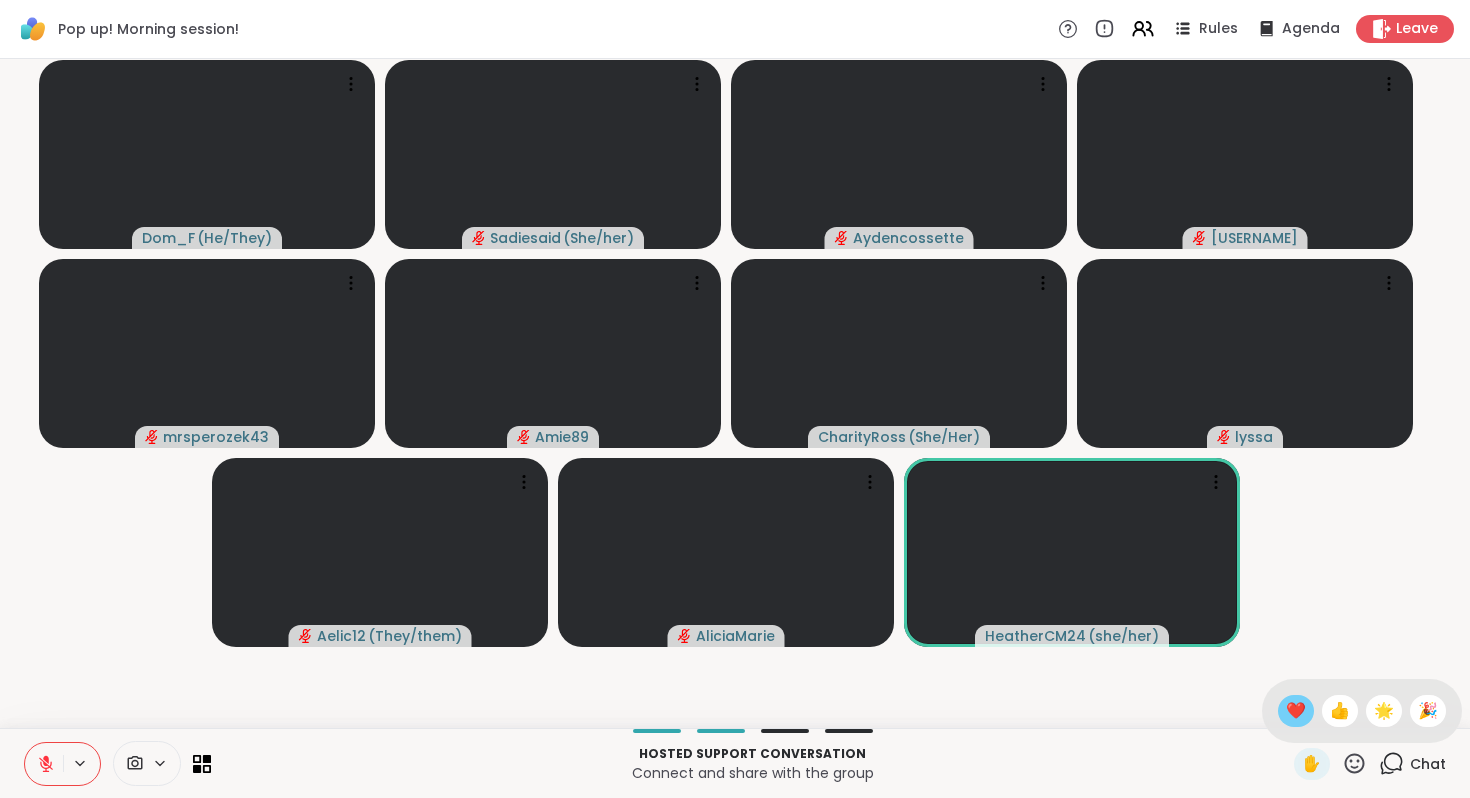 click on "❤️" at bounding box center [1296, 711] 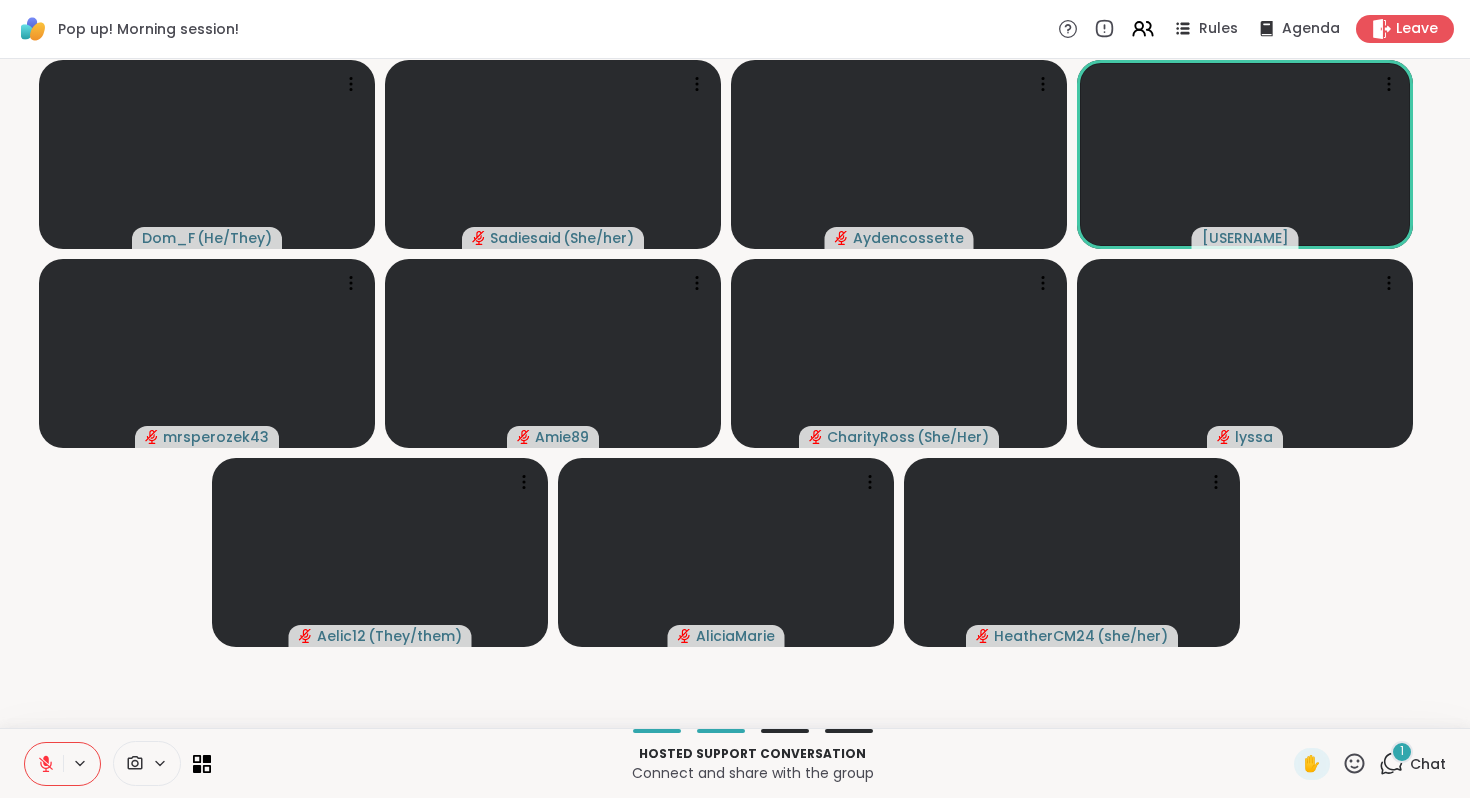 click 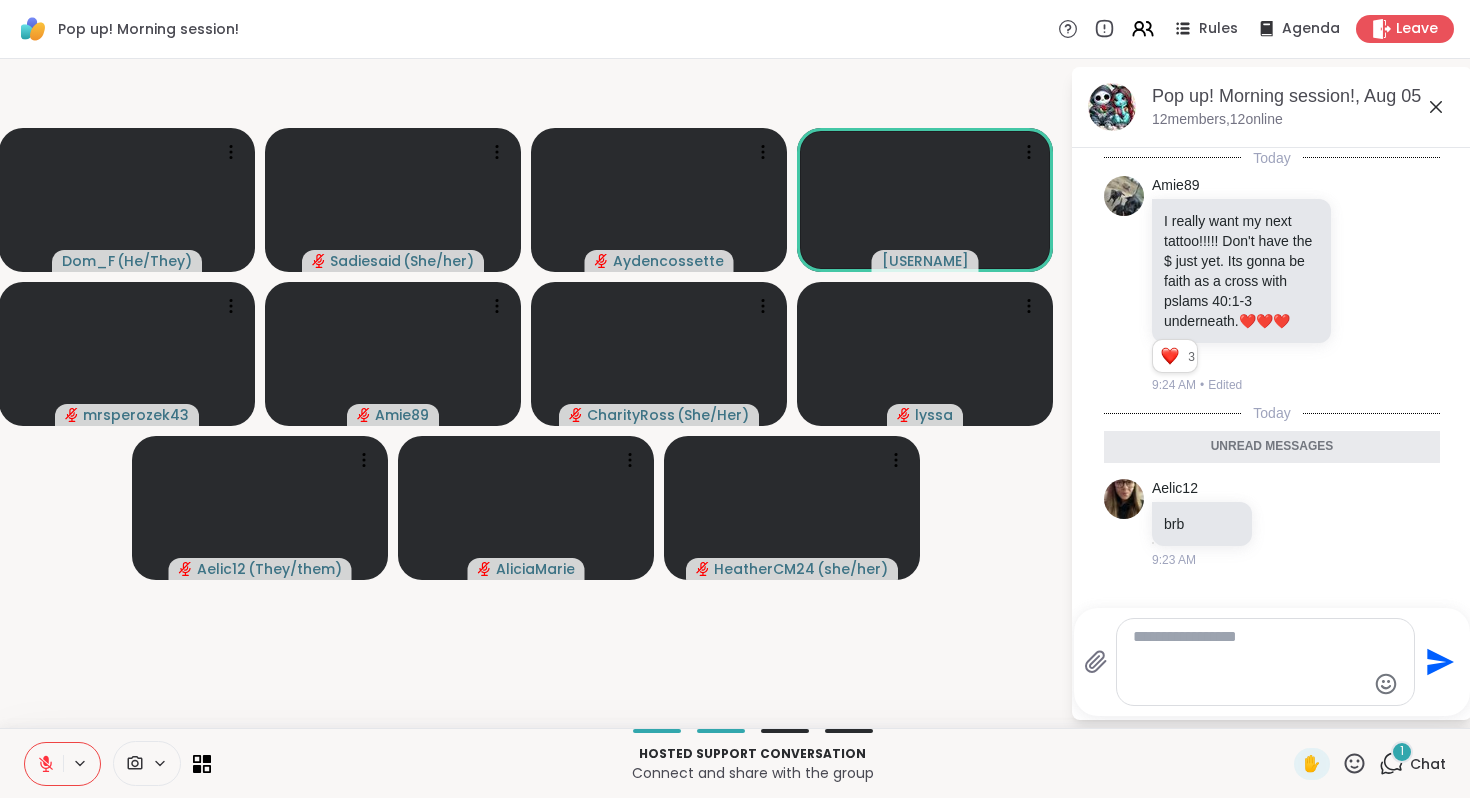 scroll, scrollTop: 852, scrollLeft: 0, axis: vertical 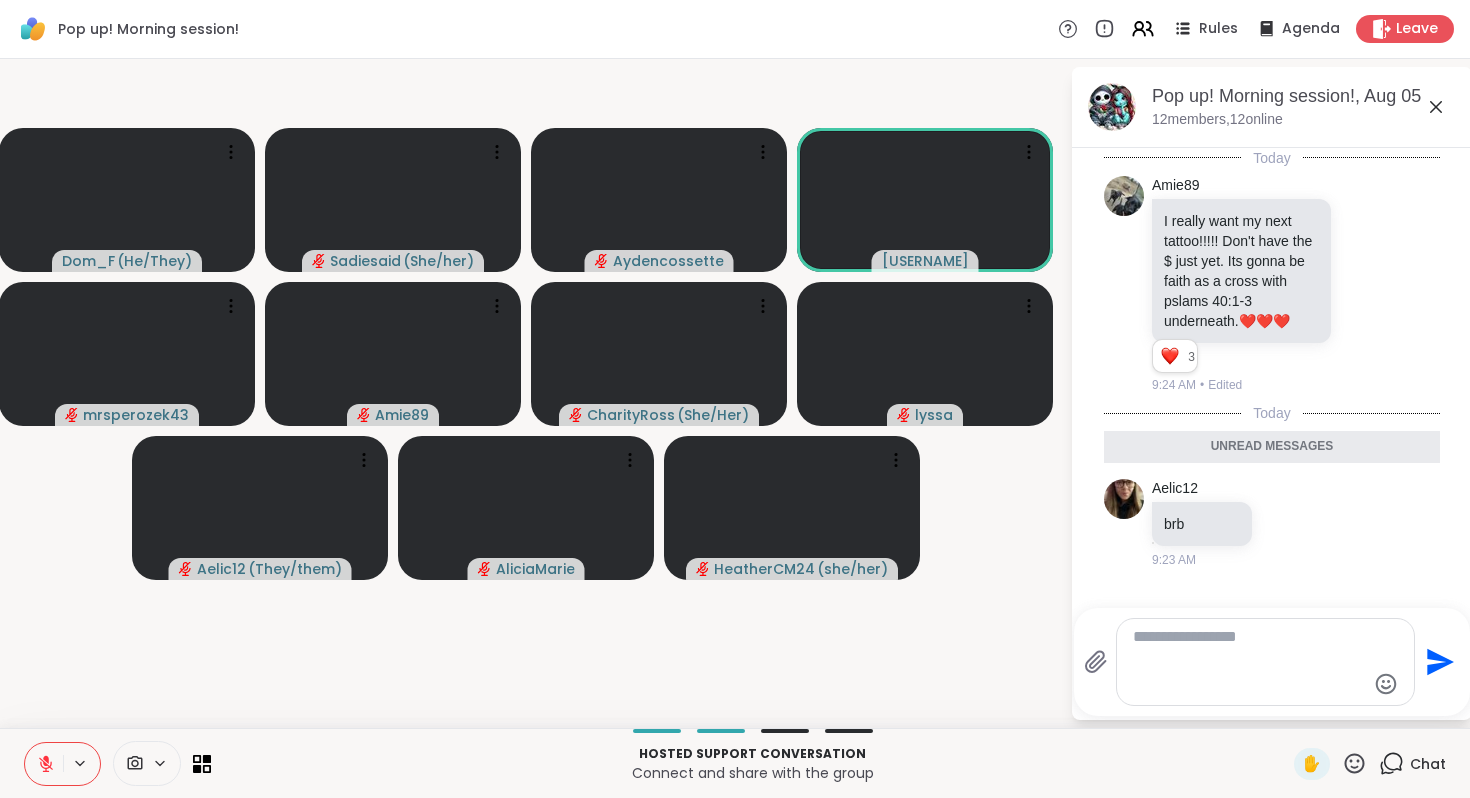 click 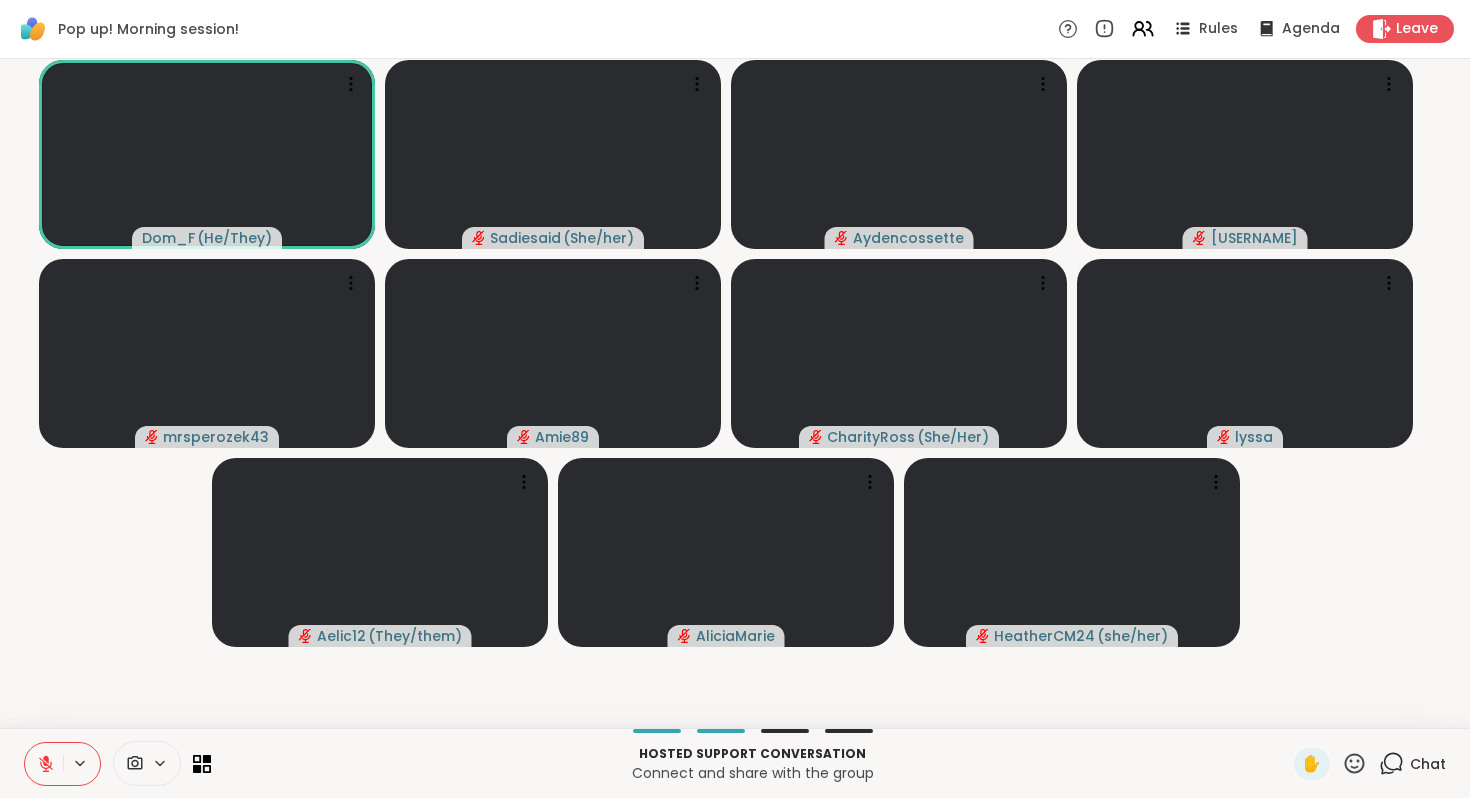 click 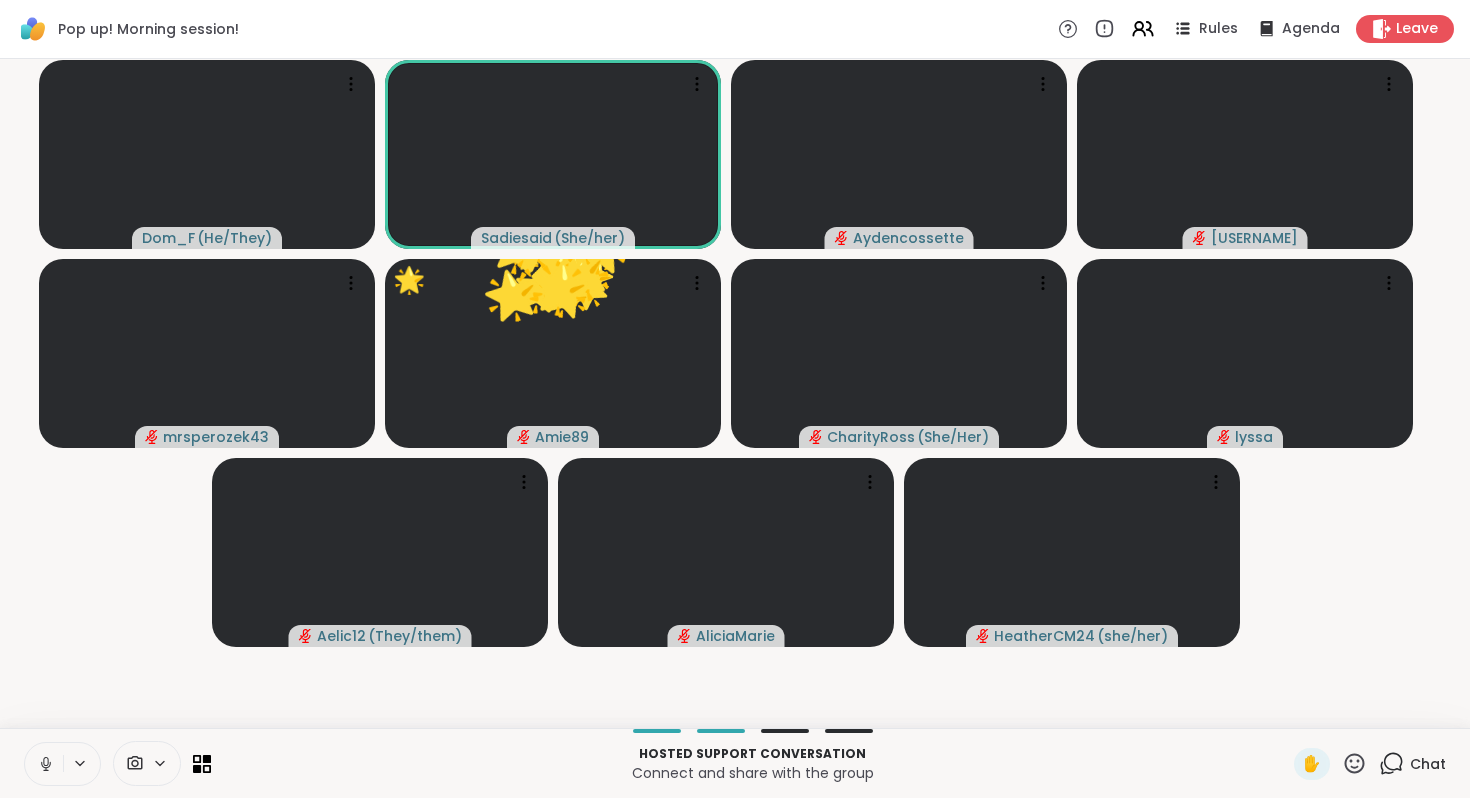click 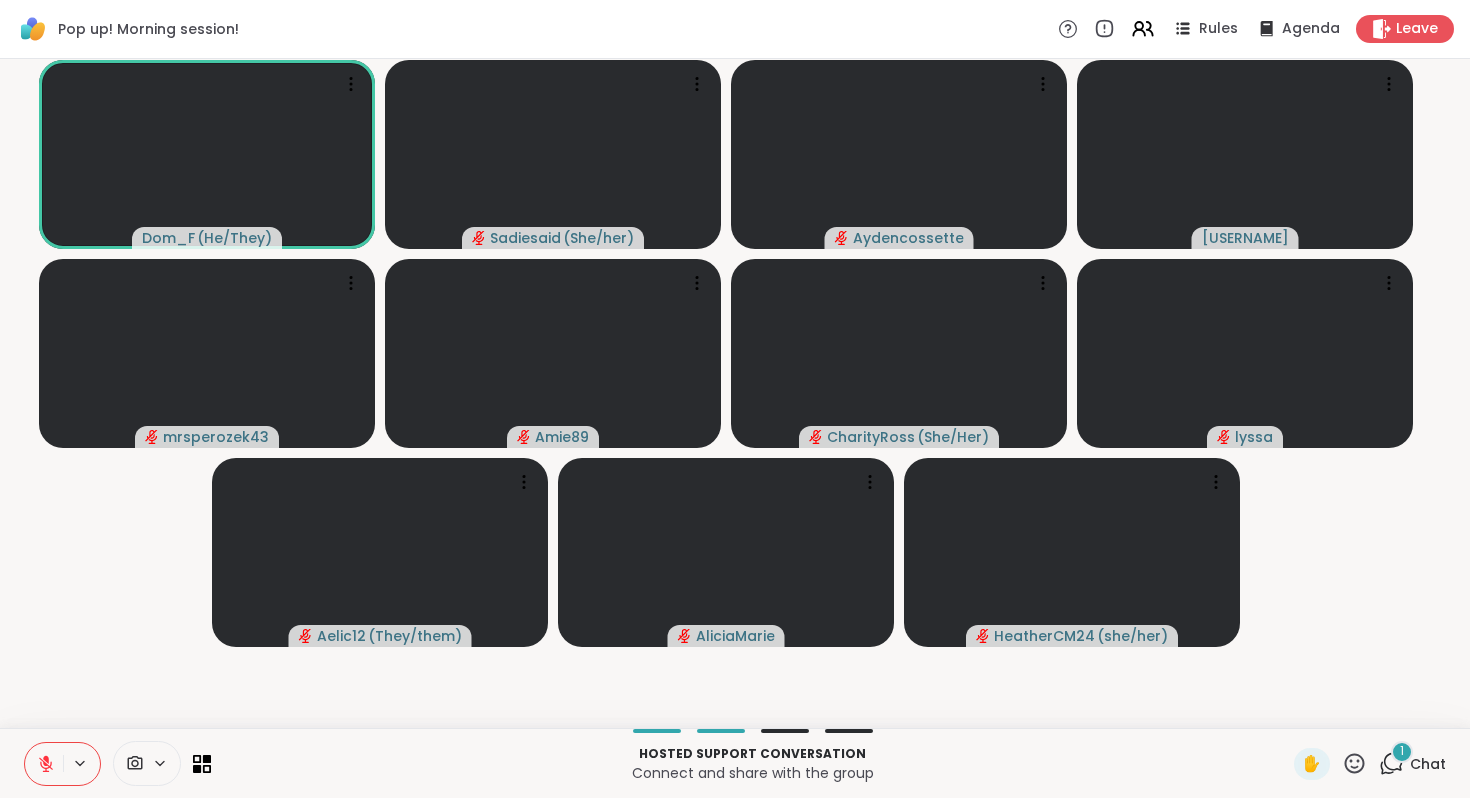 click 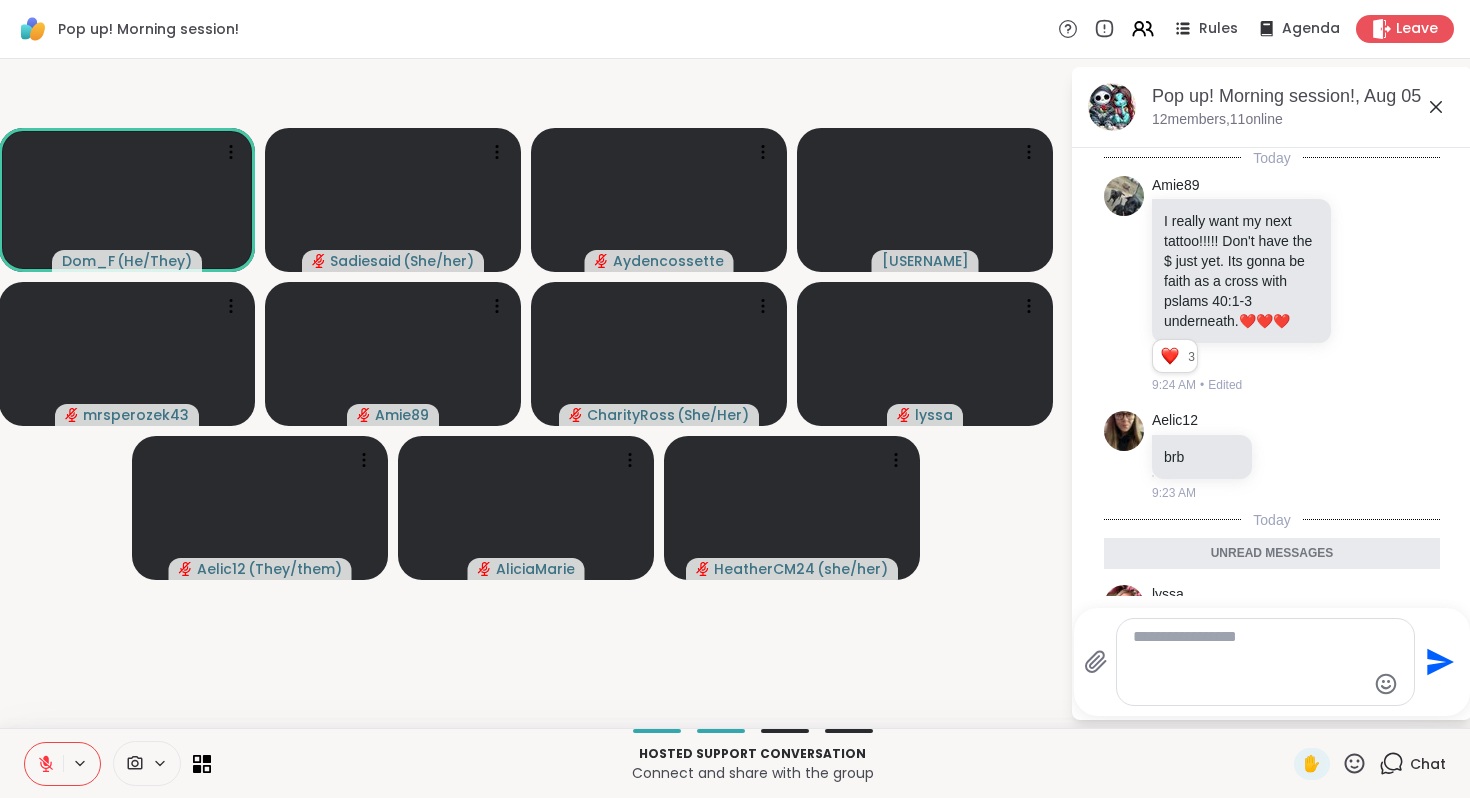 scroll, scrollTop: 1035, scrollLeft: 0, axis: vertical 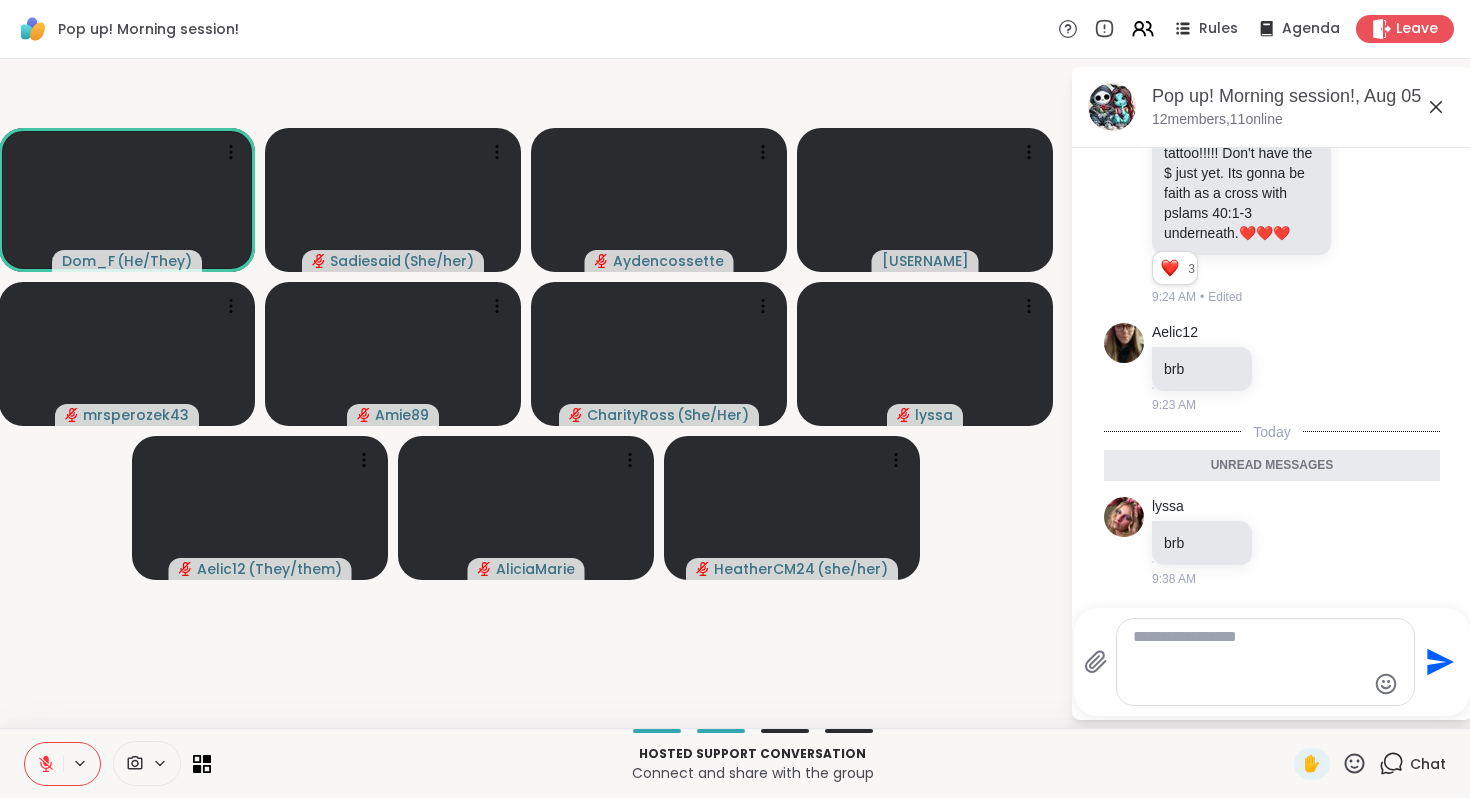click 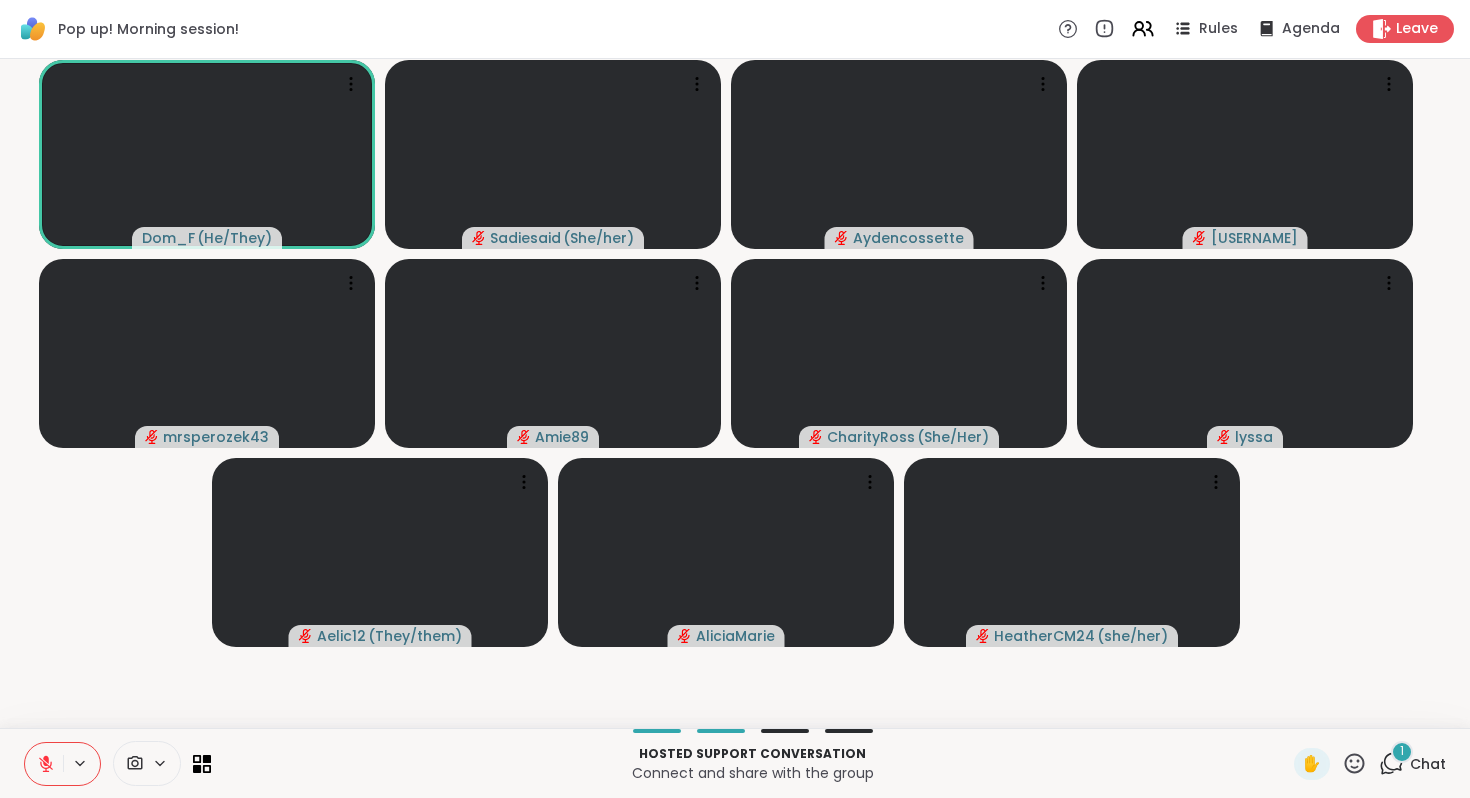 click 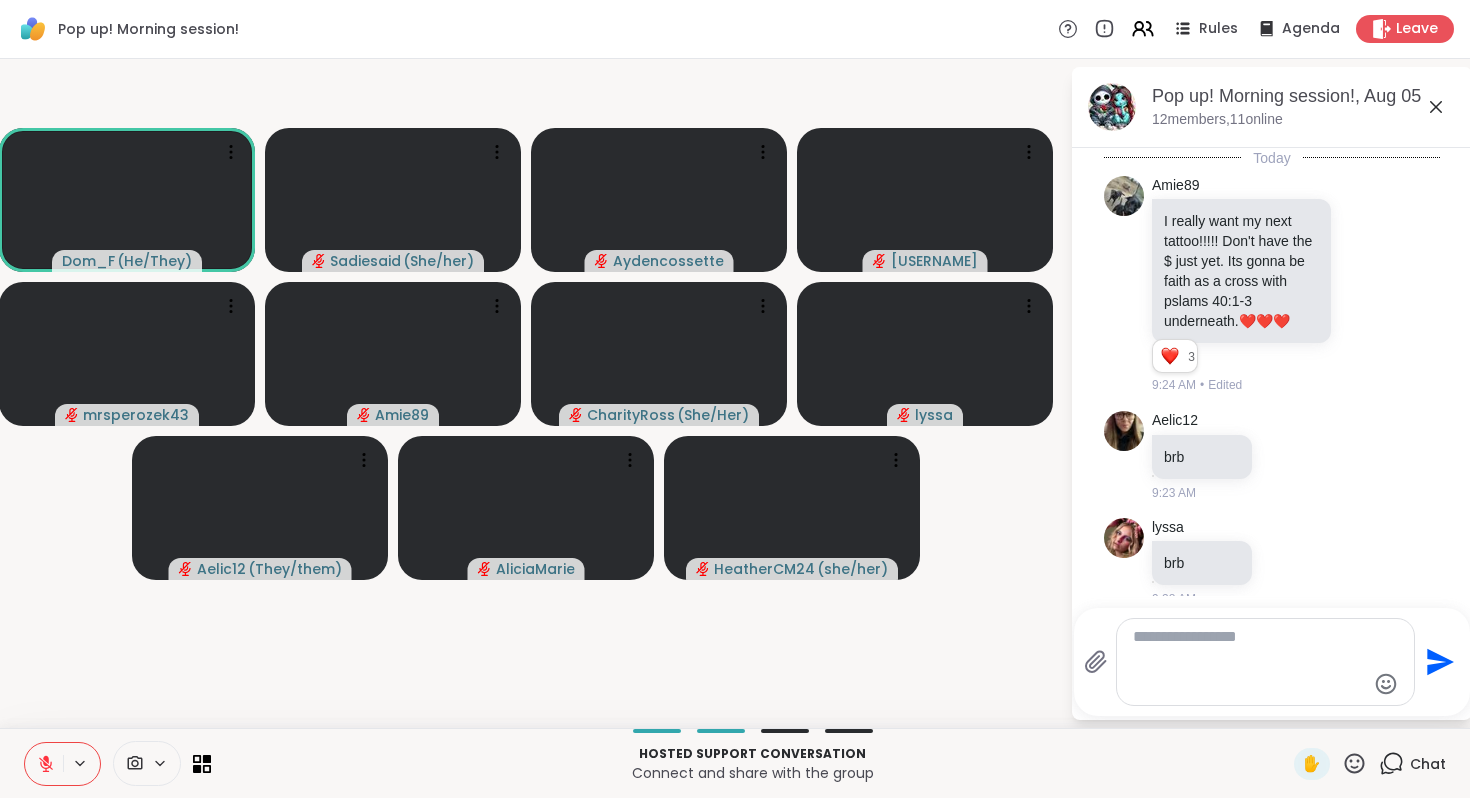scroll, scrollTop: 1218, scrollLeft: 0, axis: vertical 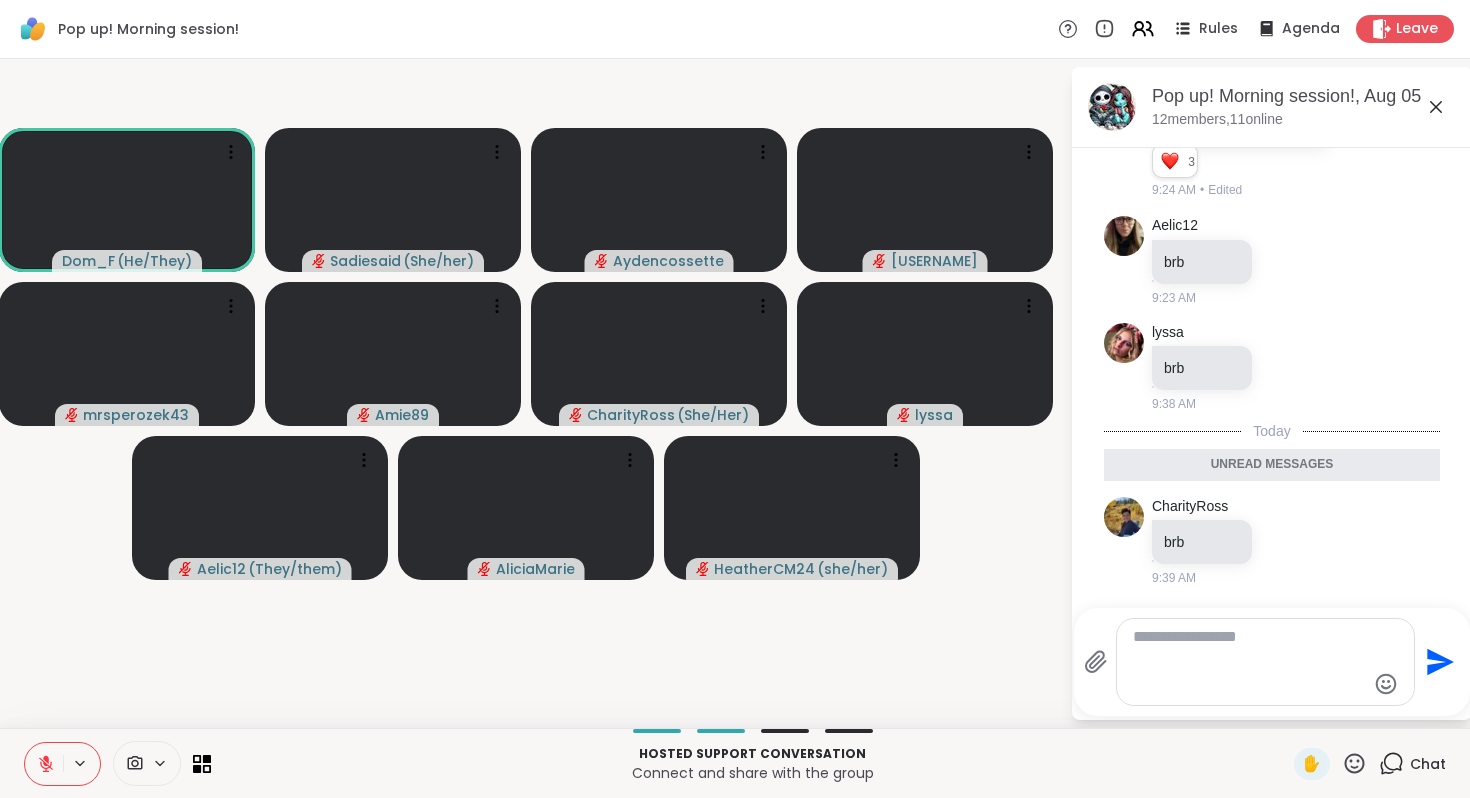 click 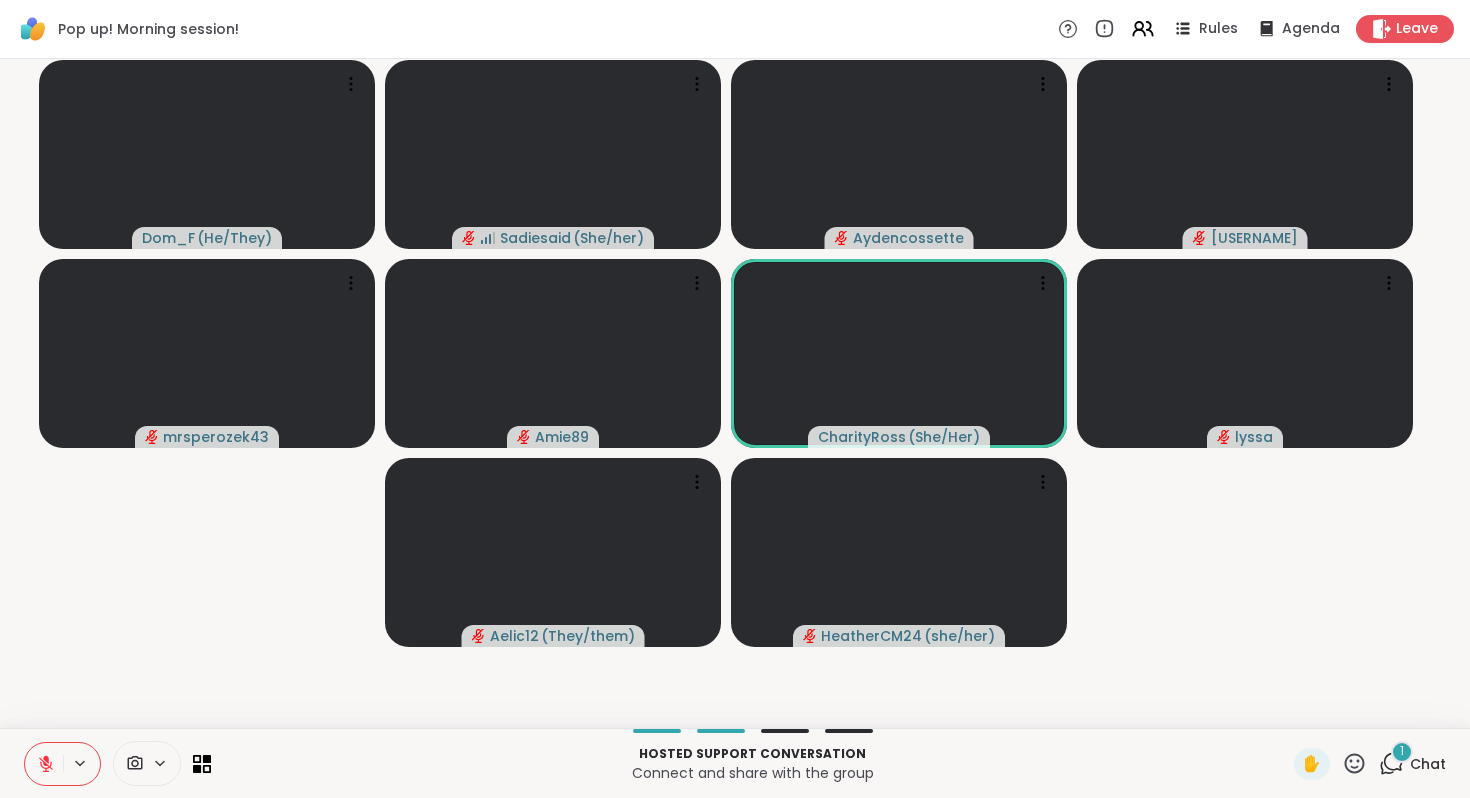 click 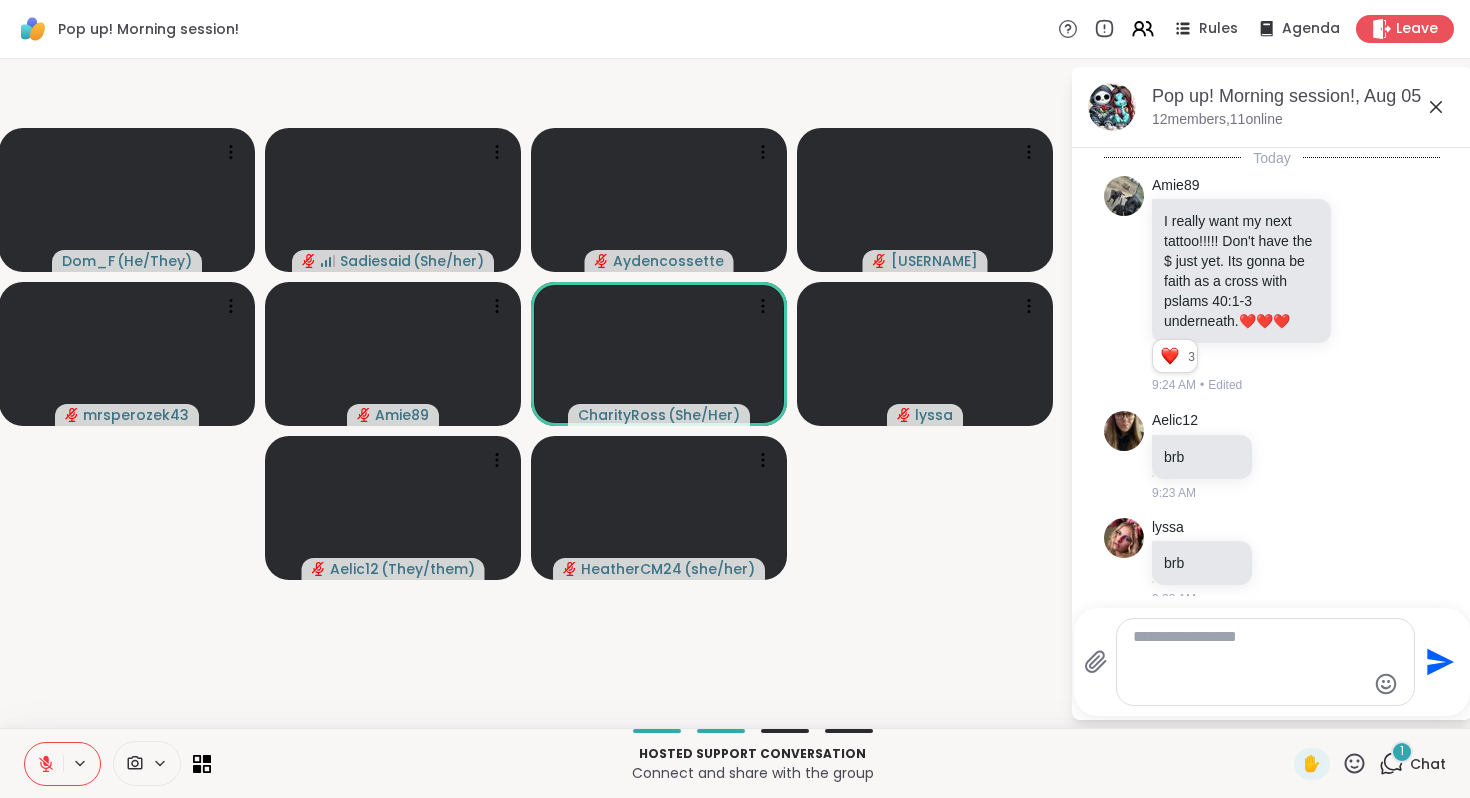 scroll, scrollTop: 1436, scrollLeft: 0, axis: vertical 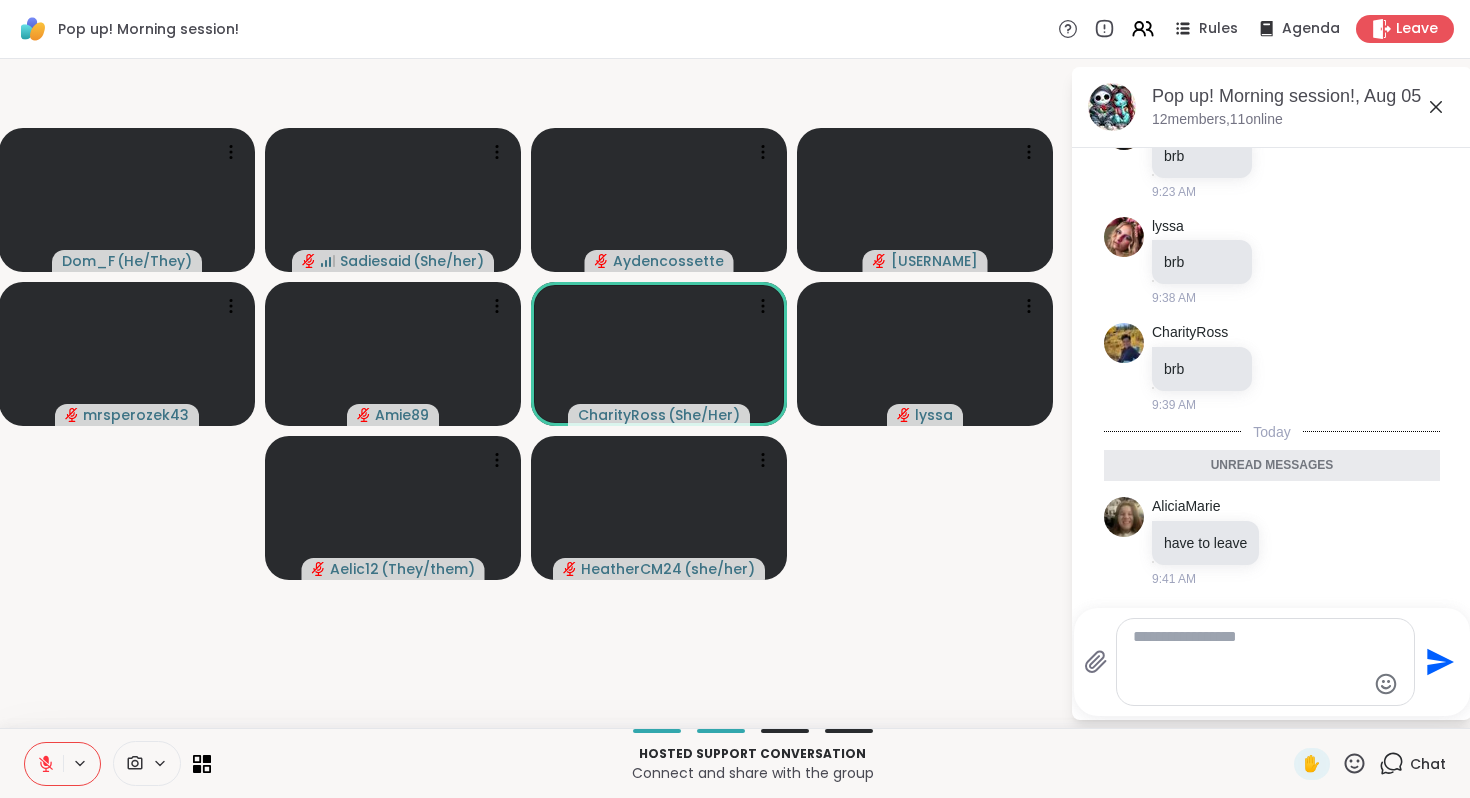 click 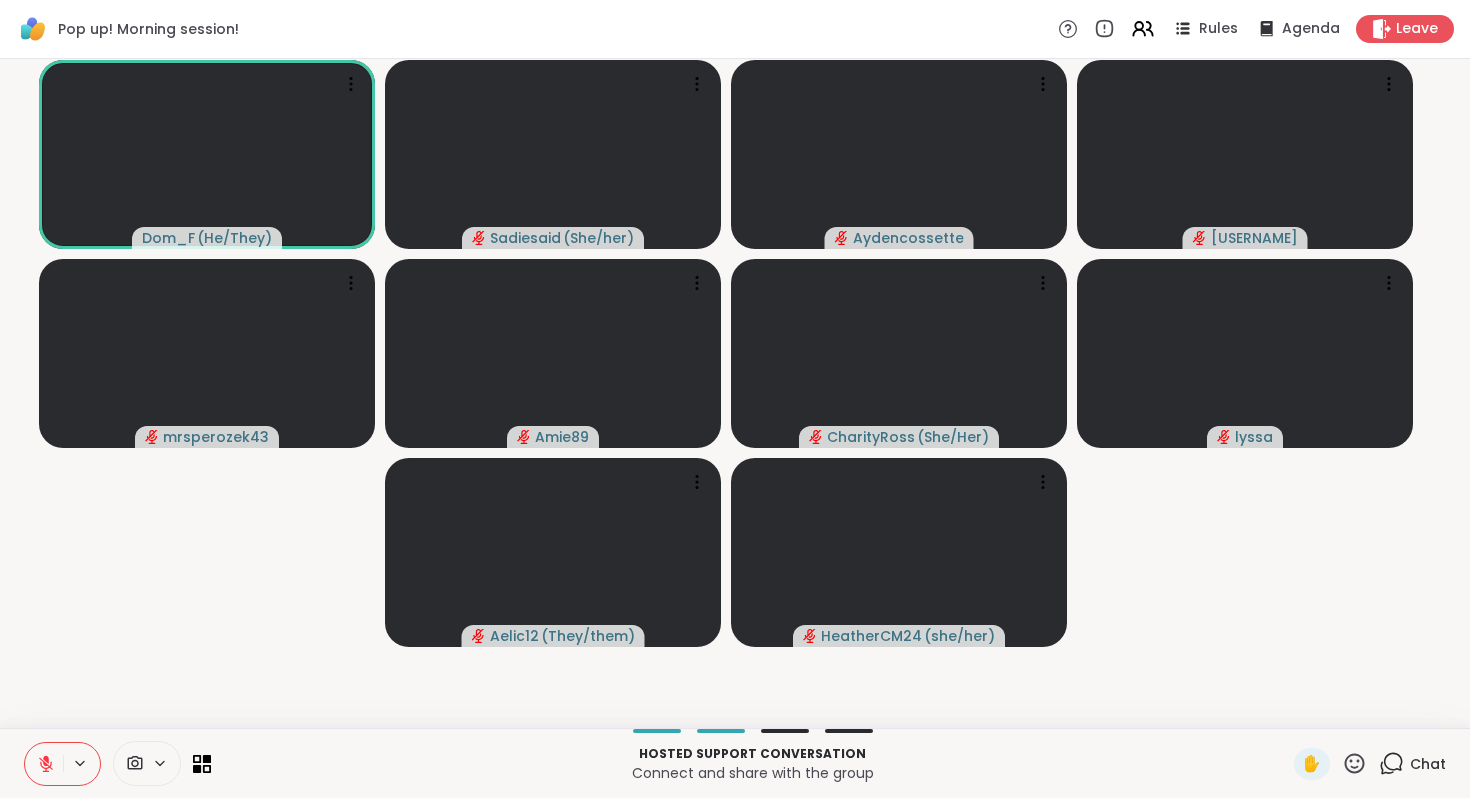 click at bounding box center [44, 764] 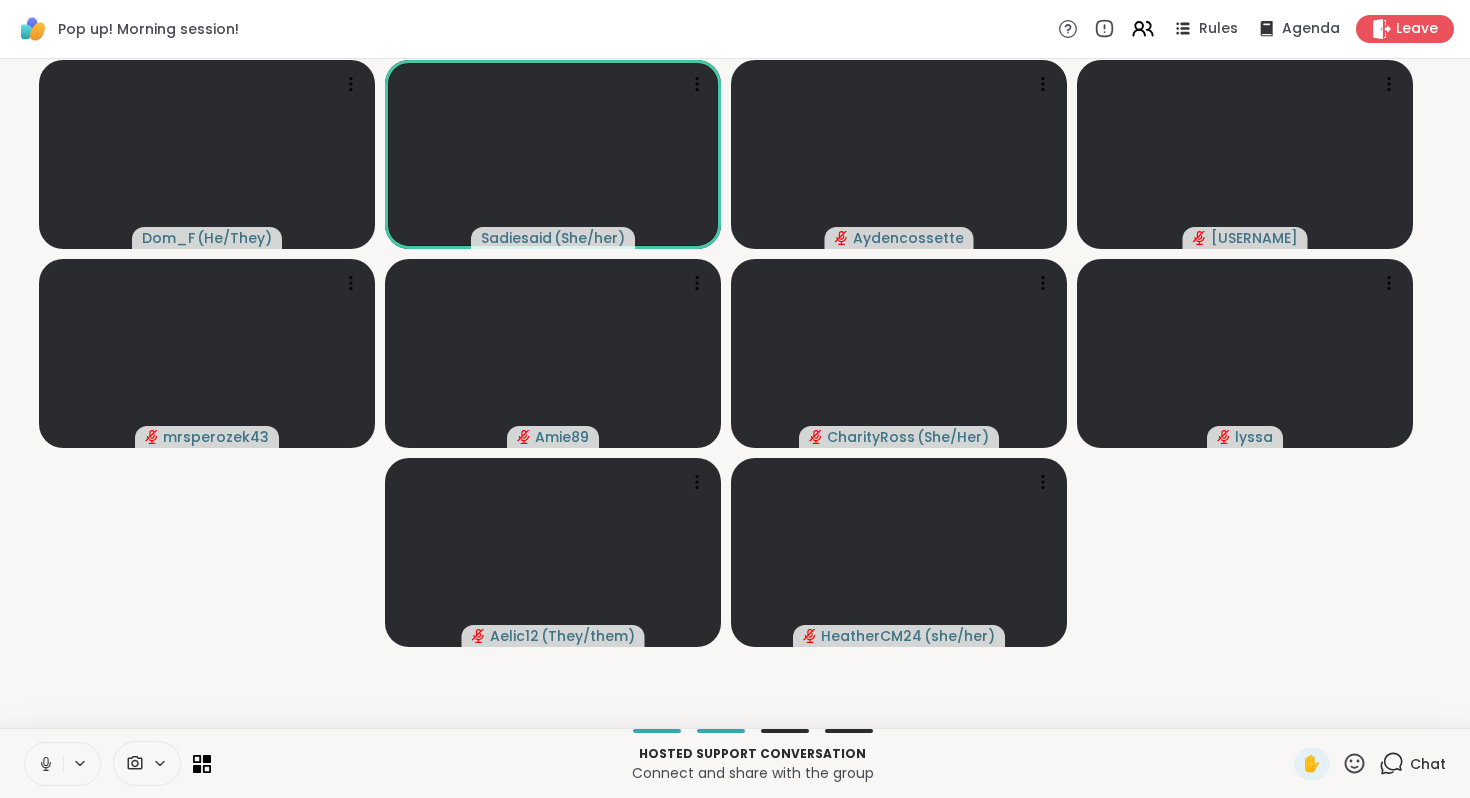 click 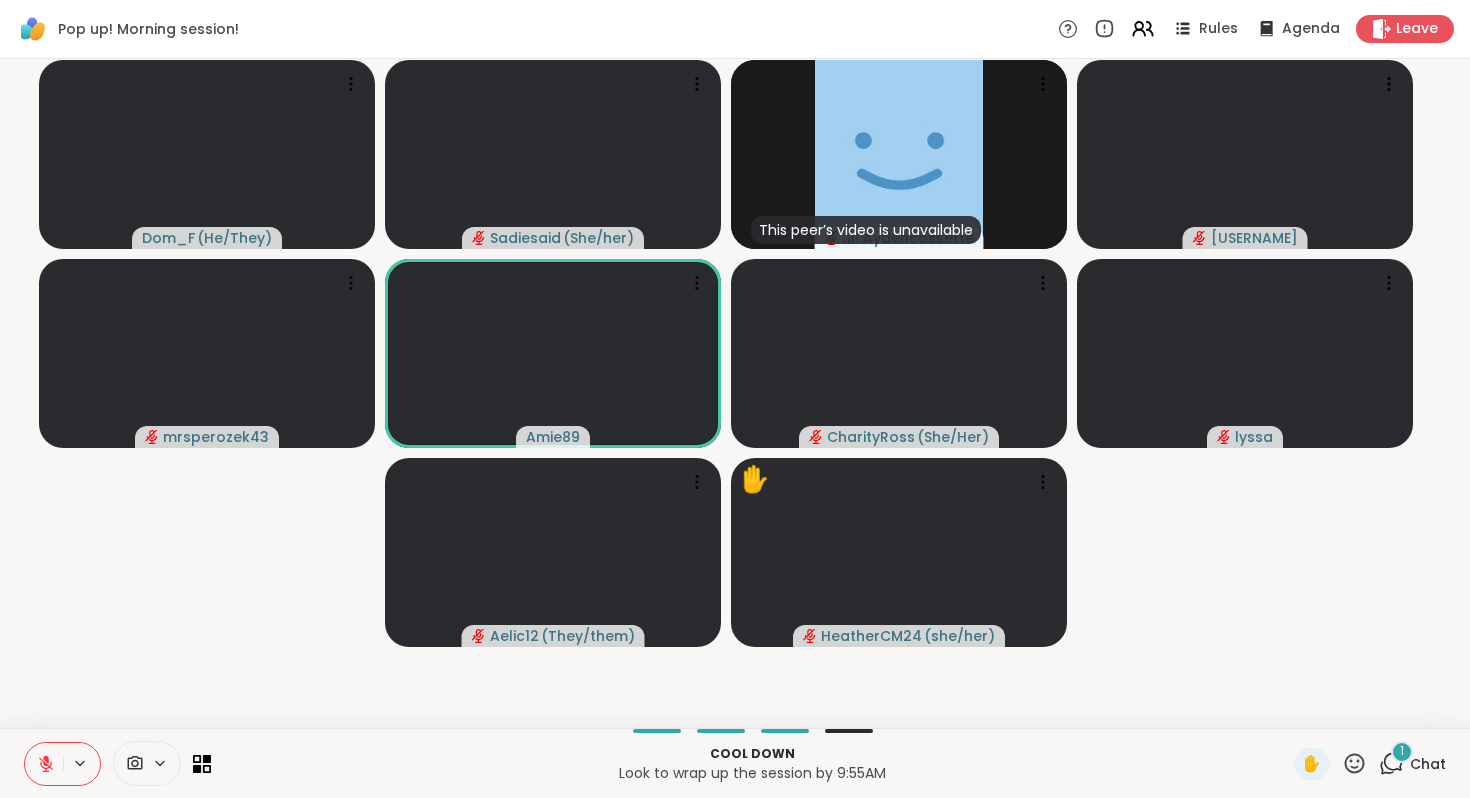 click on "✋ 1 Chat" at bounding box center [1370, 764] 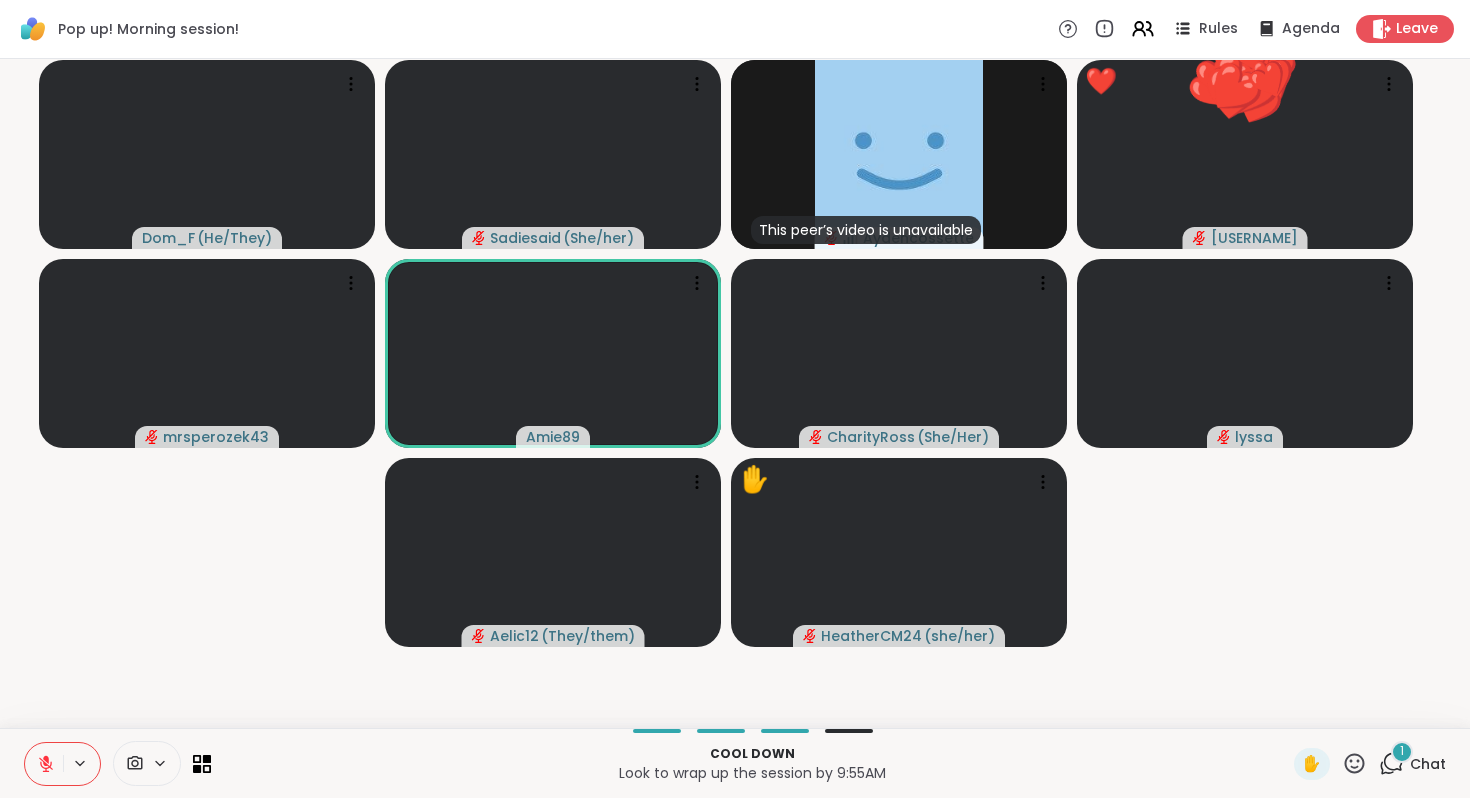 click 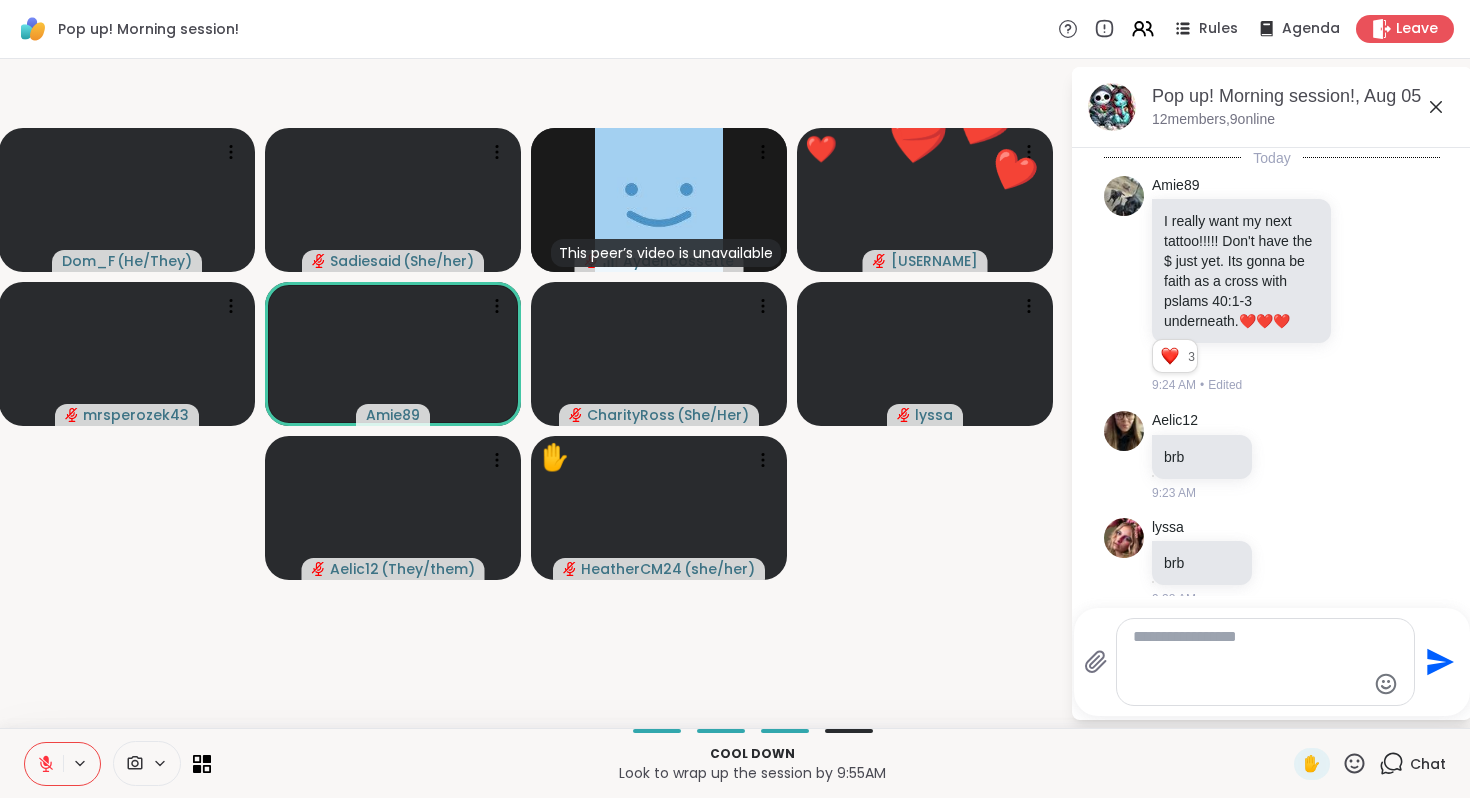 scroll, scrollTop: 1870, scrollLeft: 0, axis: vertical 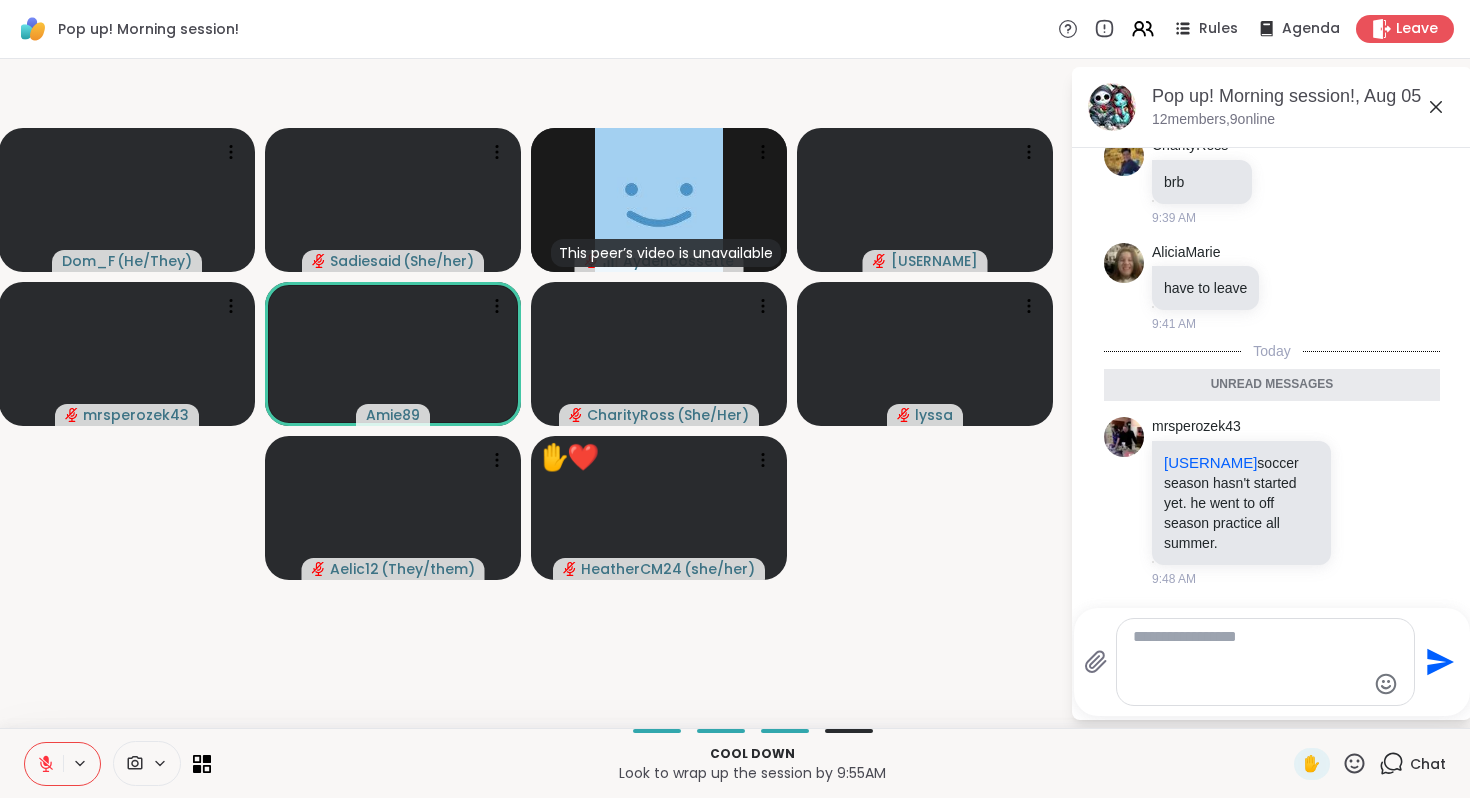 click 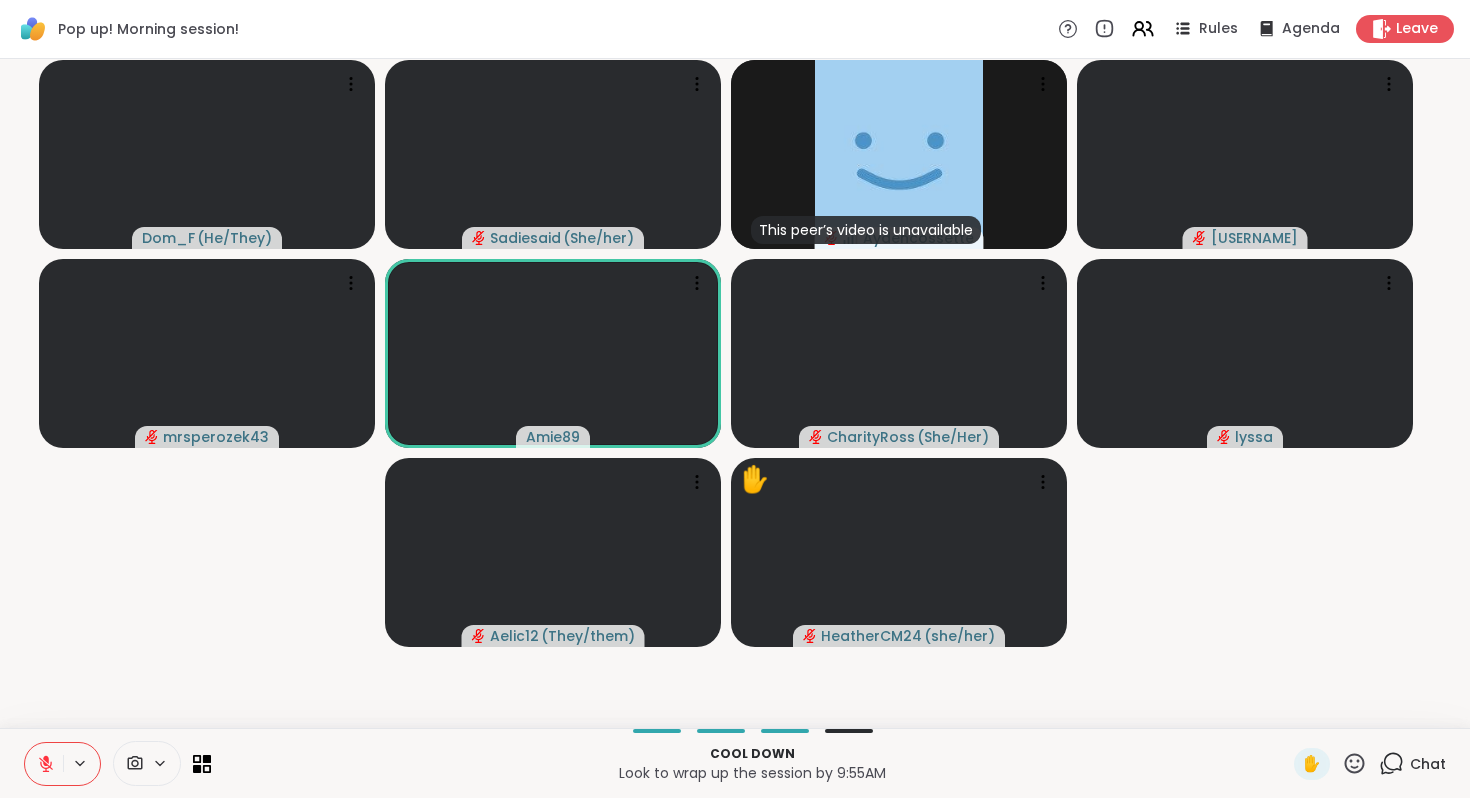 click 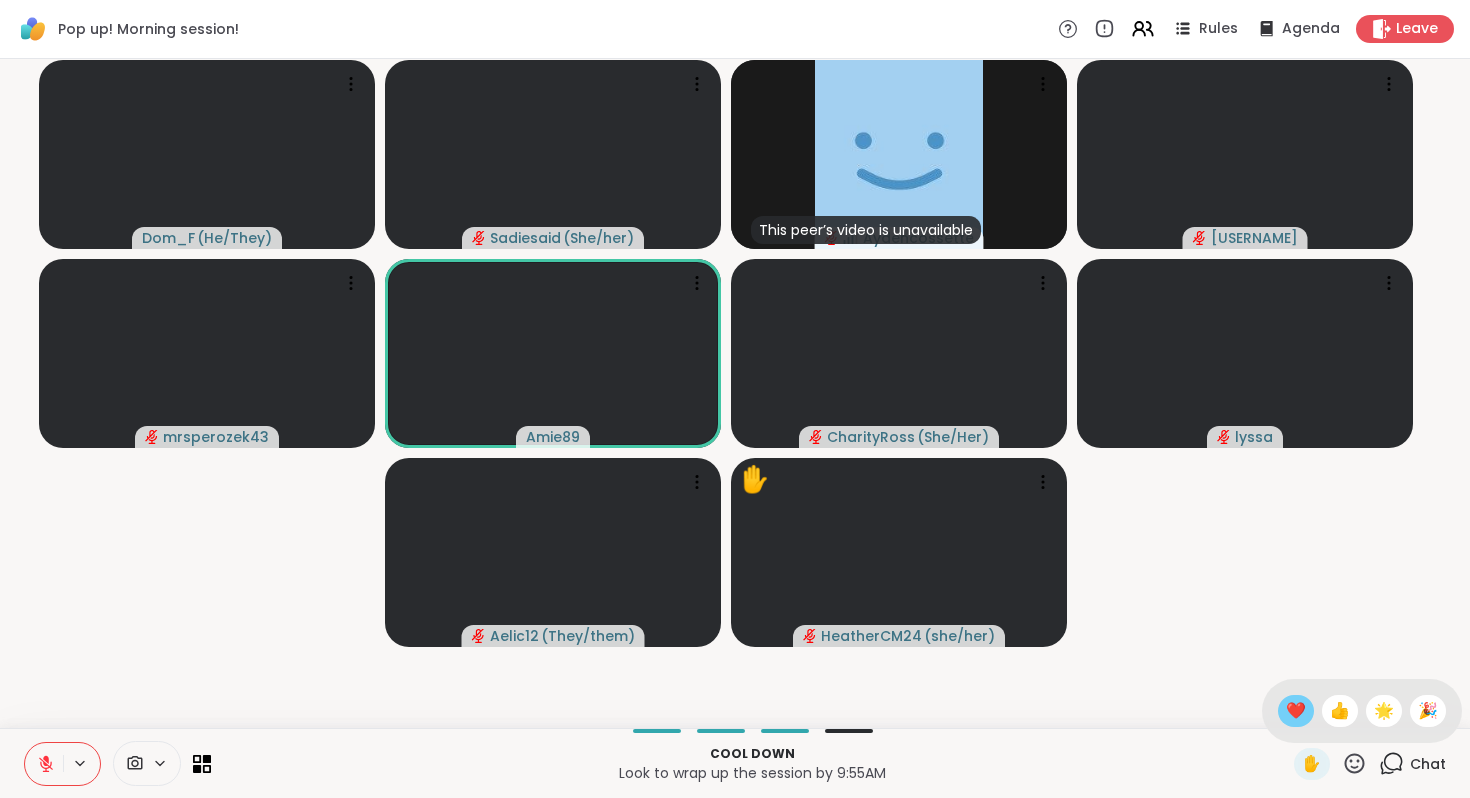 click on "❤️" at bounding box center [1296, 711] 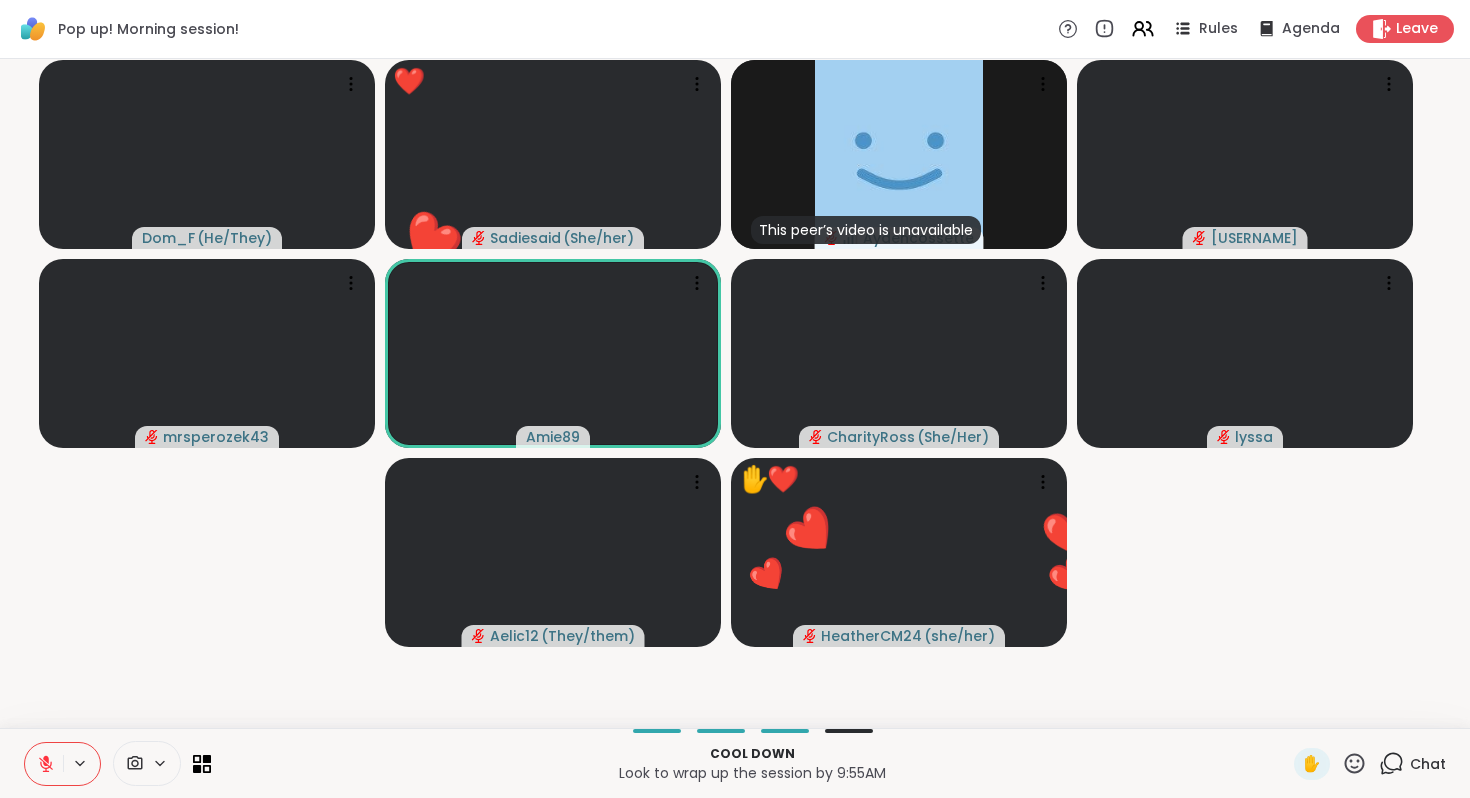 click 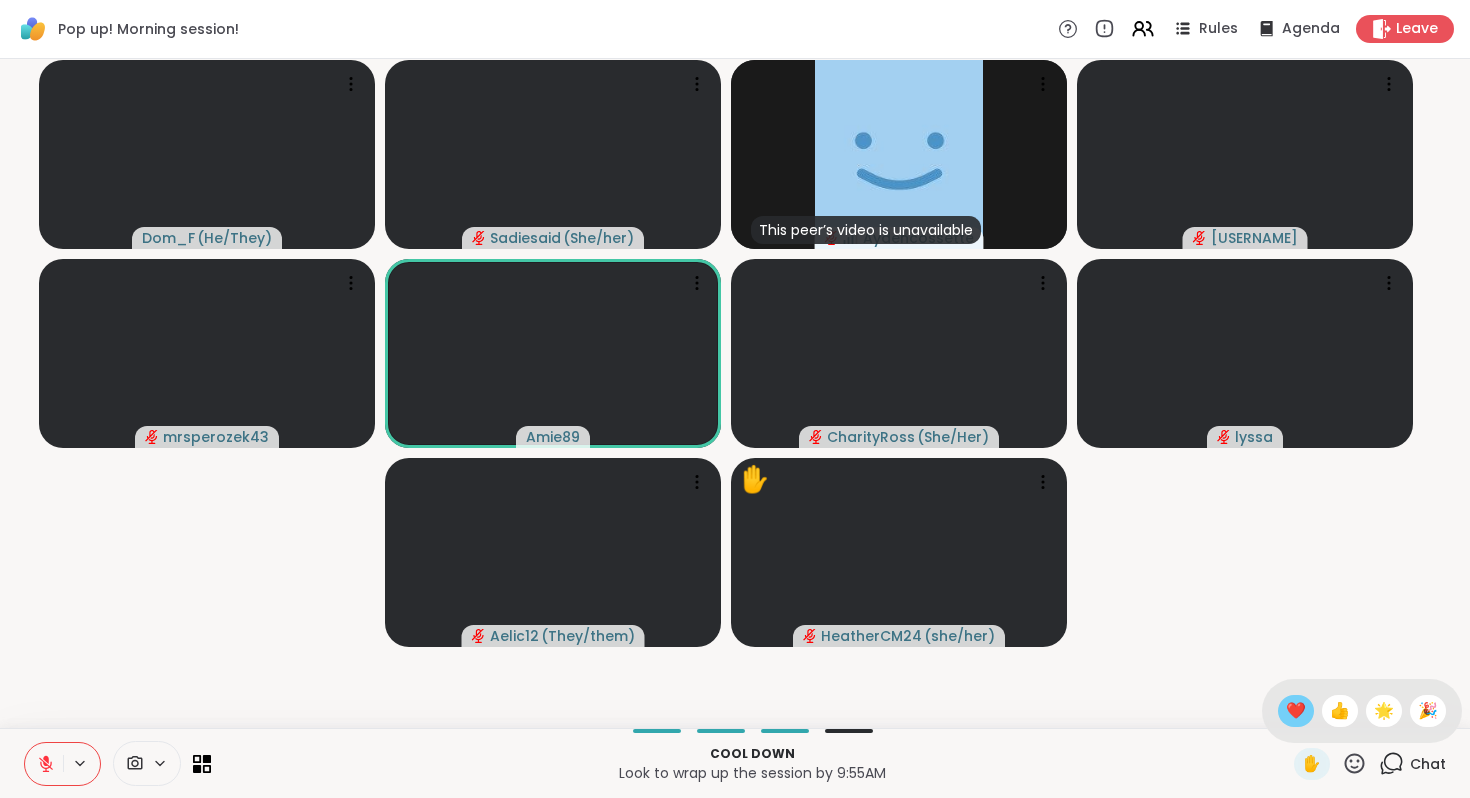 click on "❤️" at bounding box center [1296, 711] 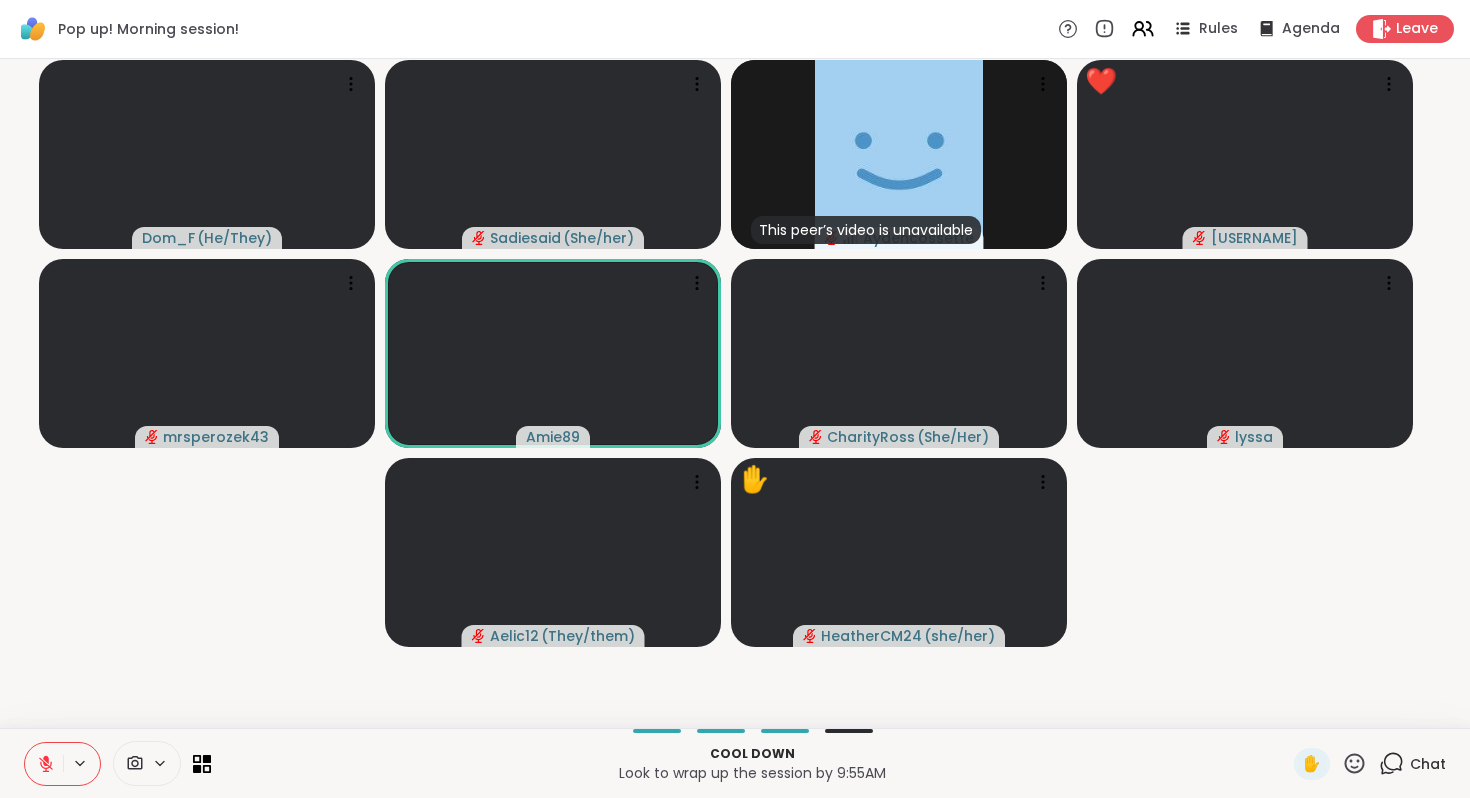 click 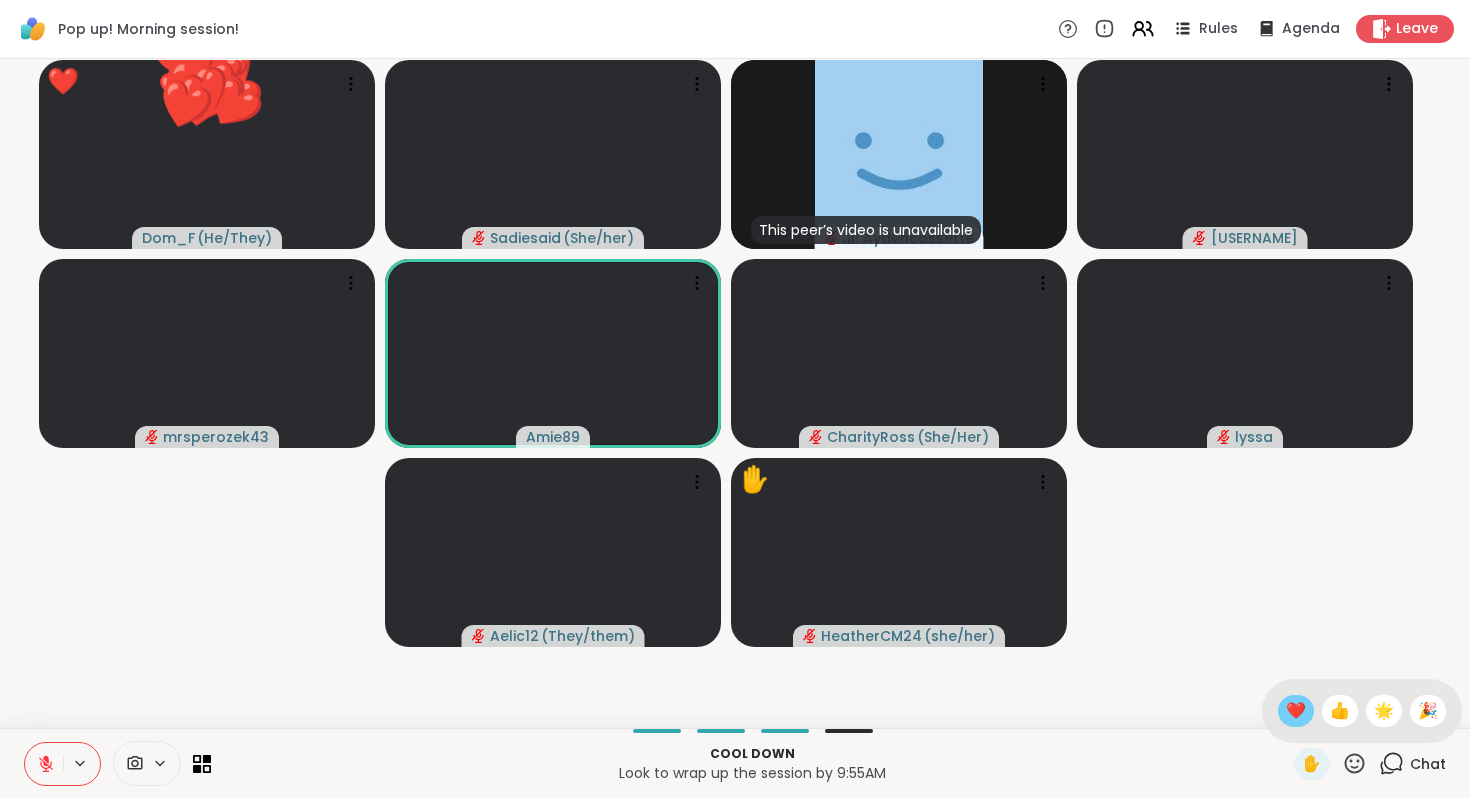 click on "❤️" at bounding box center [1296, 711] 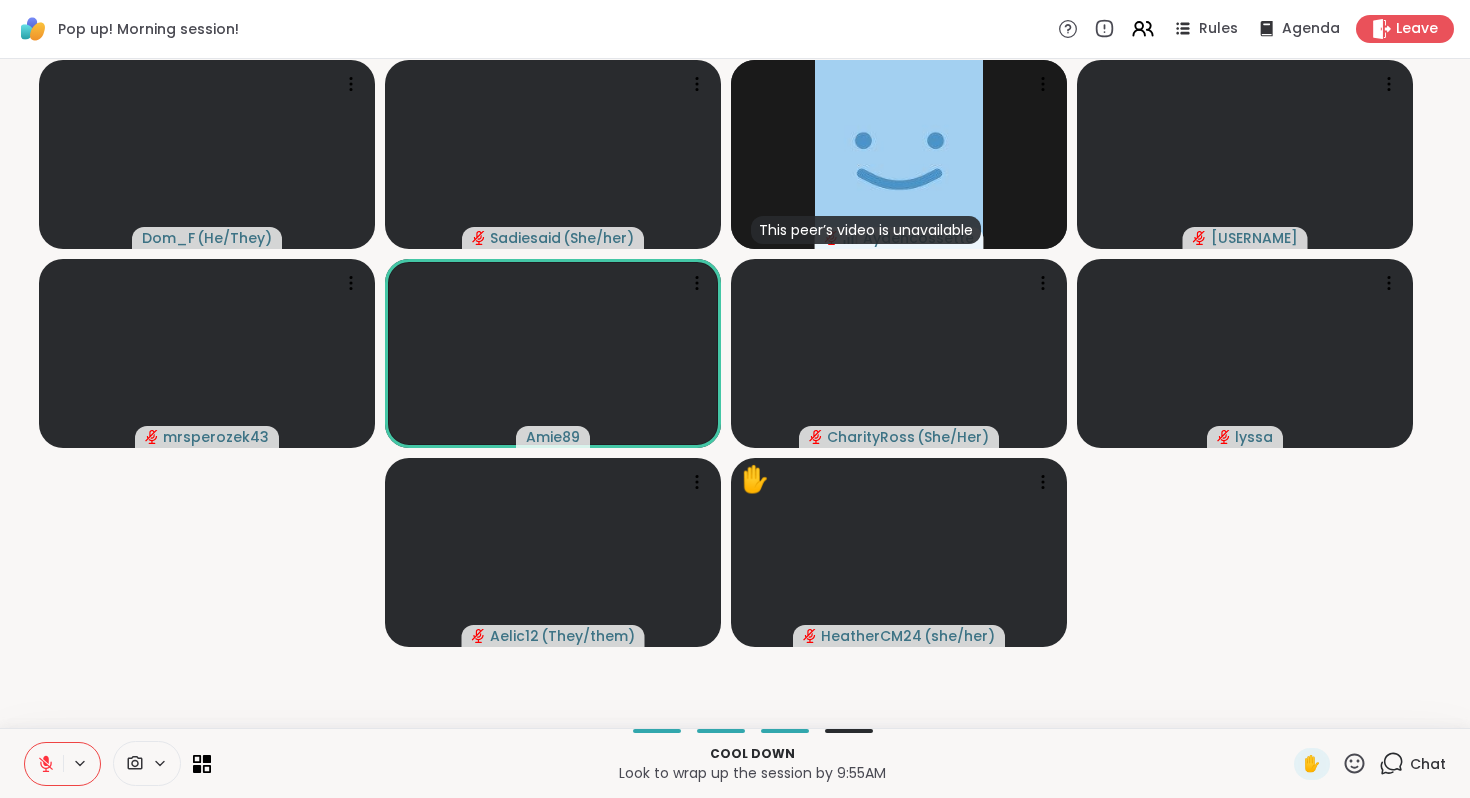 click on "Chat" at bounding box center (1428, 764) 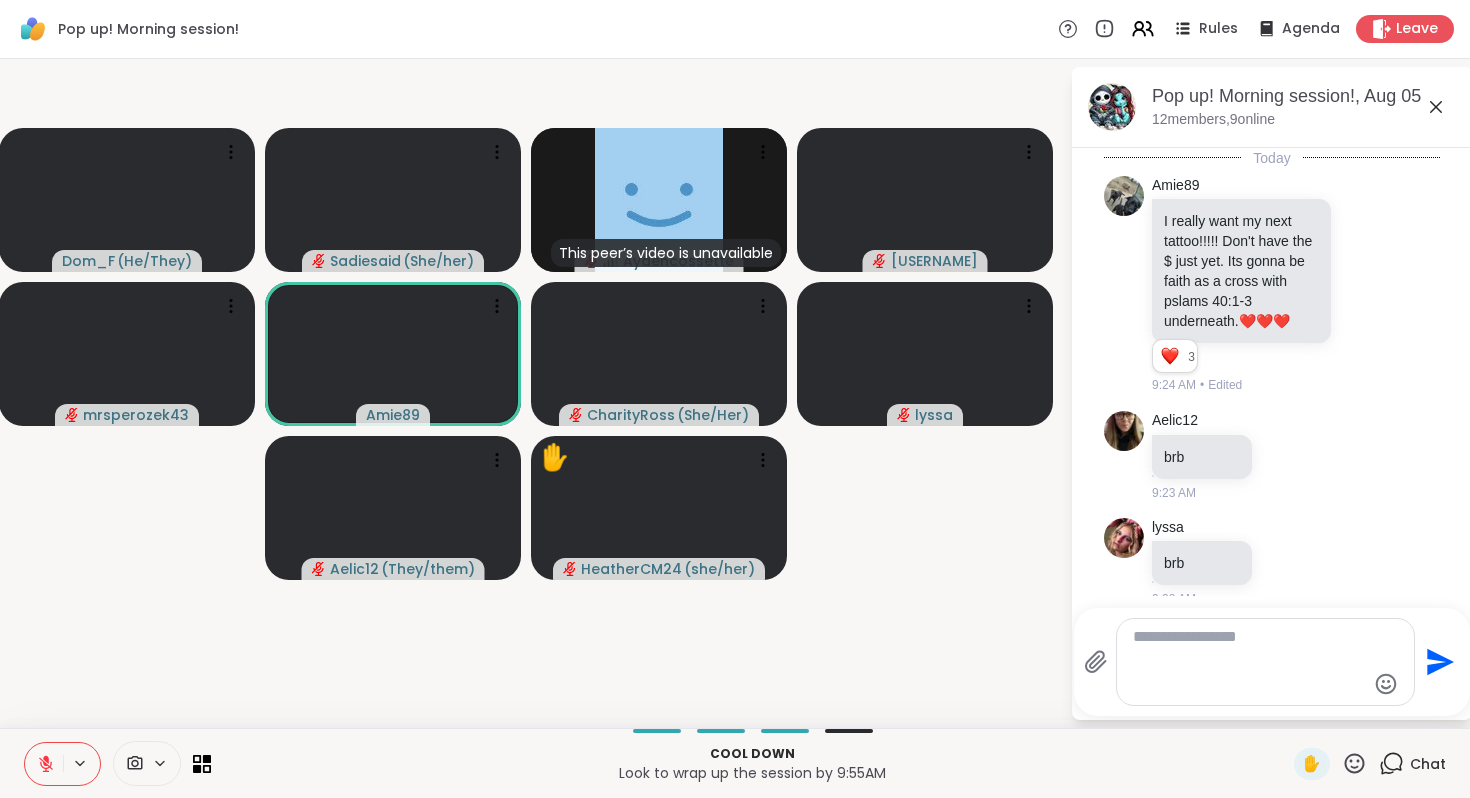 scroll, scrollTop: 1752, scrollLeft: 0, axis: vertical 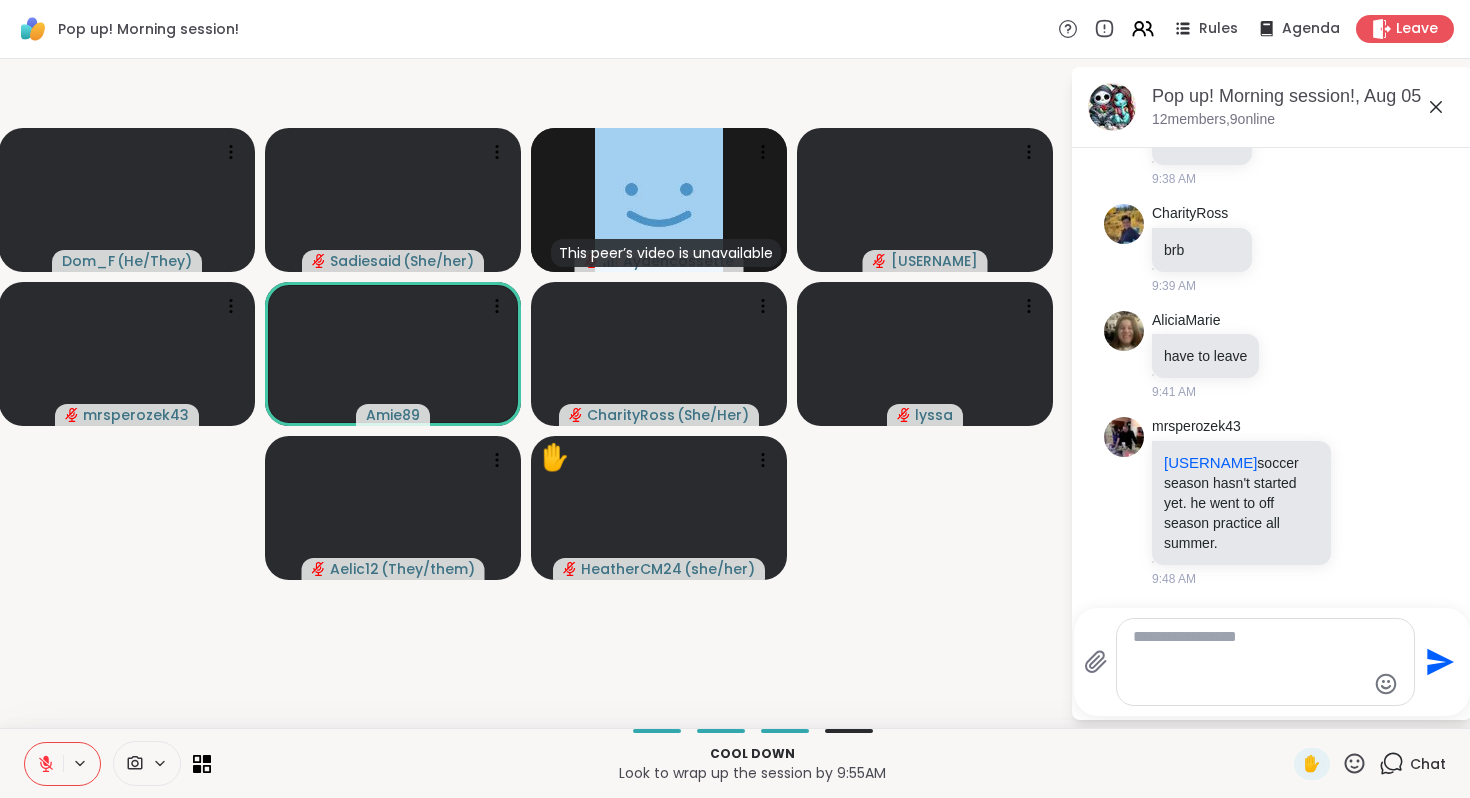 click at bounding box center (1249, 662) 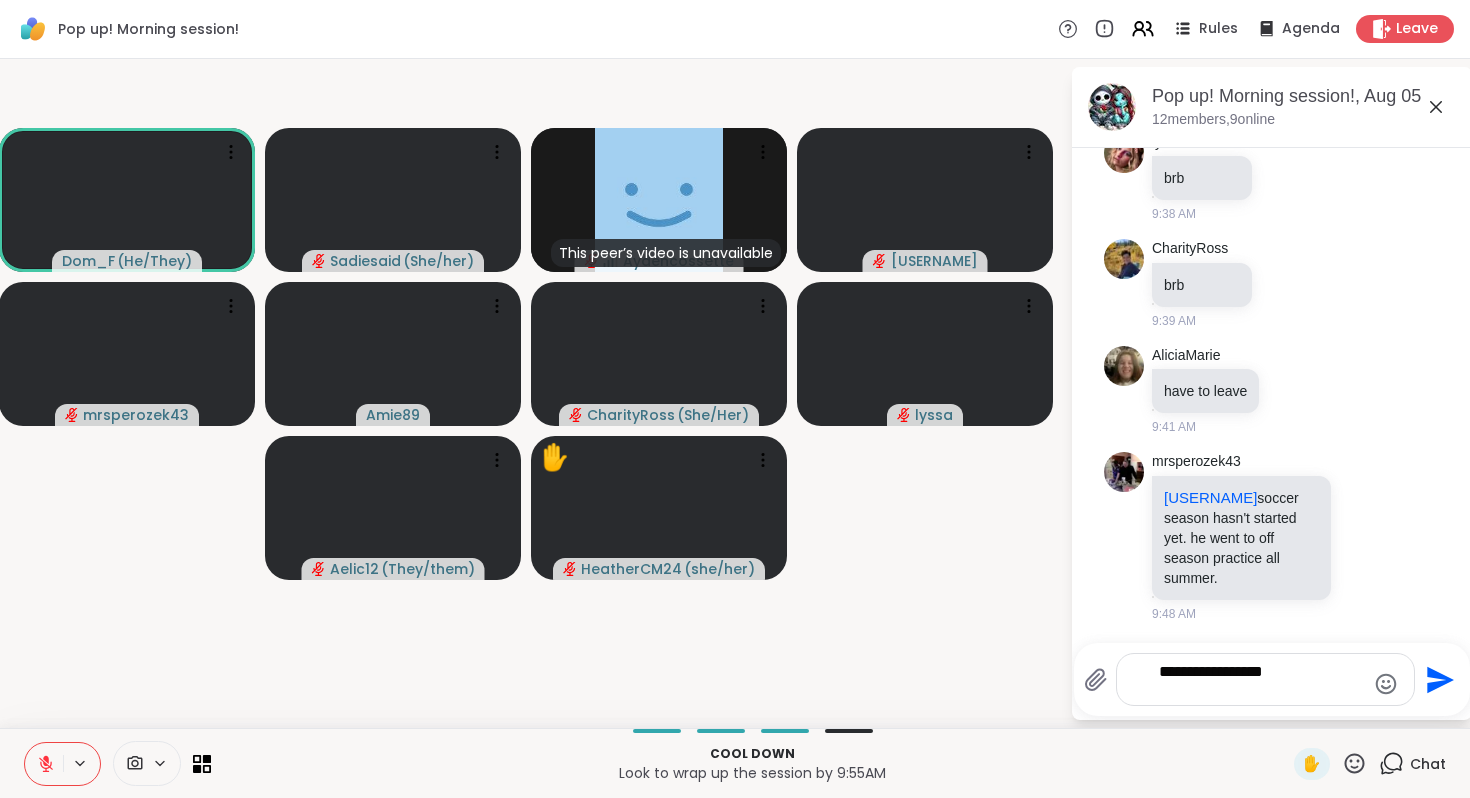 scroll, scrollTop: 1752, scrollLeft: 0, axis: vertical 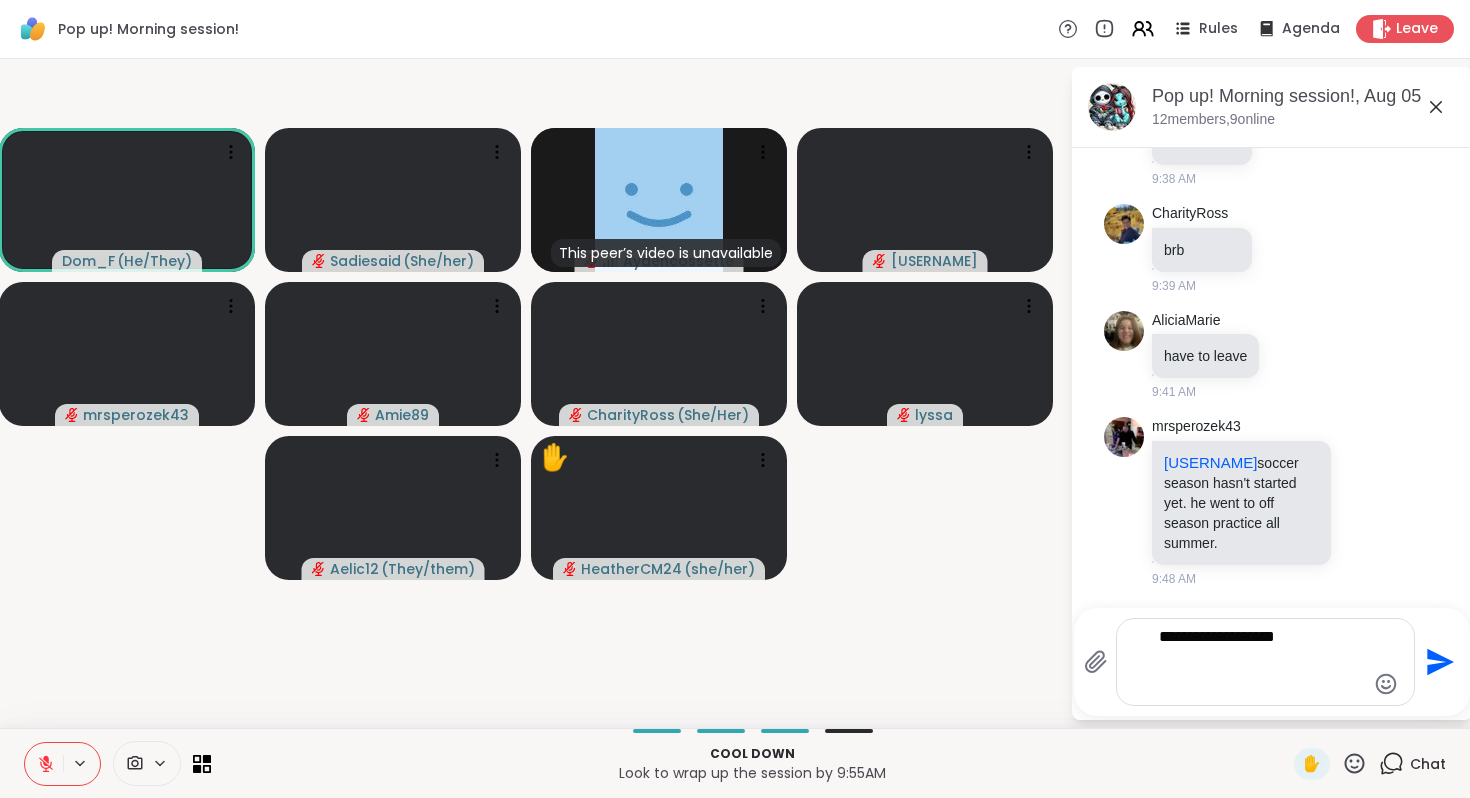 type on "**********" 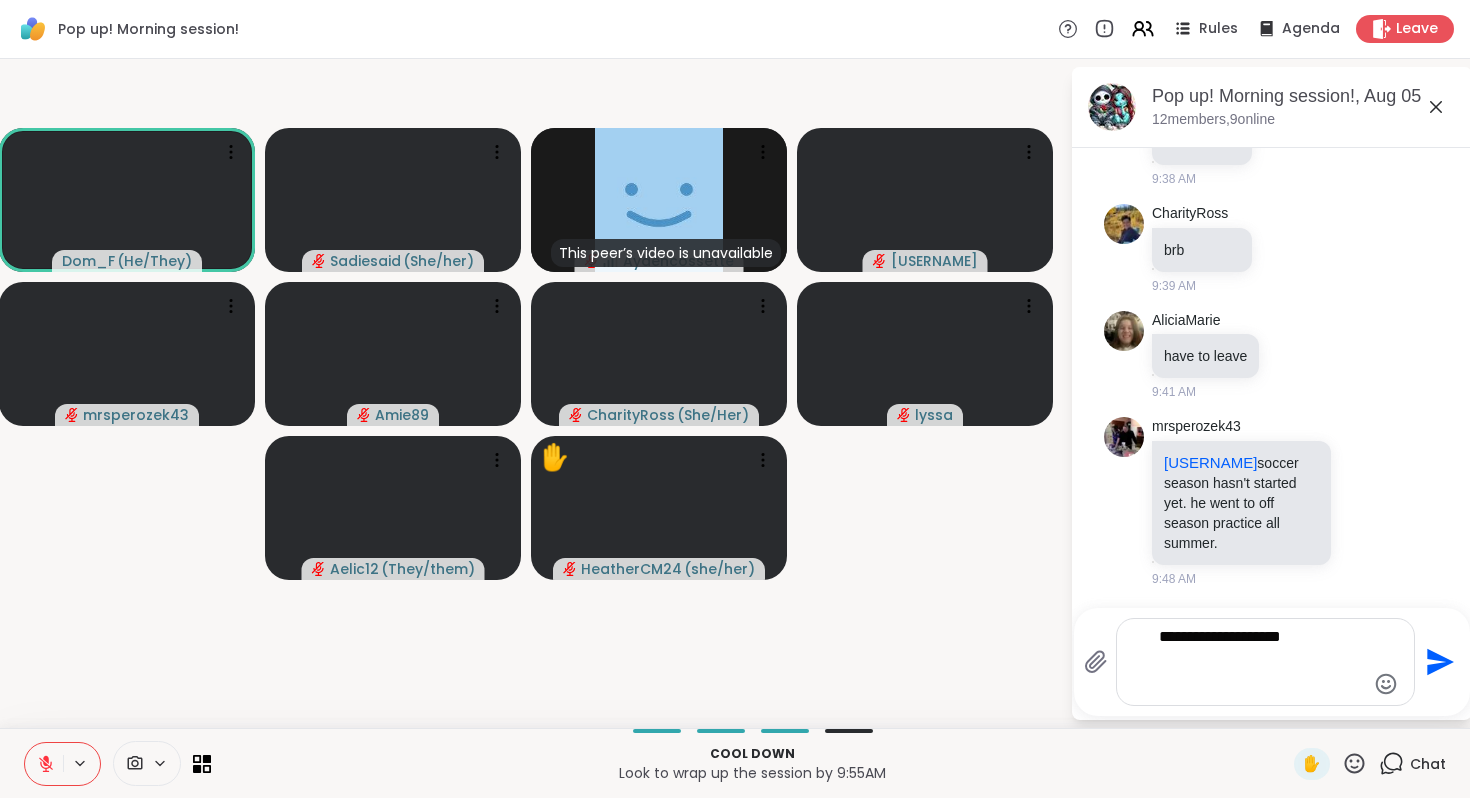 type 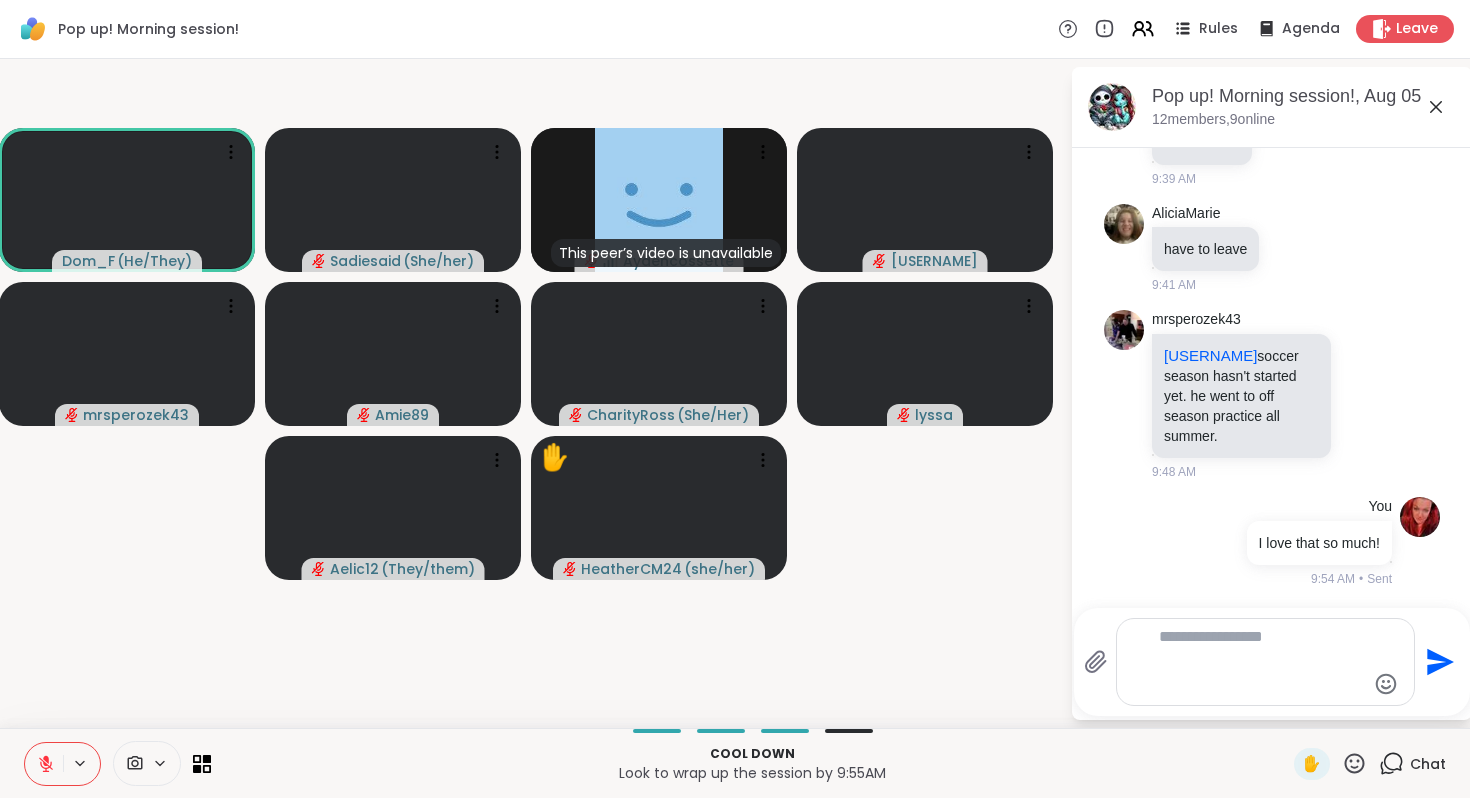 scroll, scrollTop: 1970, scrollLeft: 0, axis: vertical 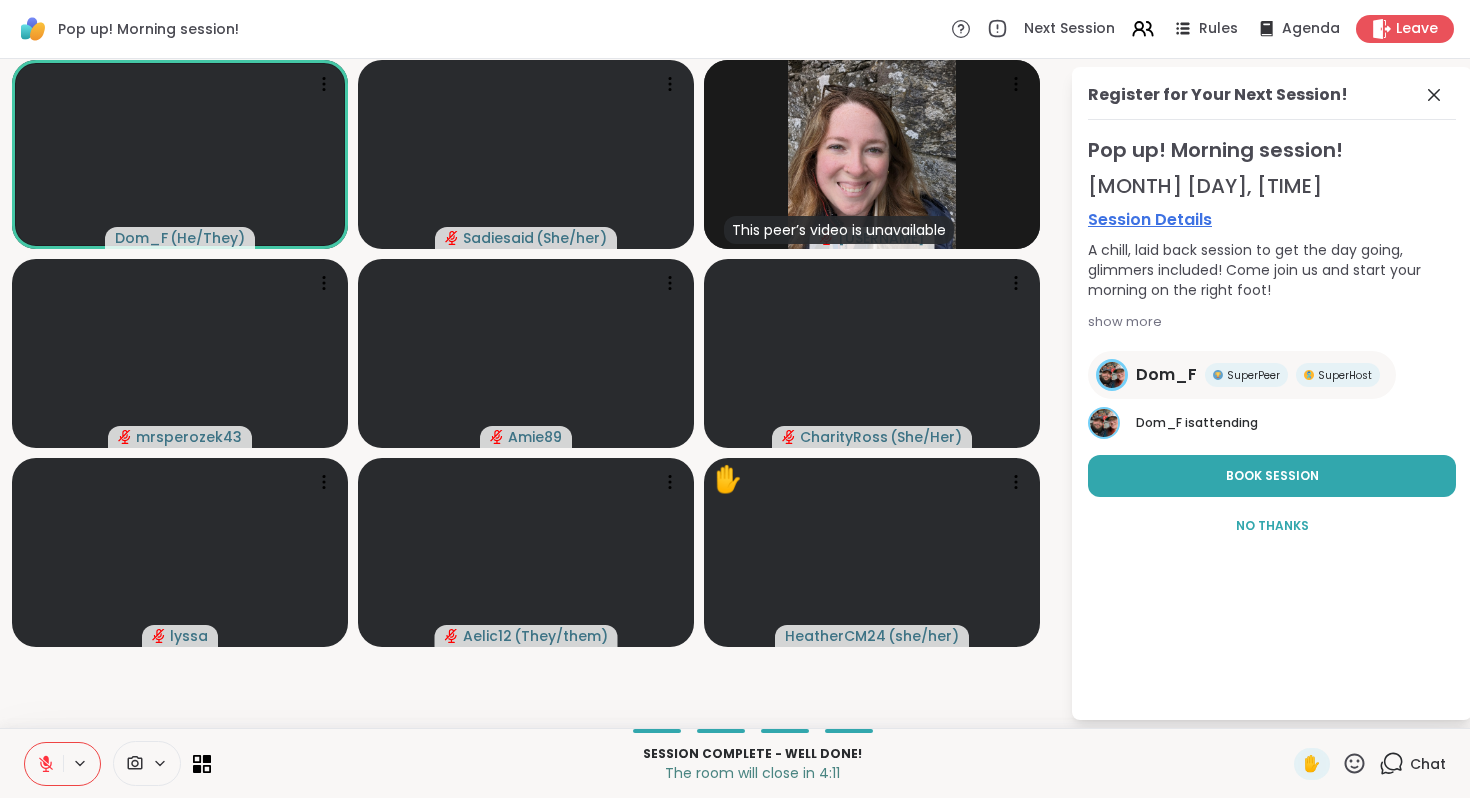 click on "Pop up! Morning session! [MONTH] [DAY], [TIME] Session Details A chill, laid back session to get the day going, glimmers included! Come join us and start your morning on the right foot! show more [USERNAME] SuperPeer SuperHost [USERNAME]   is  attending Book Session No Thanks" at bounding box center (1272, 342) 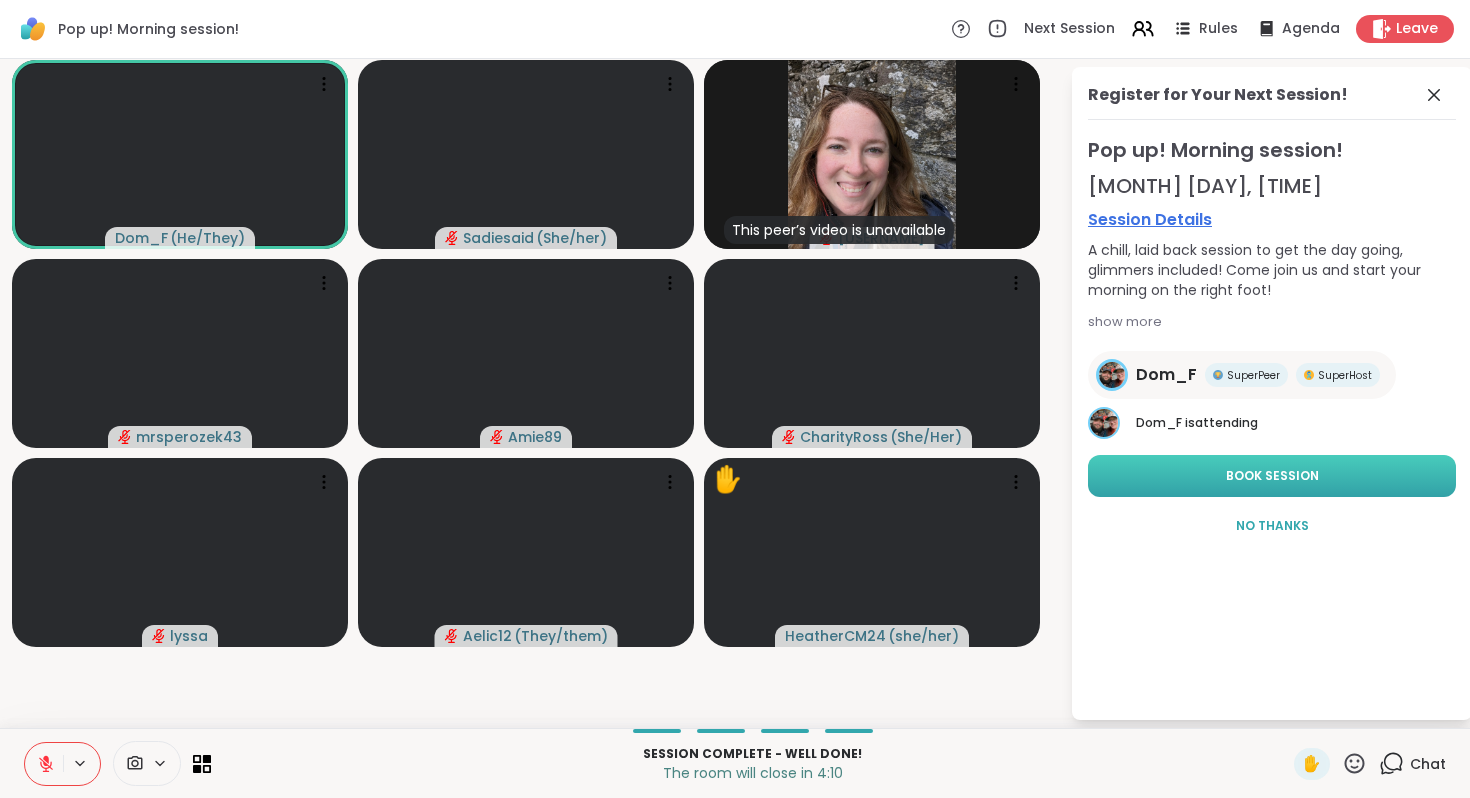 click on "Book Session" at bounding box center [1272, 476] 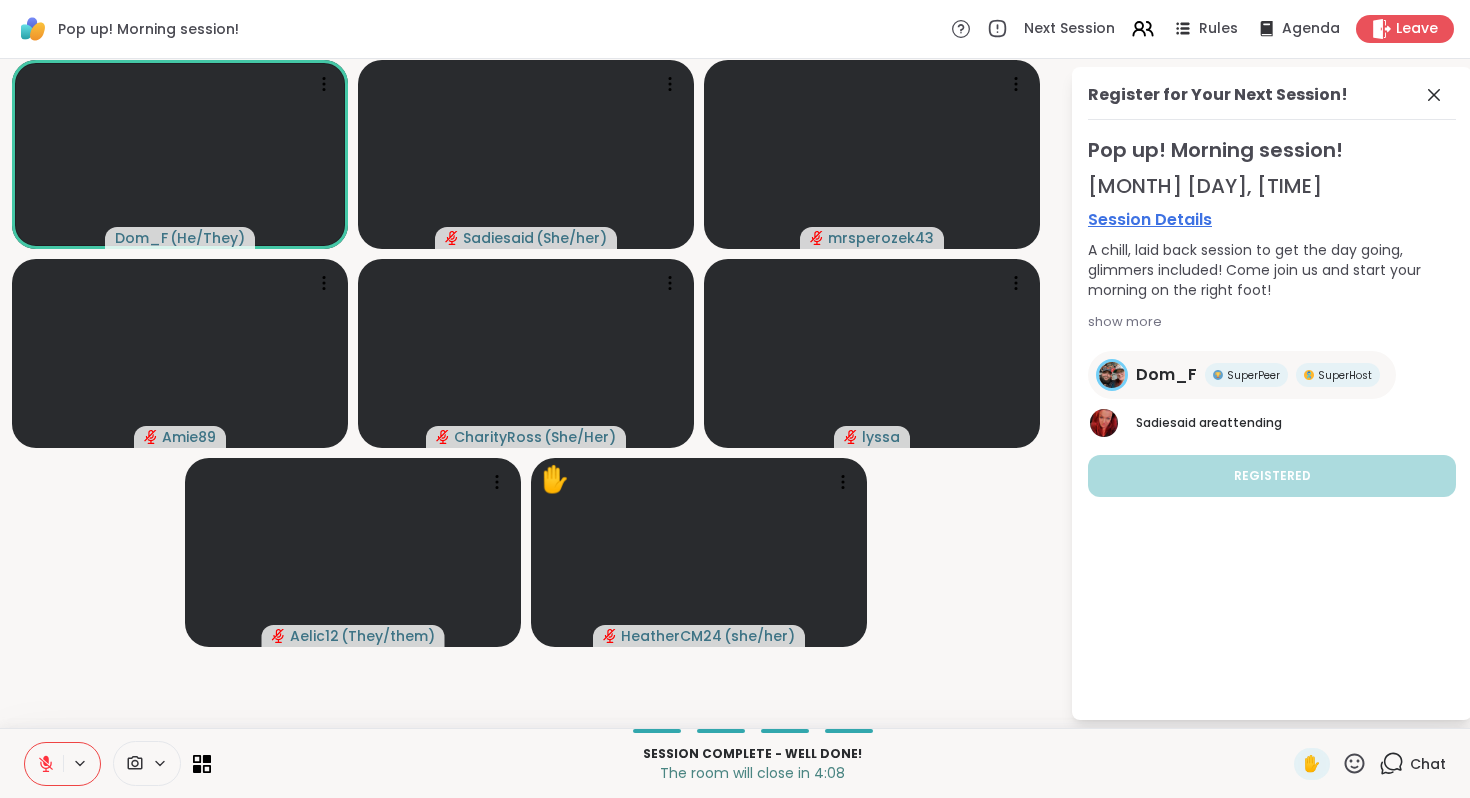 scroll, scrollTop: 300, scrollLeft: 0, axis: vertical 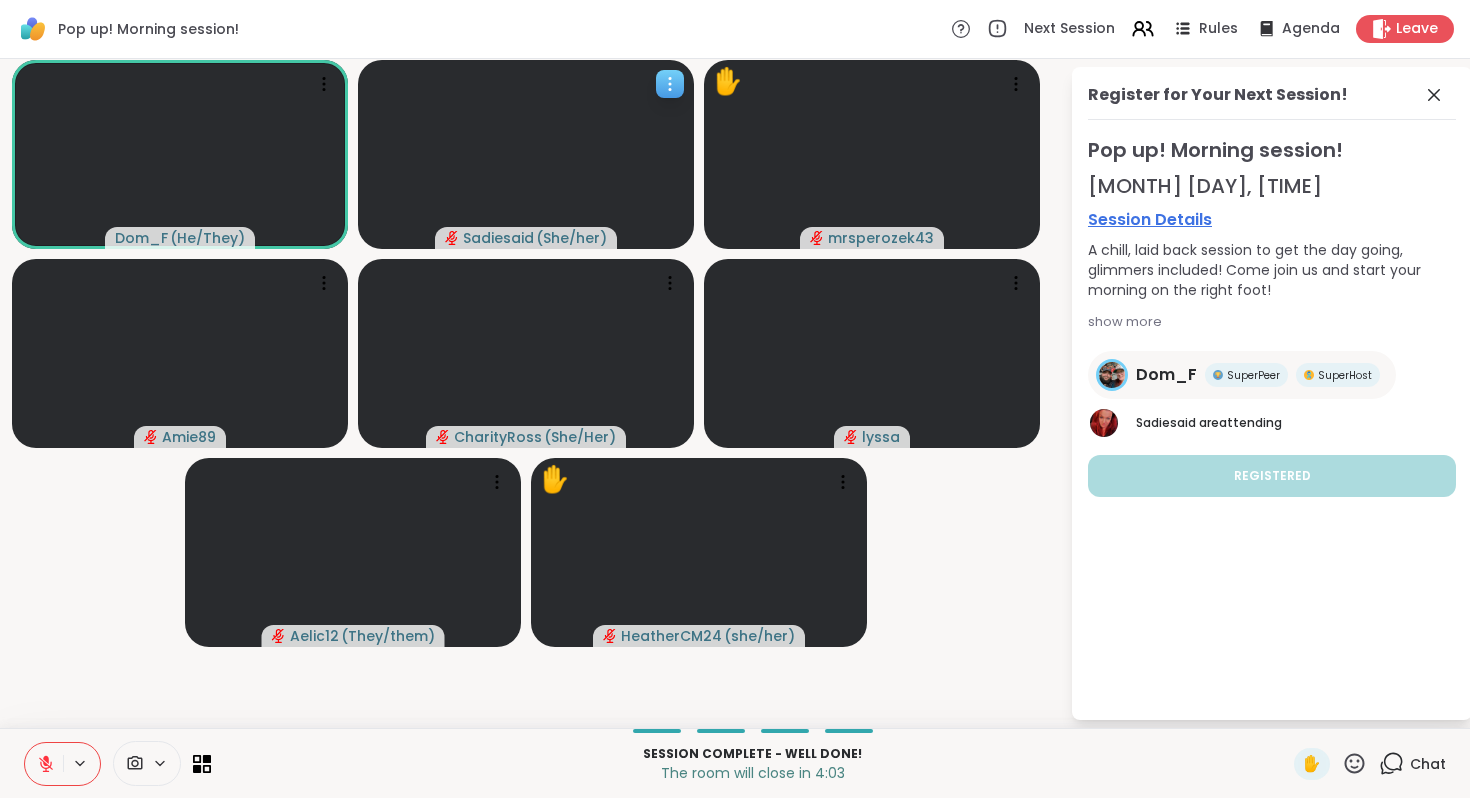 click 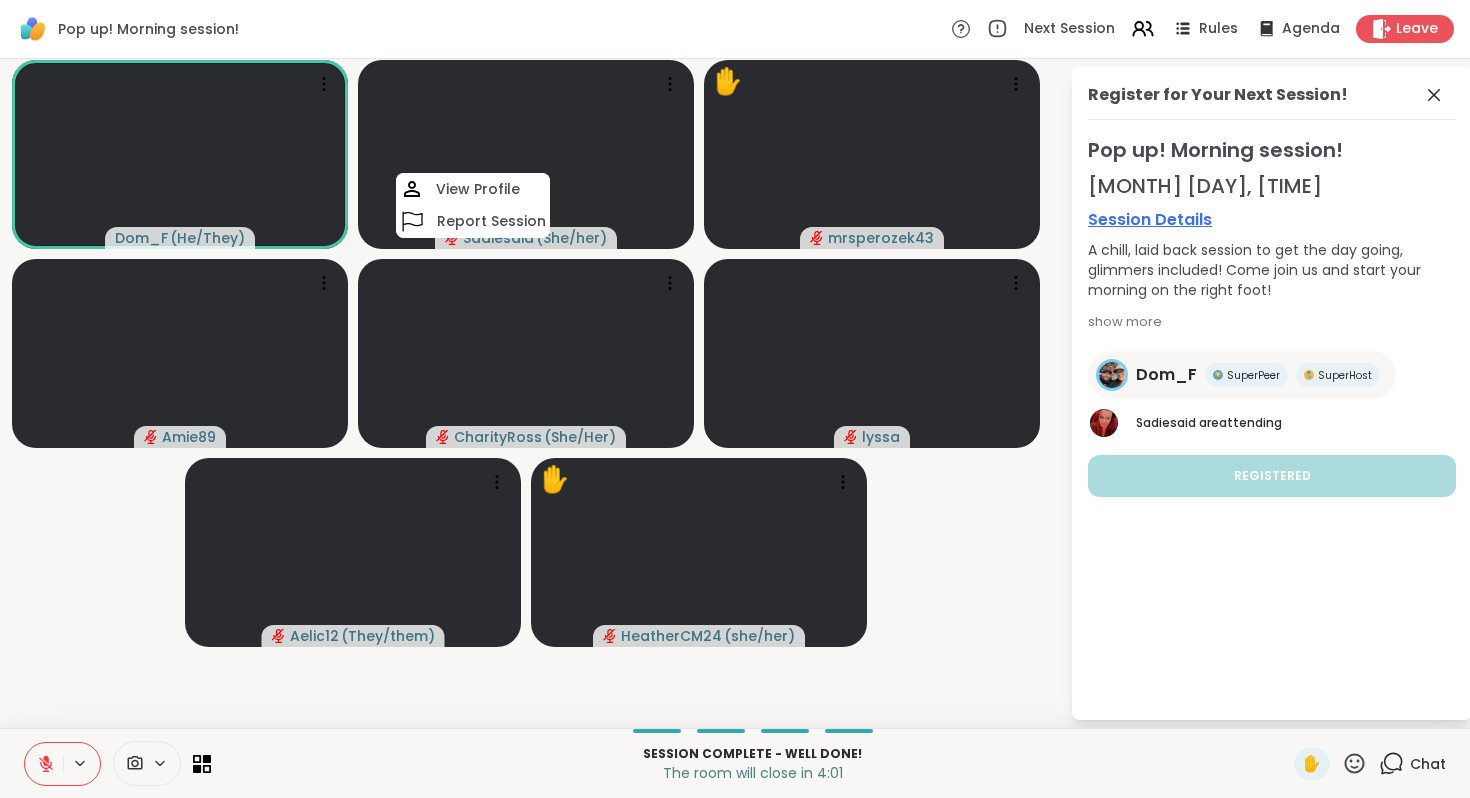 click at bounding box center (44, 764) 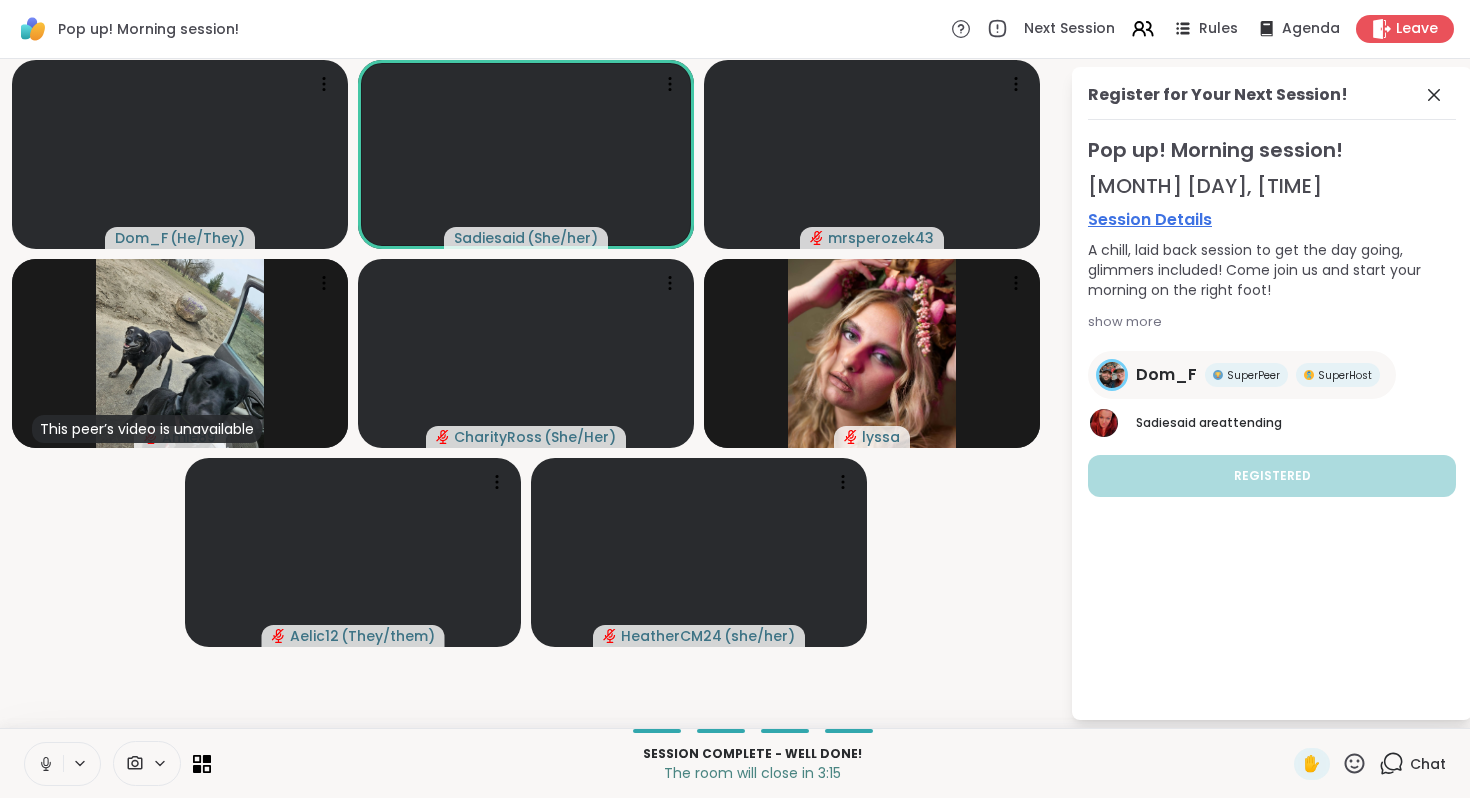 click 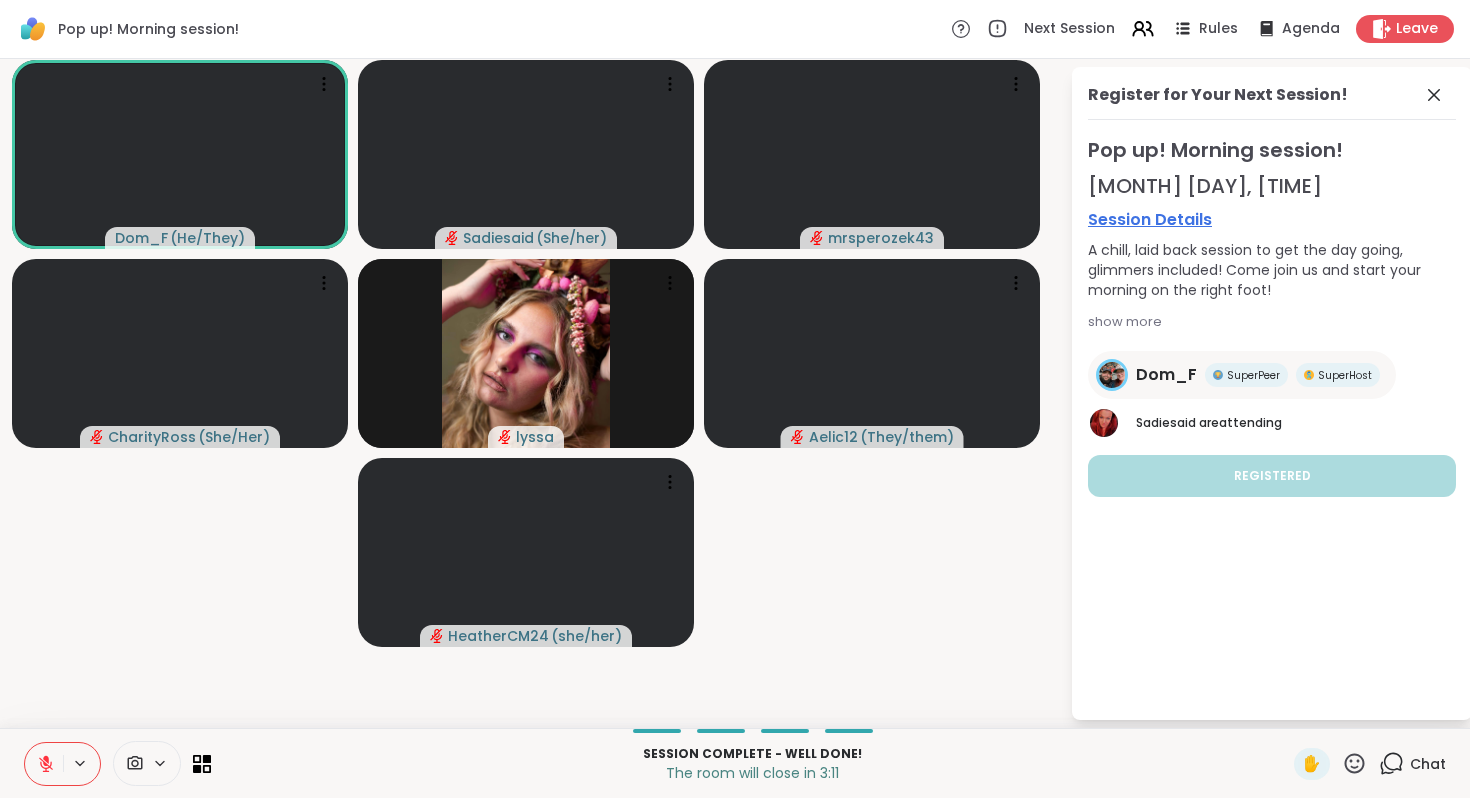 scroll, scrollTop: 0, scrollLeft: 0, axis: both 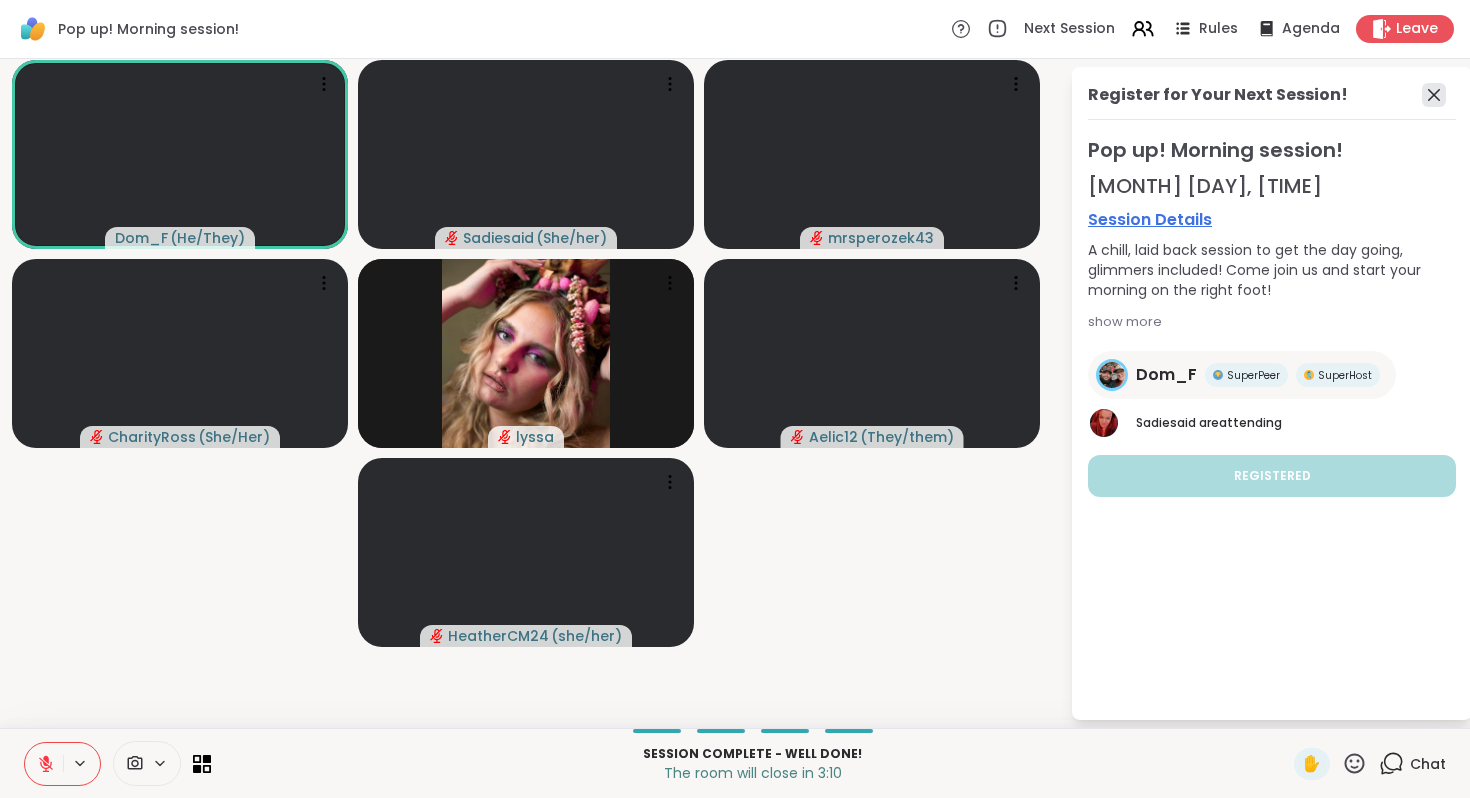 click 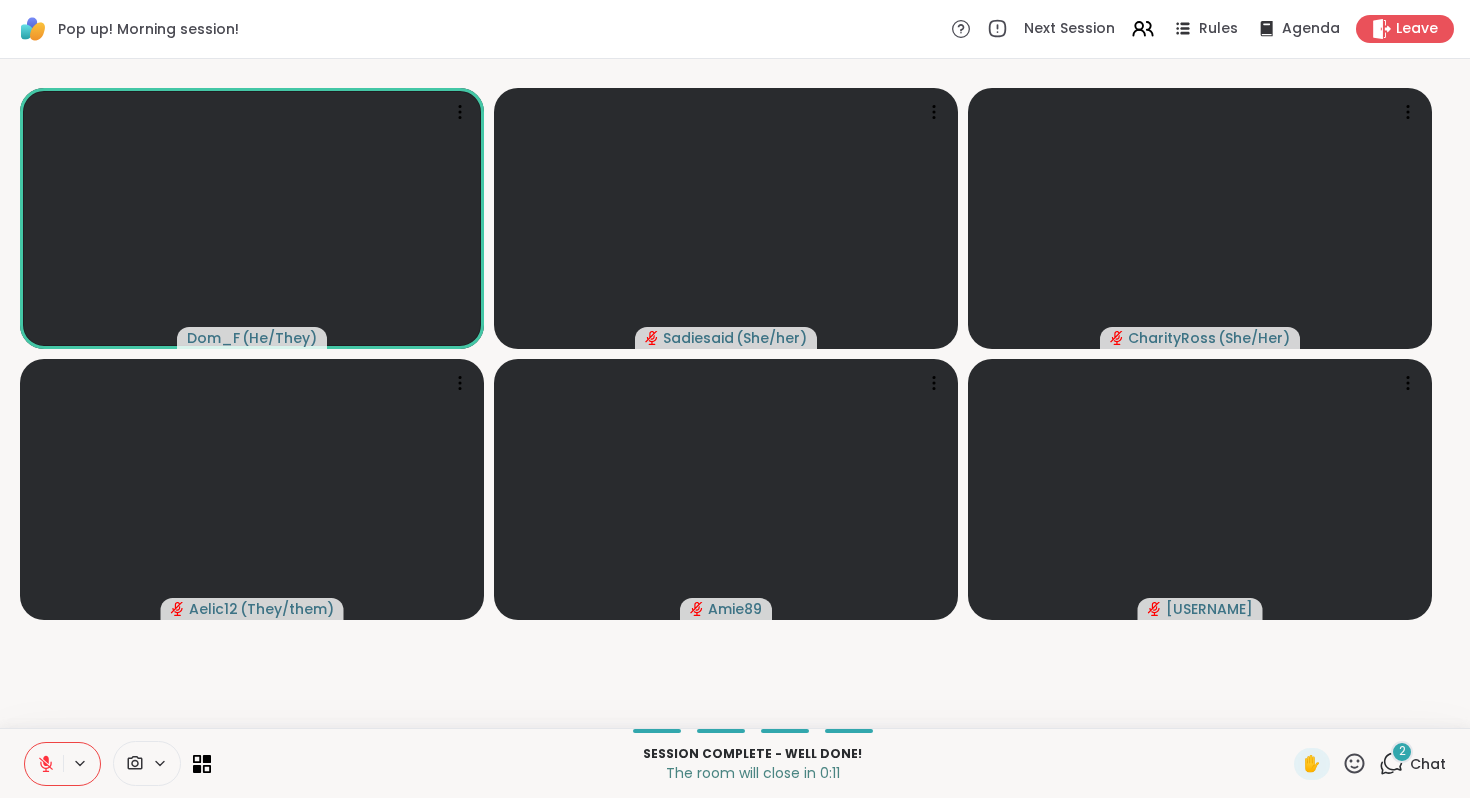 click 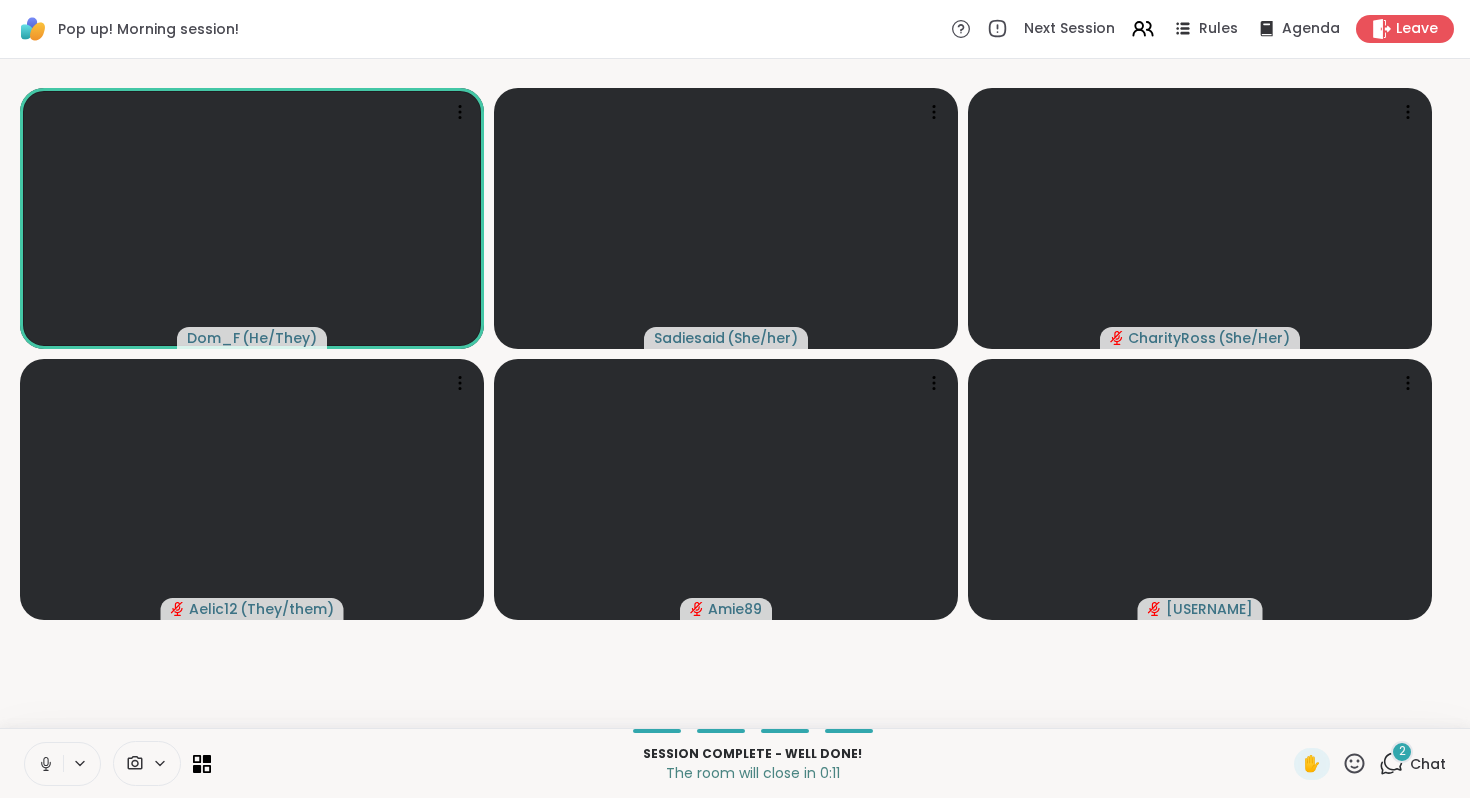 click 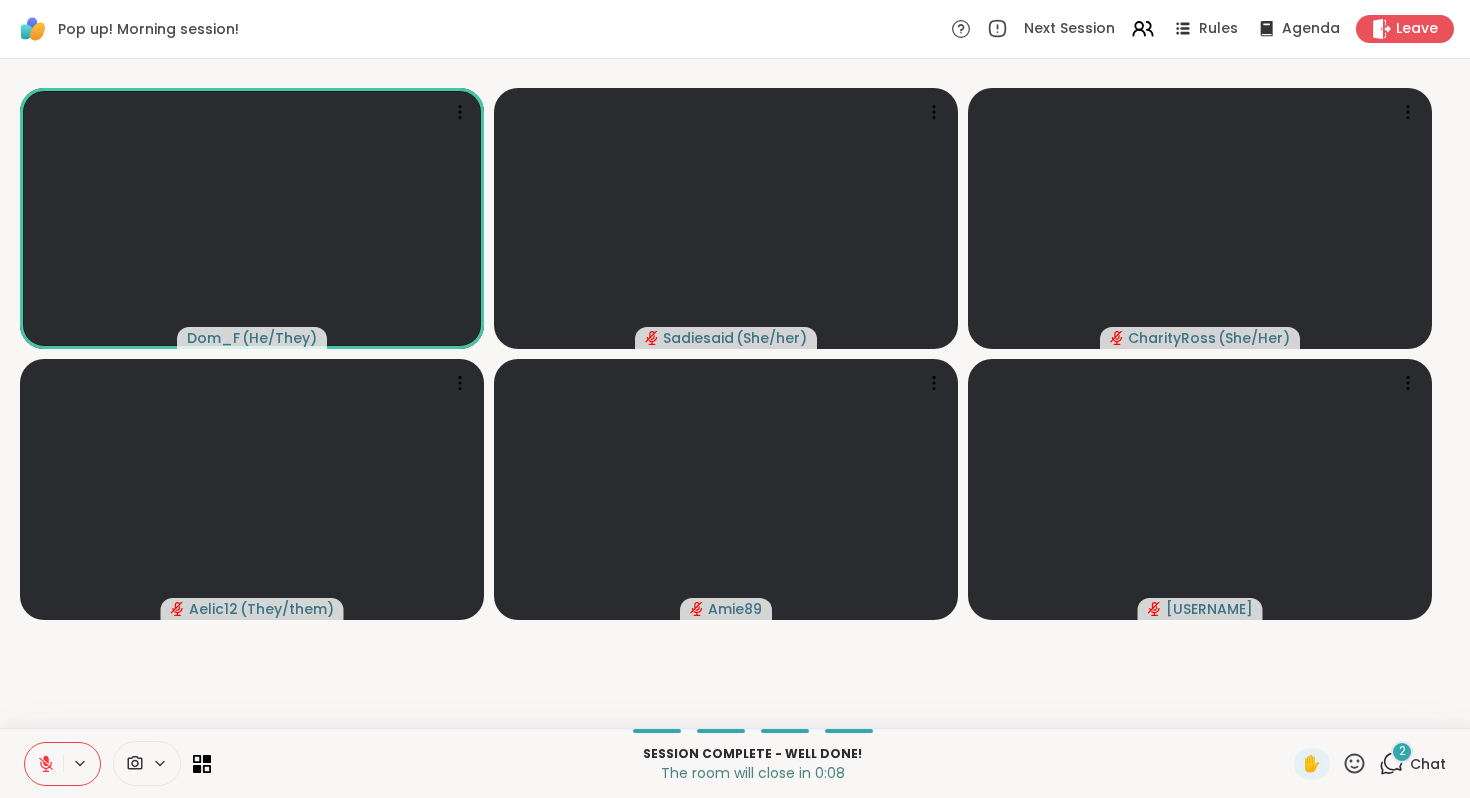 click 